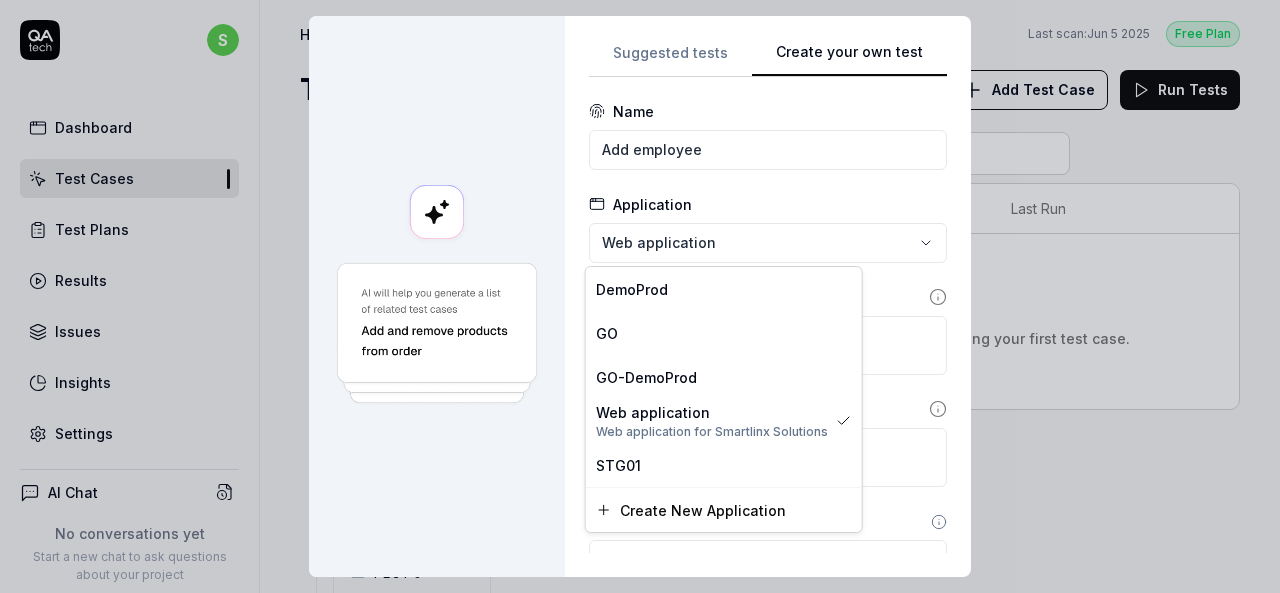 scroll, scrollTop: 0, scrollLeft: 0, axis: both 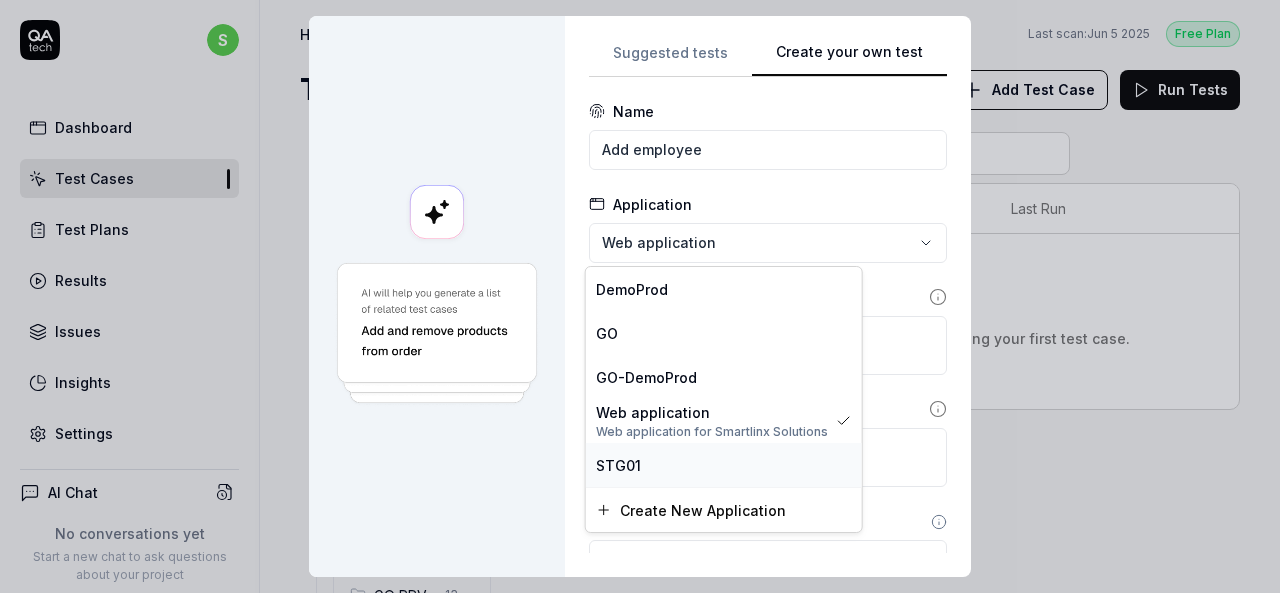click on "STG01" at bounding box center [724, 465] 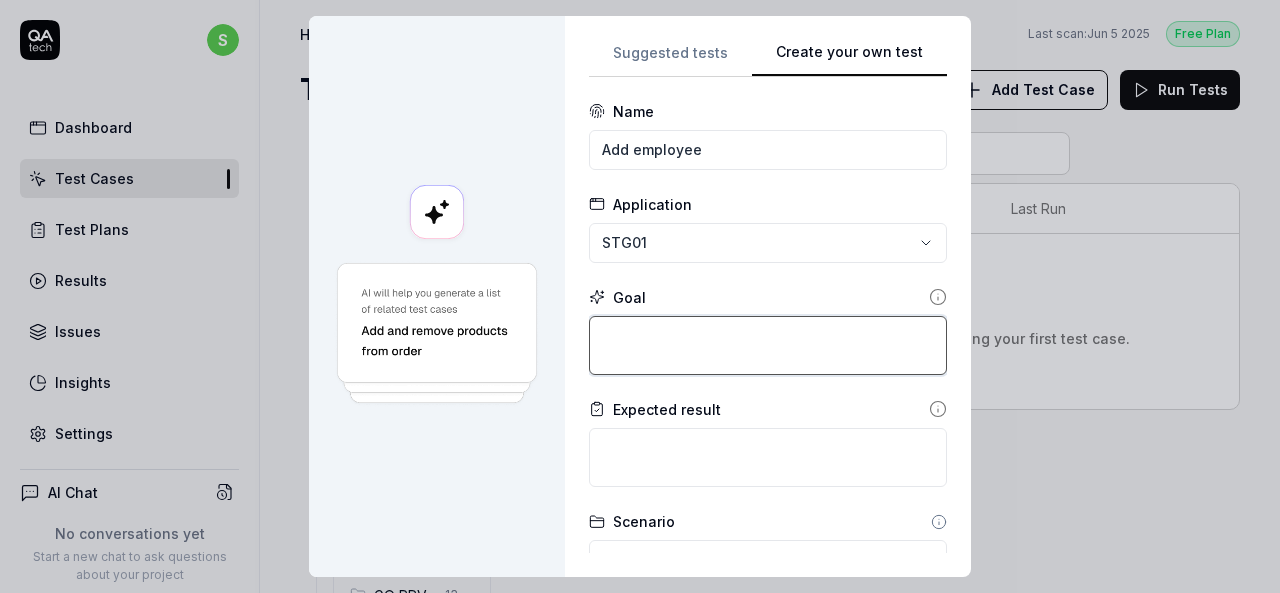 click at bounding box center (768, 345) 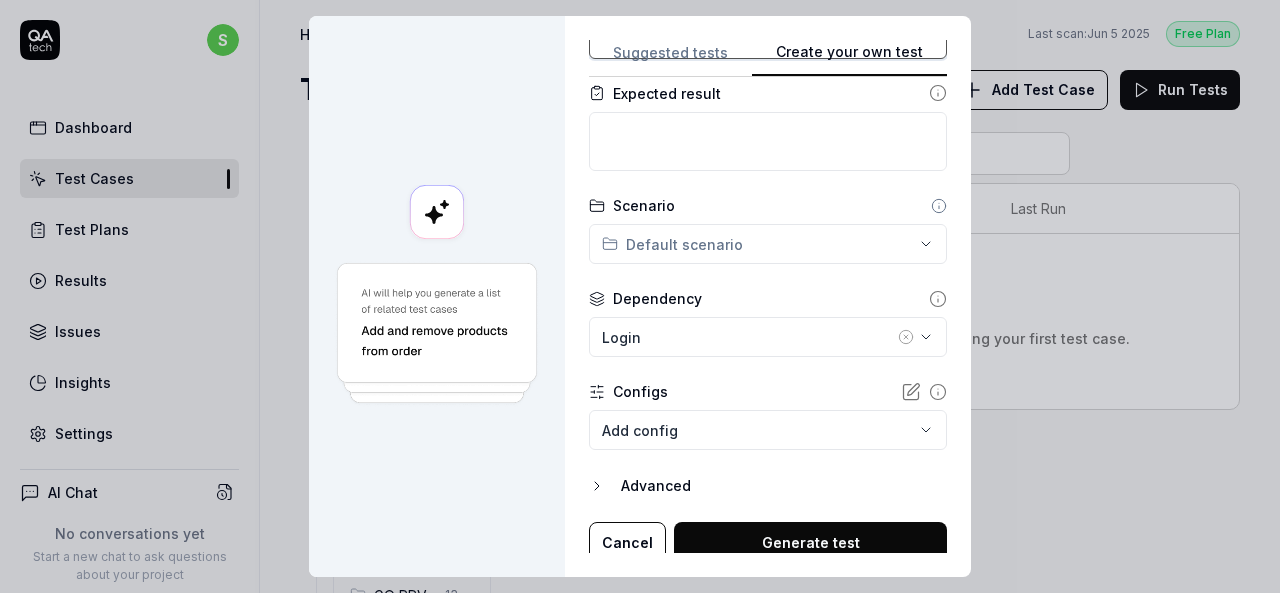 scroll, scrollTop: 324, scrollLeft: 0, axis: vertical 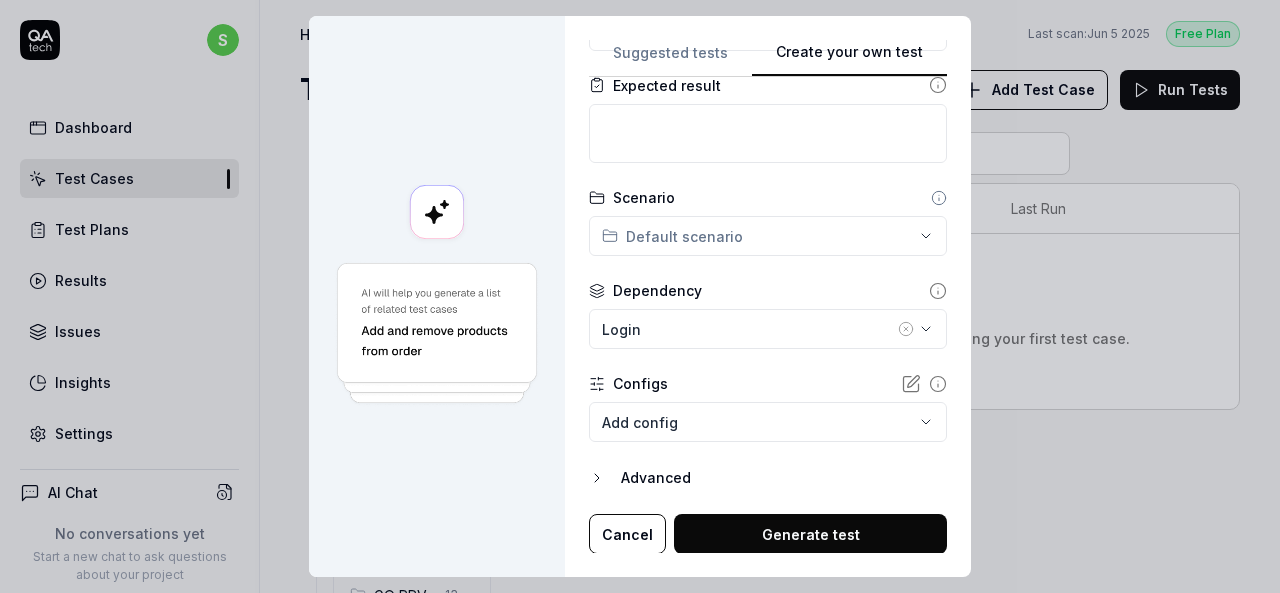 click on "s Dashboard Test Cases Test Plans Results Issues Insights Settings AI Chat No conversations yet Start a new chat to ask questions about your project New Test Runs 424 of 999 This is just a trial, upgrade for more tests! You have almost reached the limit for the trial. Upgrade Now Book a call with us Documentation S Smartlinx Smartlinx Solutions Collapse Sidebar Home / All Test Cases / P0 / HR P0 Free Plan Home / All Test Cases / P0 / HR P0 Last scan: Jun 5 2025 Free Plan Test Cases Add Test Case Run Tests All Test Cases 287 Employee Management 10 Login 7 Logout 1 Master Schedule 9 Navigation 3 P0 2 ACA P0 0 Accruals P0 0 GO P0 0 HR P0 0 LM P0 0 MC P0 0 PBJ P0 0 SO P0 2 SPOT P0 0 TA P0 0 PPV 234 ACA PPV 20 Accruals PPV 35 GO PPV 13 HR PPV 31 LM PPV 7 MC PPV 7 PBJ PPV 22 SO PPV 56 Spotlight PPV 3 TA PPV 40 Reporting 3 Schedule Optimizer 1 Screen Loads 7 Time & Attendance 6 Filters Name Status Last Run No test cases No test cases match the current filters, or try adding your first test case.
* Name Goal" at bounding box center [640, 296] 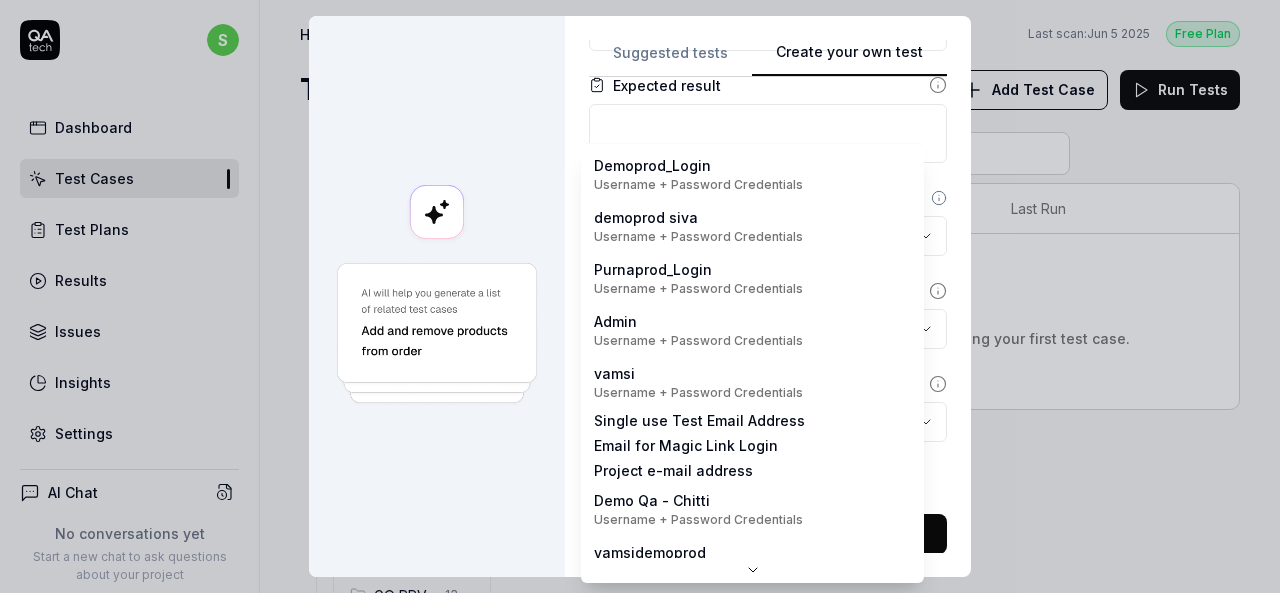 scroll, scrollTop: 0, scrollLeft: 0, axis: both 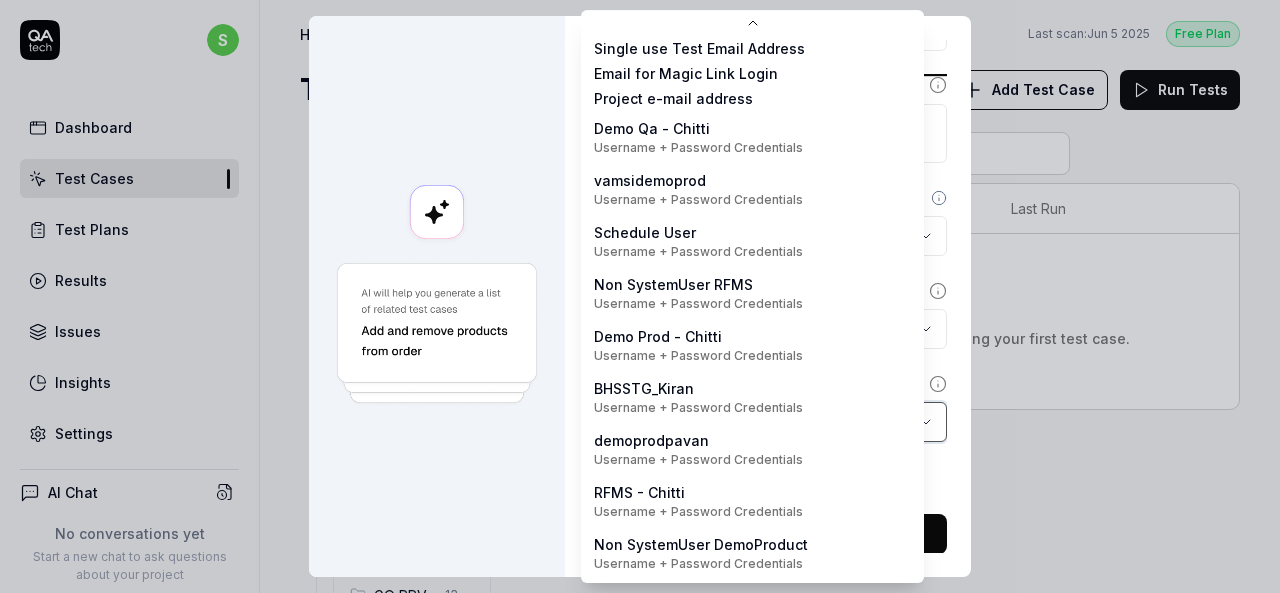 click on "**********" at bounding box center [640, 296] 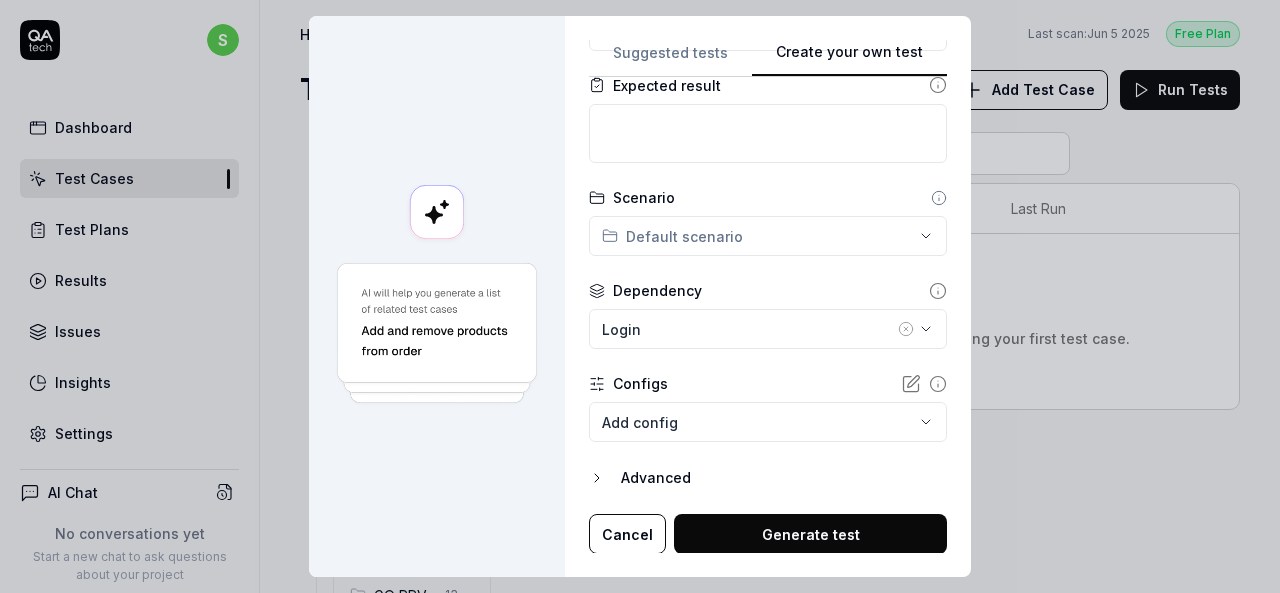 click on "Cancel" at bounding box center (627, 534) 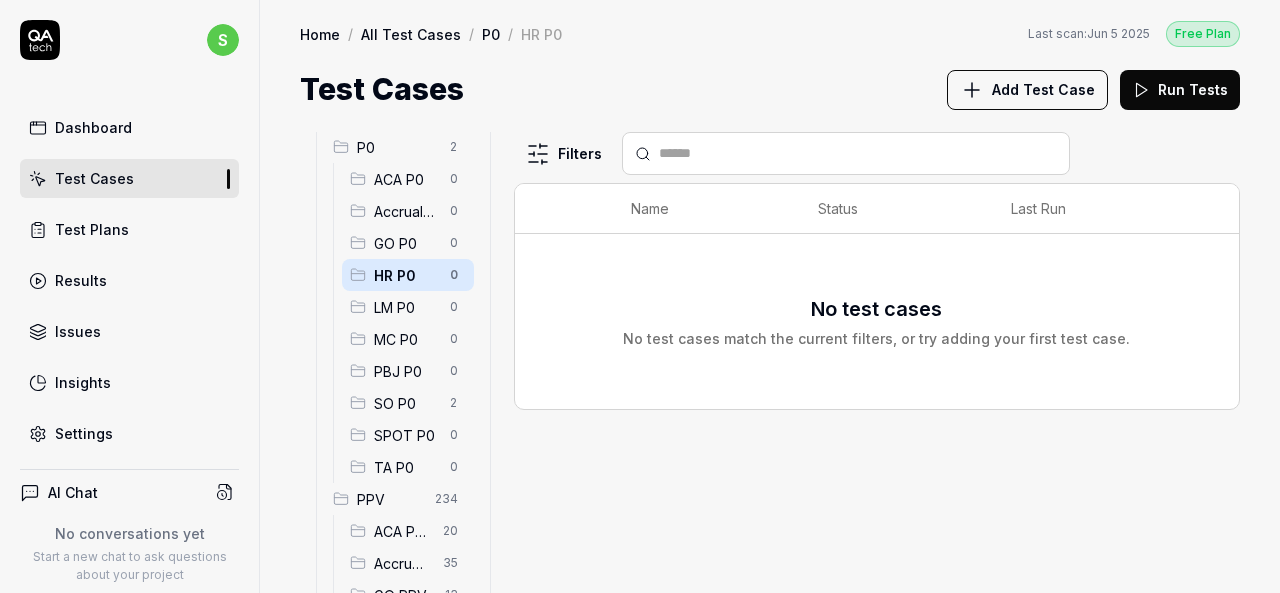 click on "Settings" at bounding box center (129, 433) 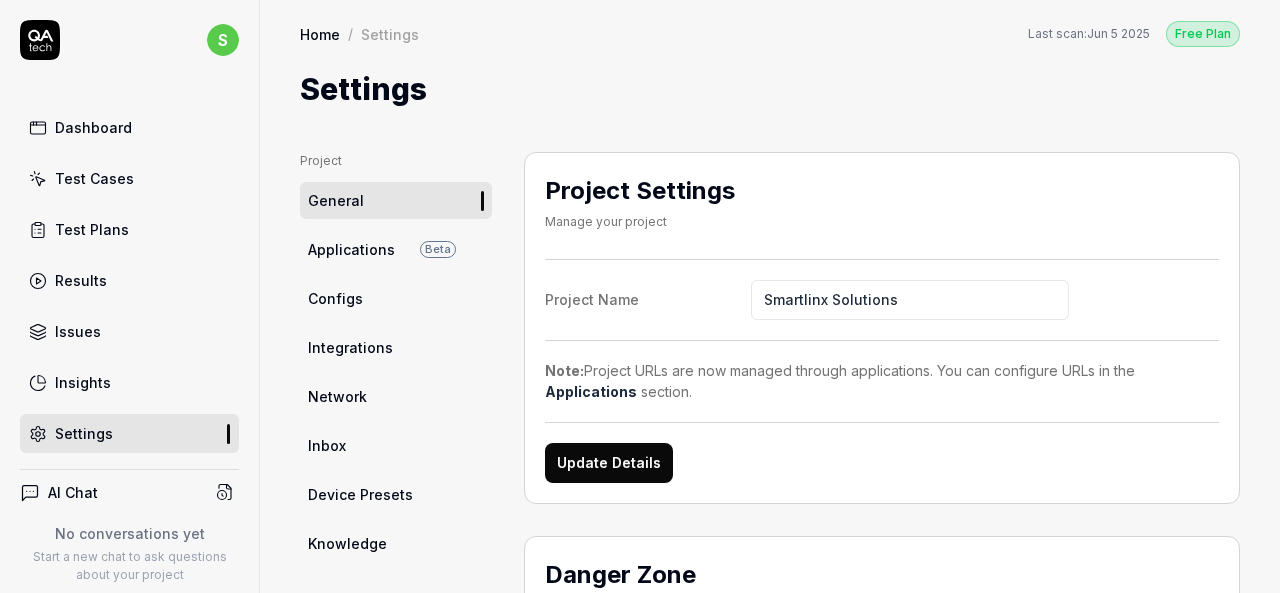 click on "Configs" at bounding box center (335, 298) 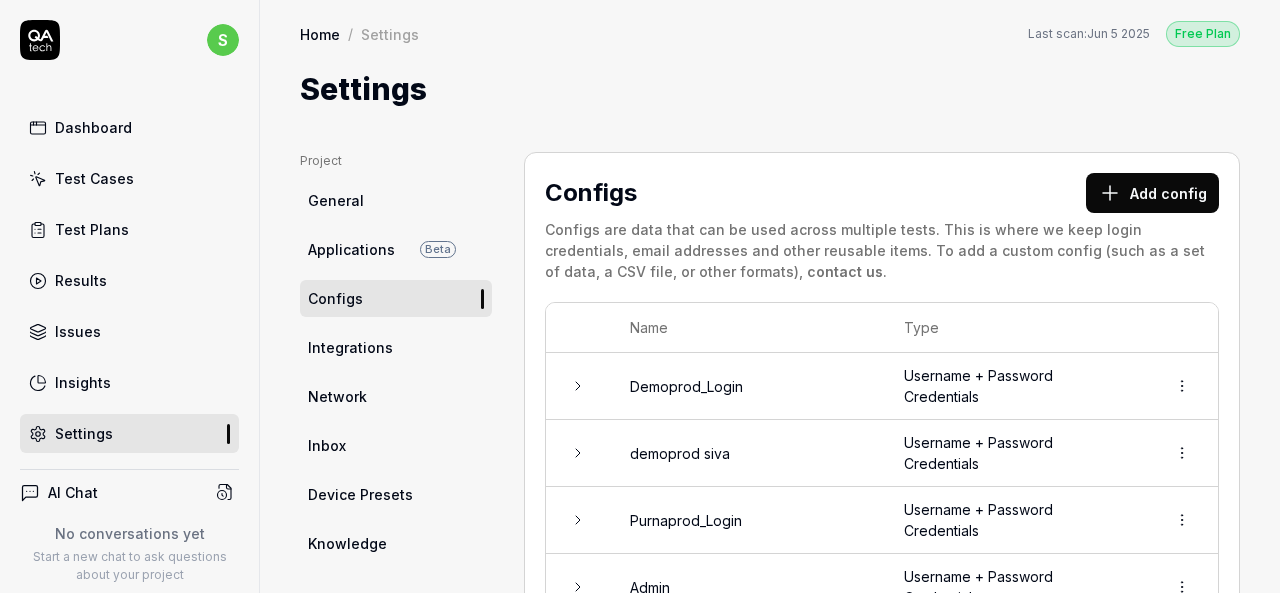click on "Add config" at bounding box center [1152, 193] 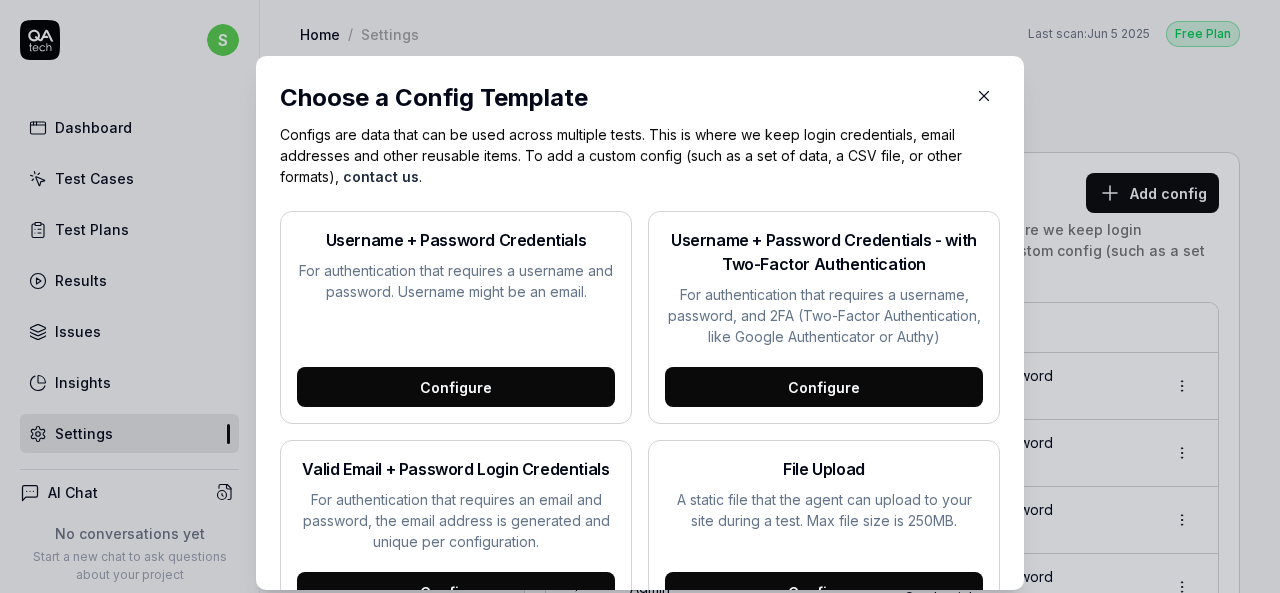 click 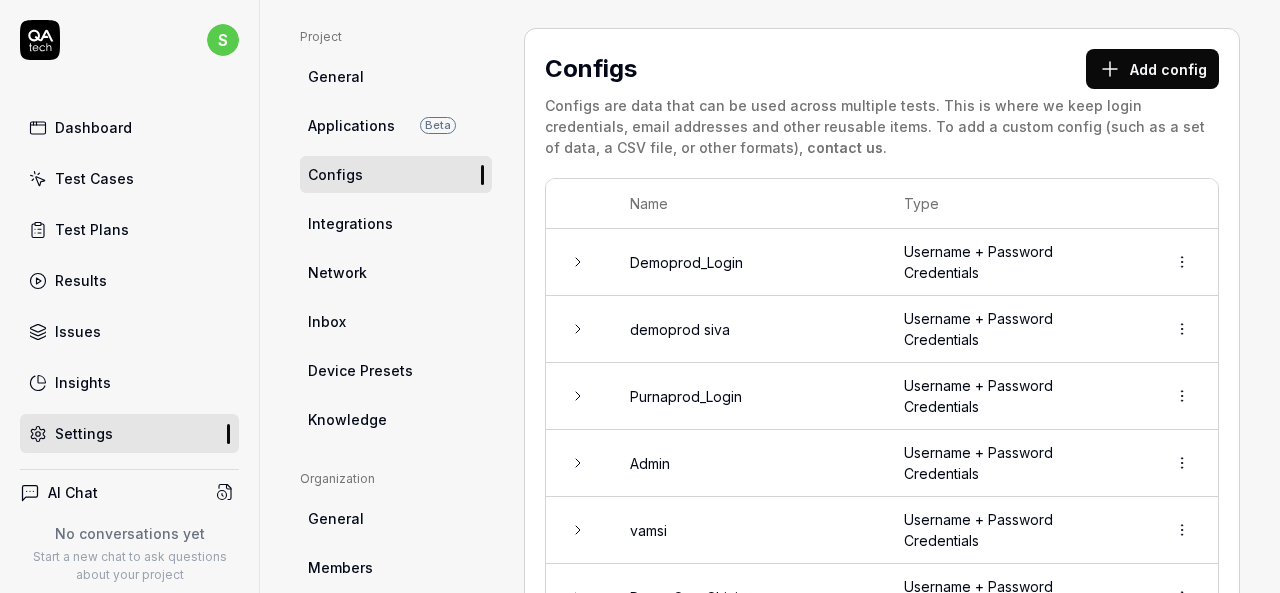 scroll, scrollTop: 100, scrollLeft: 0, axis: vertical 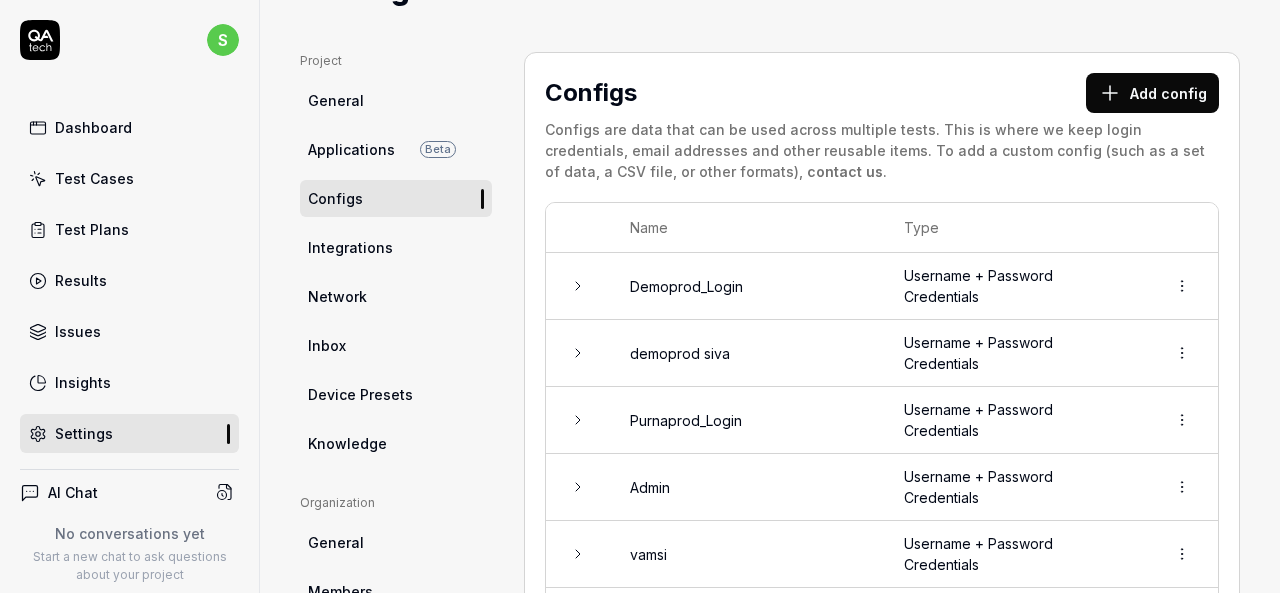 click on "Add config" at bounding box center [1152, 93] 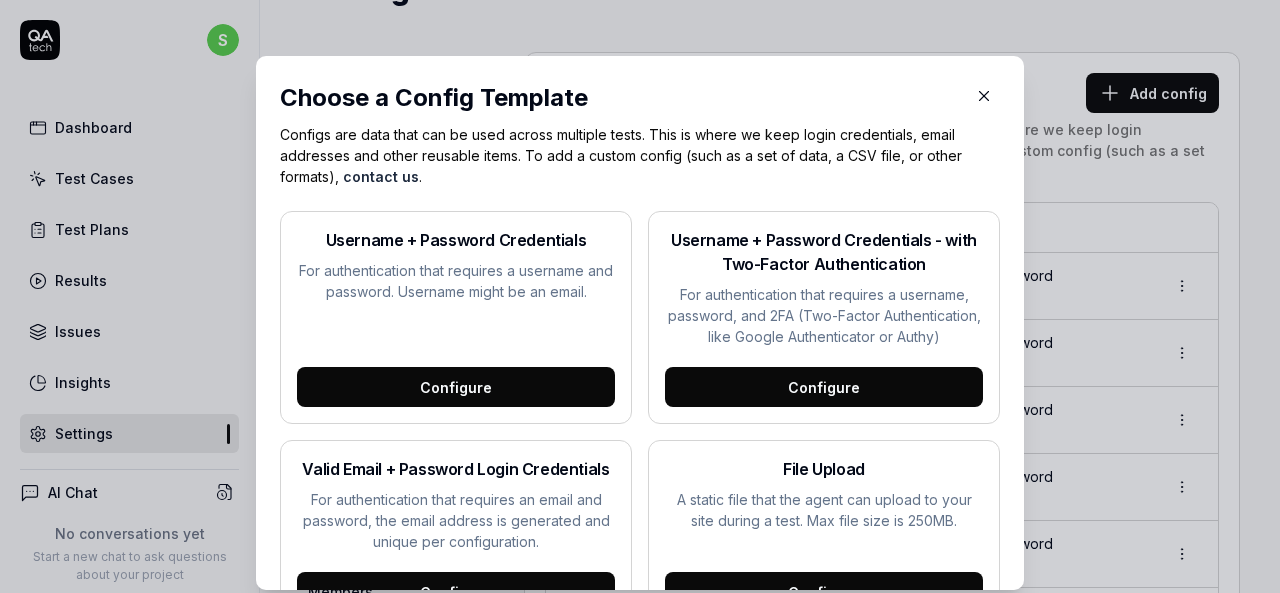 click on "Configure" at bounding box center [456, 387] 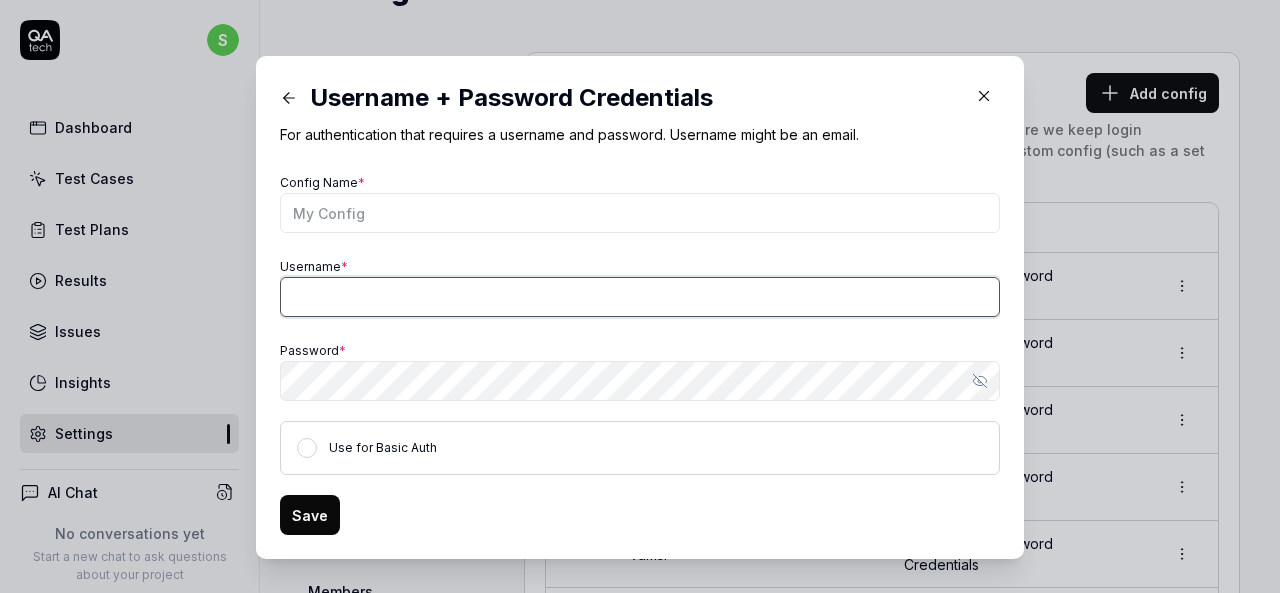 type on "[EMAIL]" 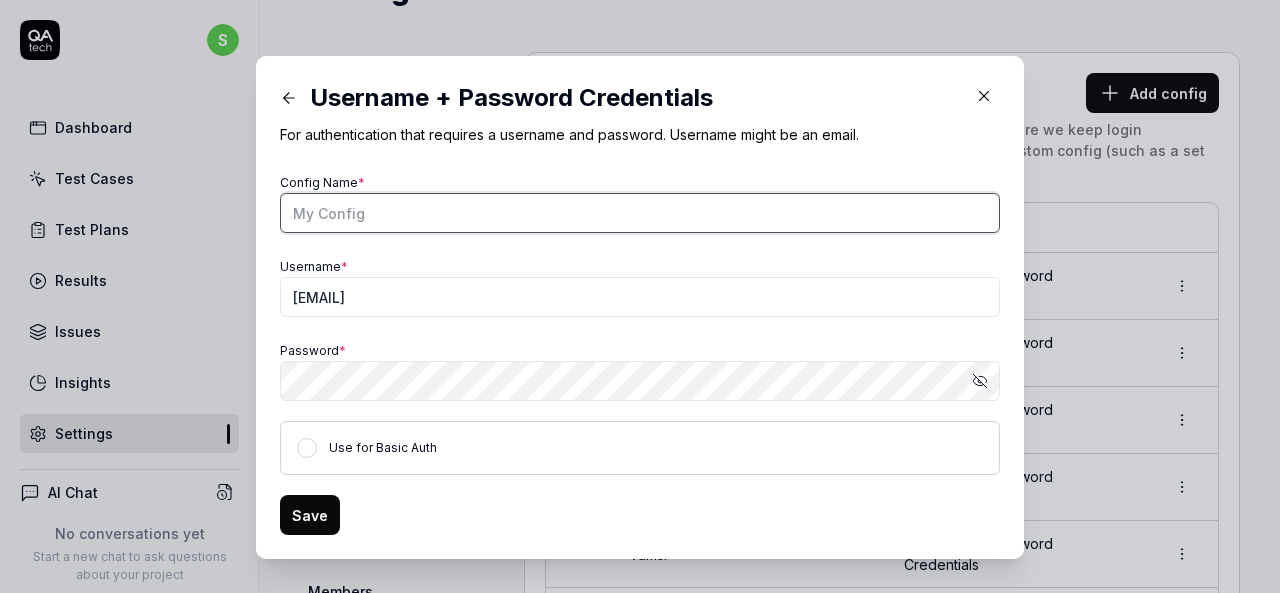 click on "Config Name  *" at bounding box center [640, 213] 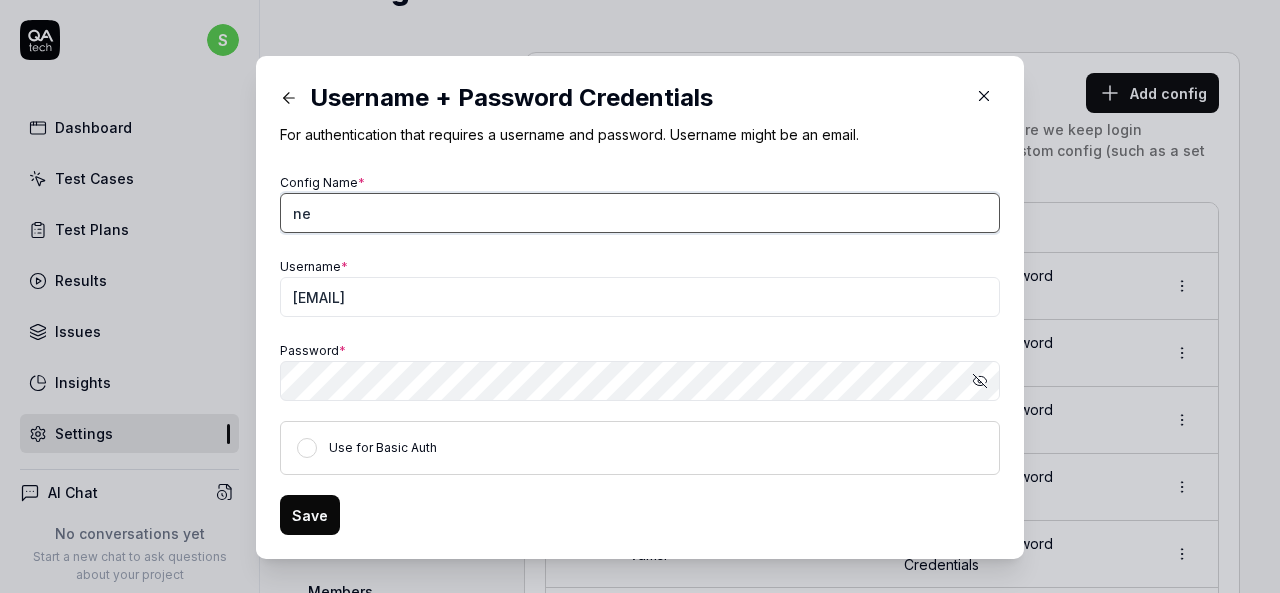 type on "n" 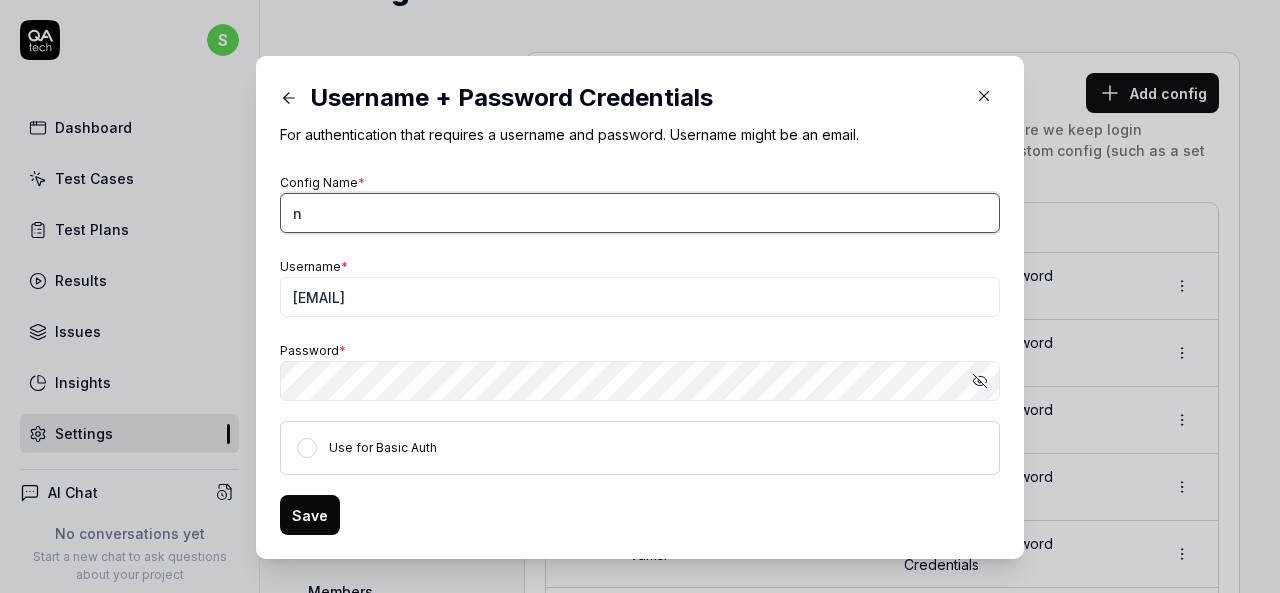 type 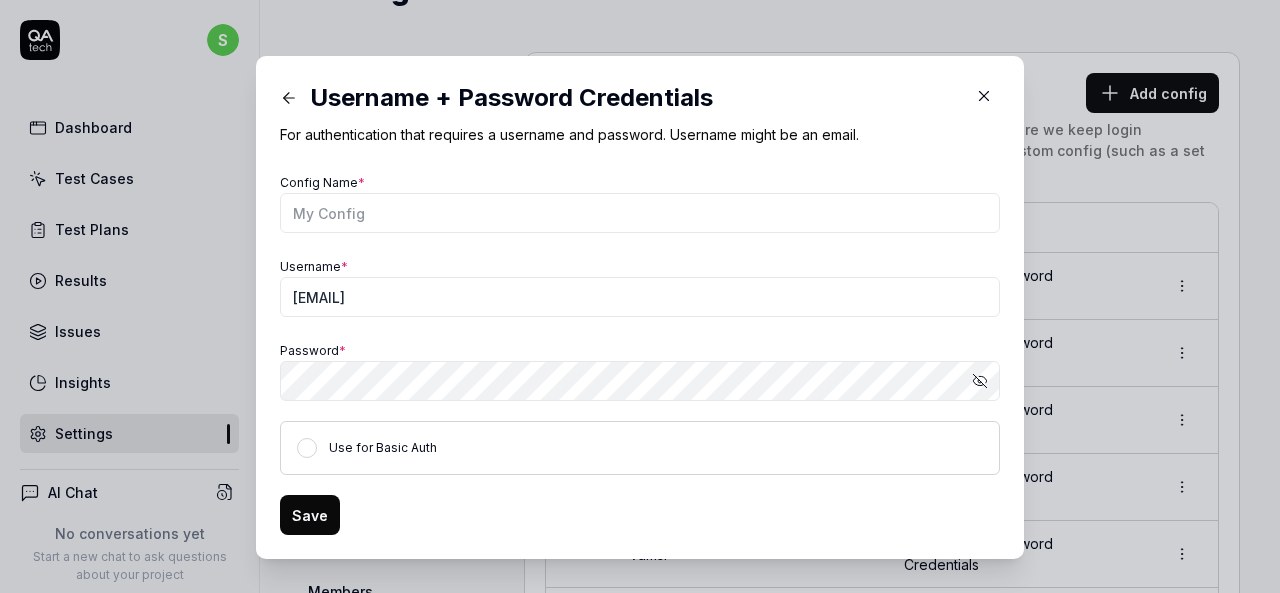 click 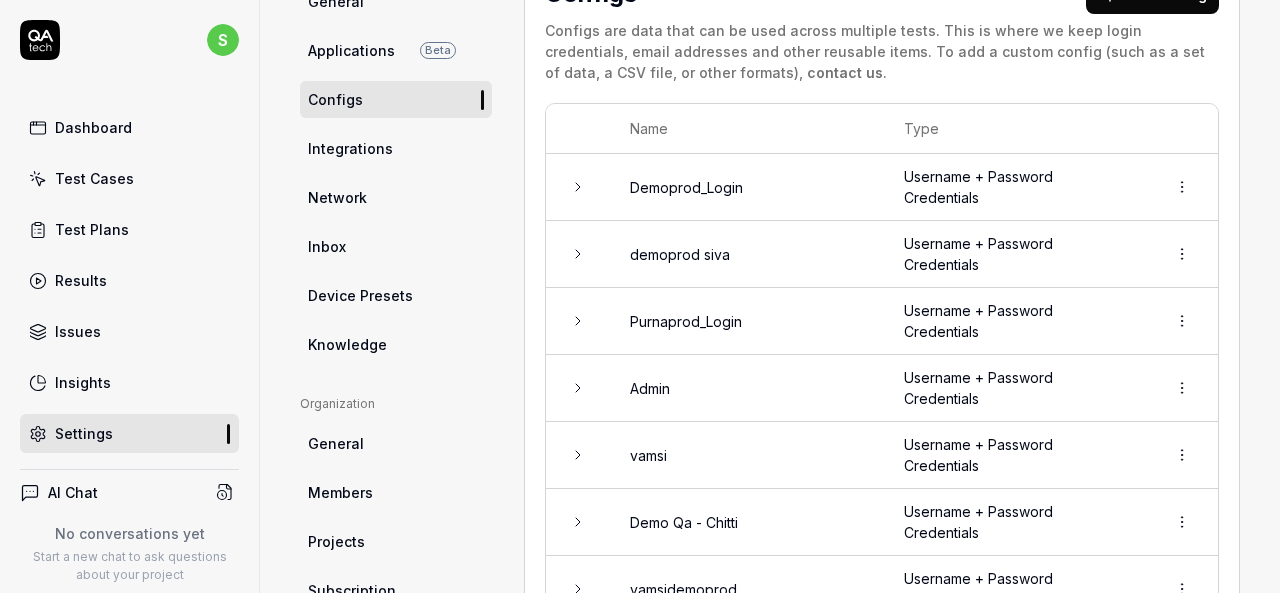 scroll, scrollTop: 400, scrollLeft: 0, axis: vertical 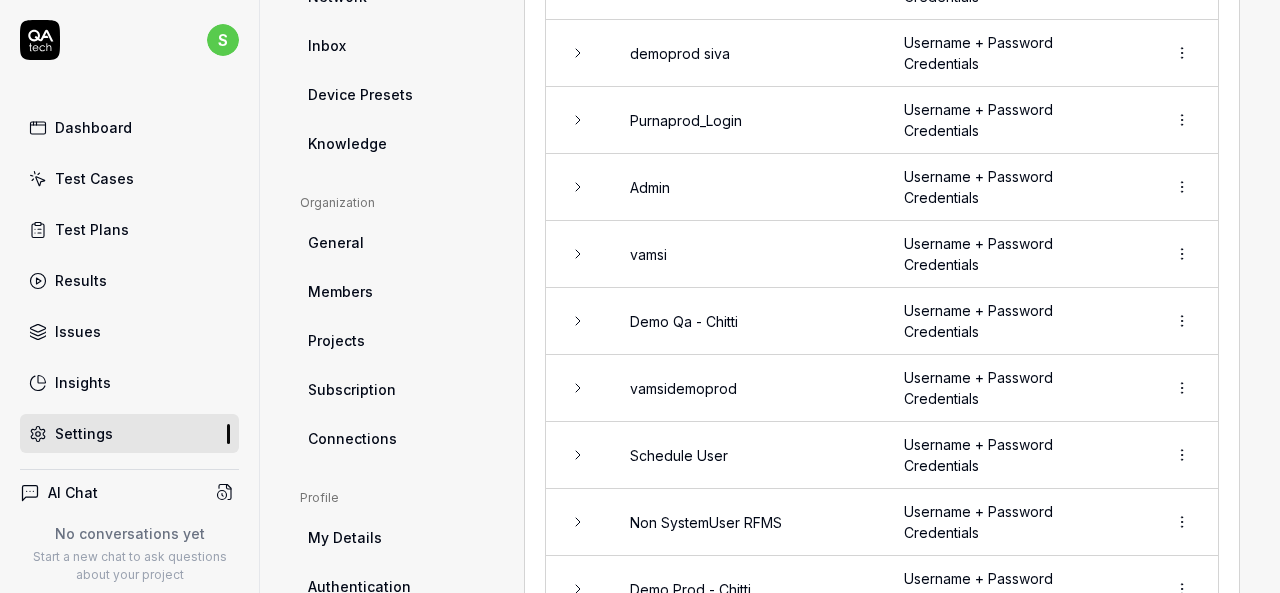 click 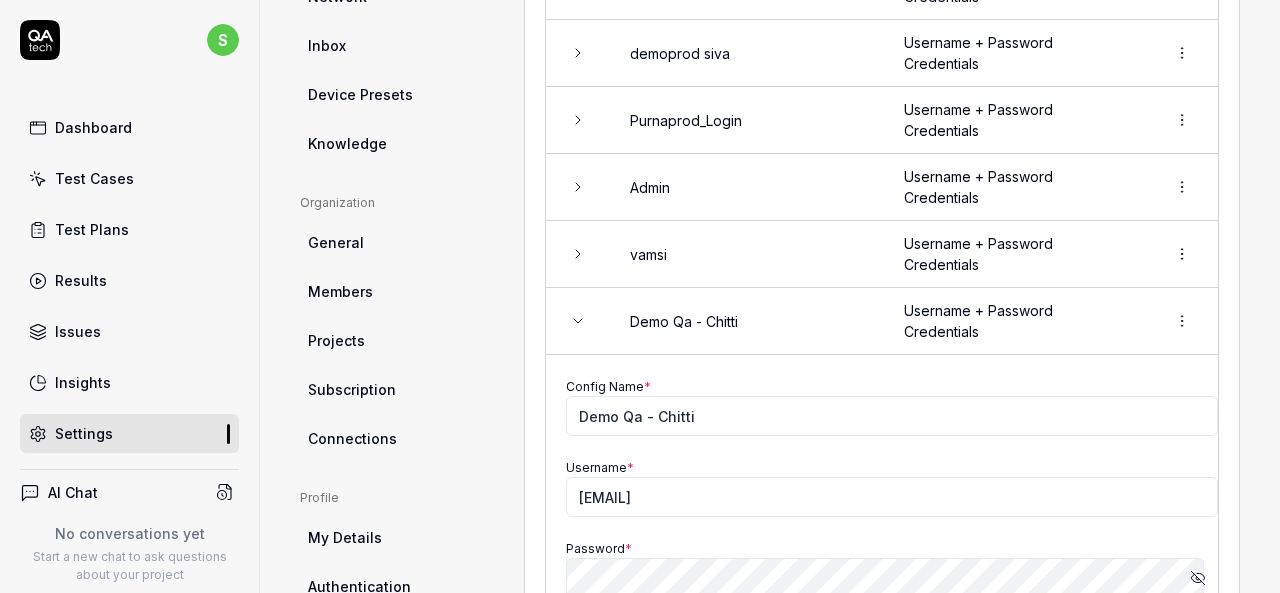 click 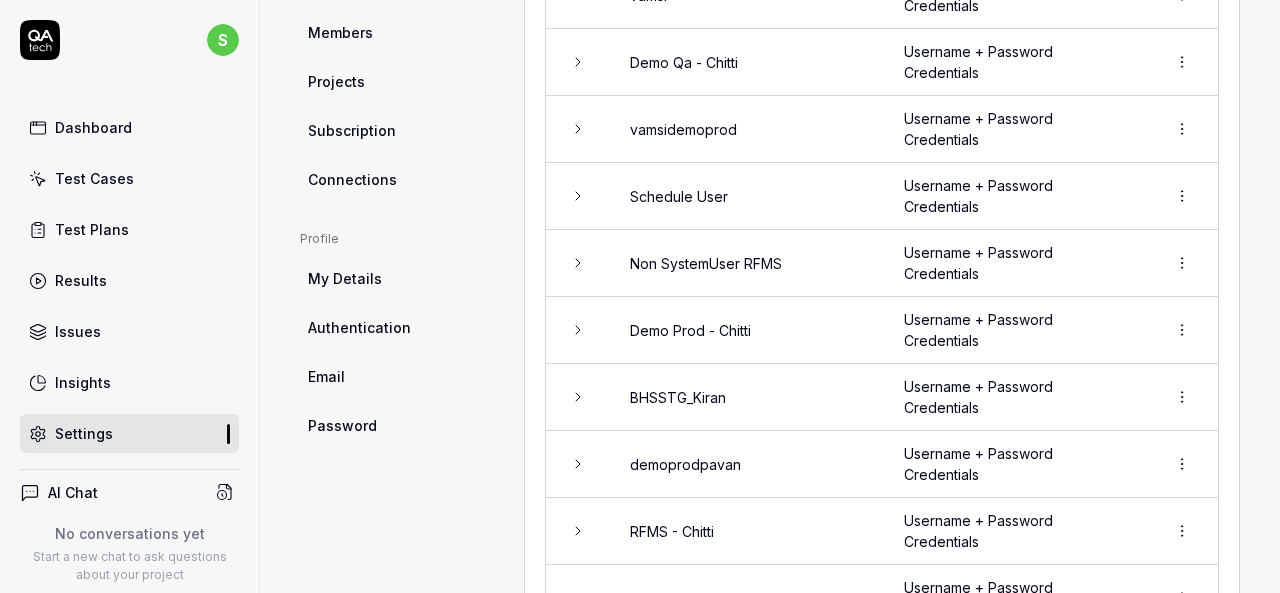 scroll, scrollTop: 700, scrollLeft: 0, axis: vertical 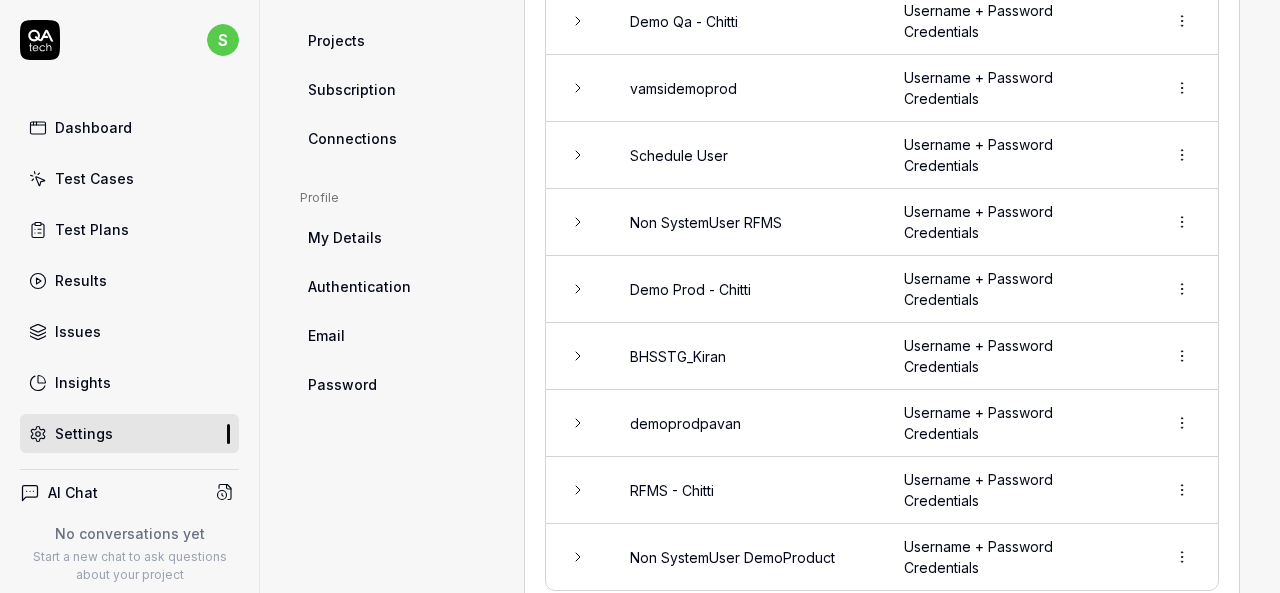 click at bounding box center (578, 356) 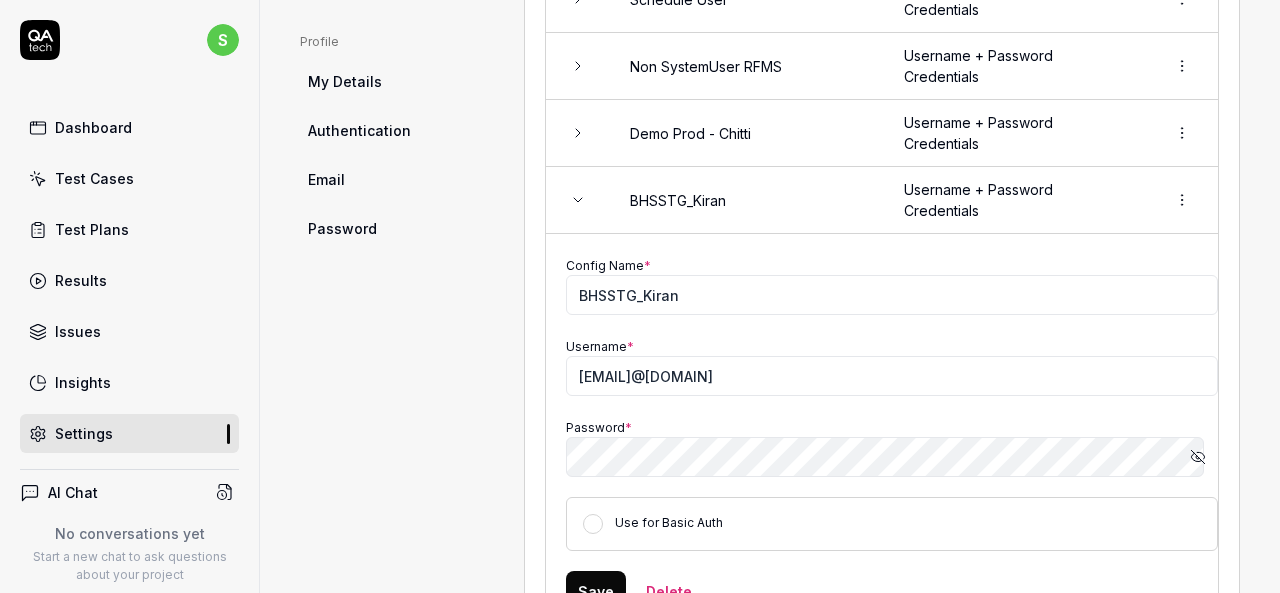 scroll, scrollTop: 900, scrollLeft: 0, axis: vertical 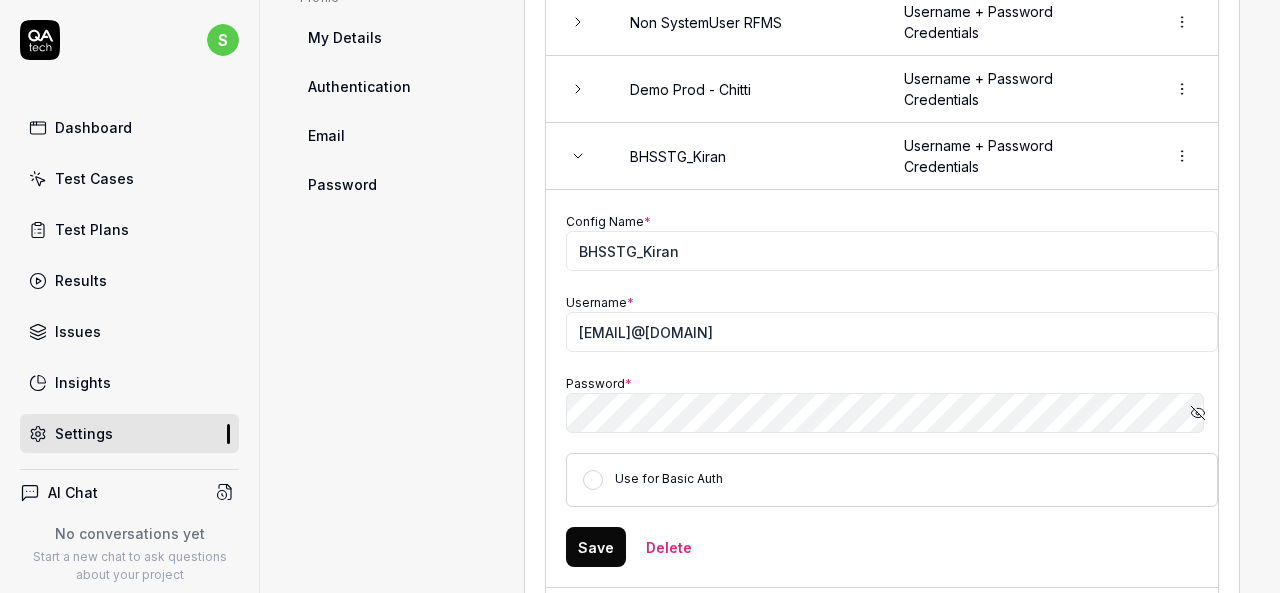 click 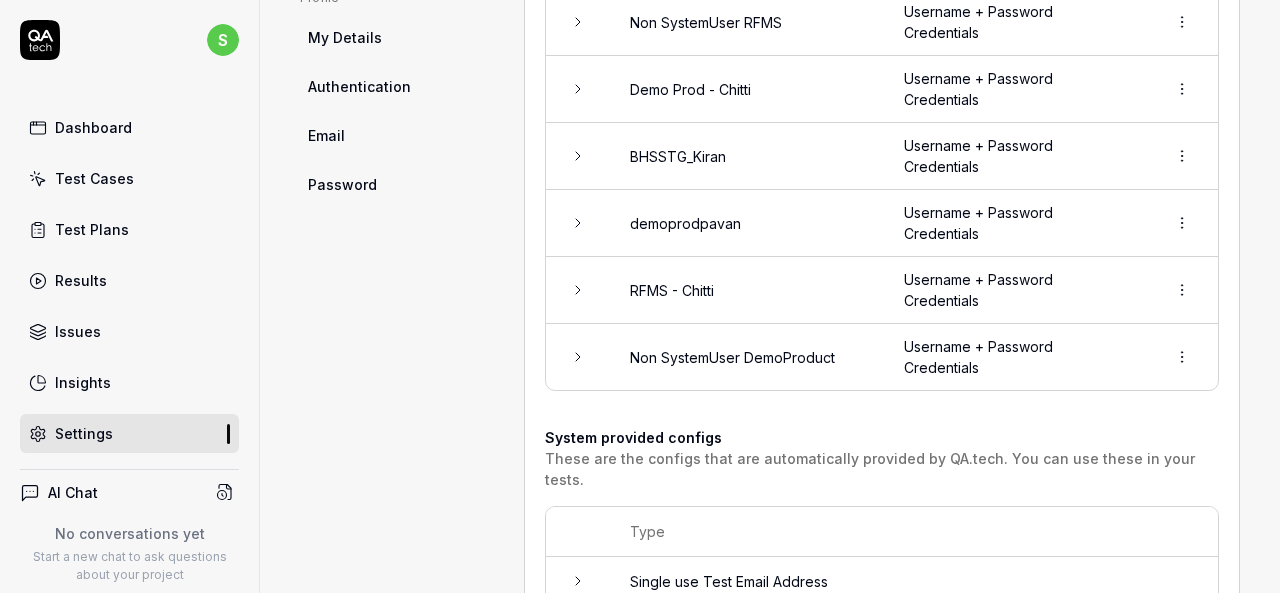 click 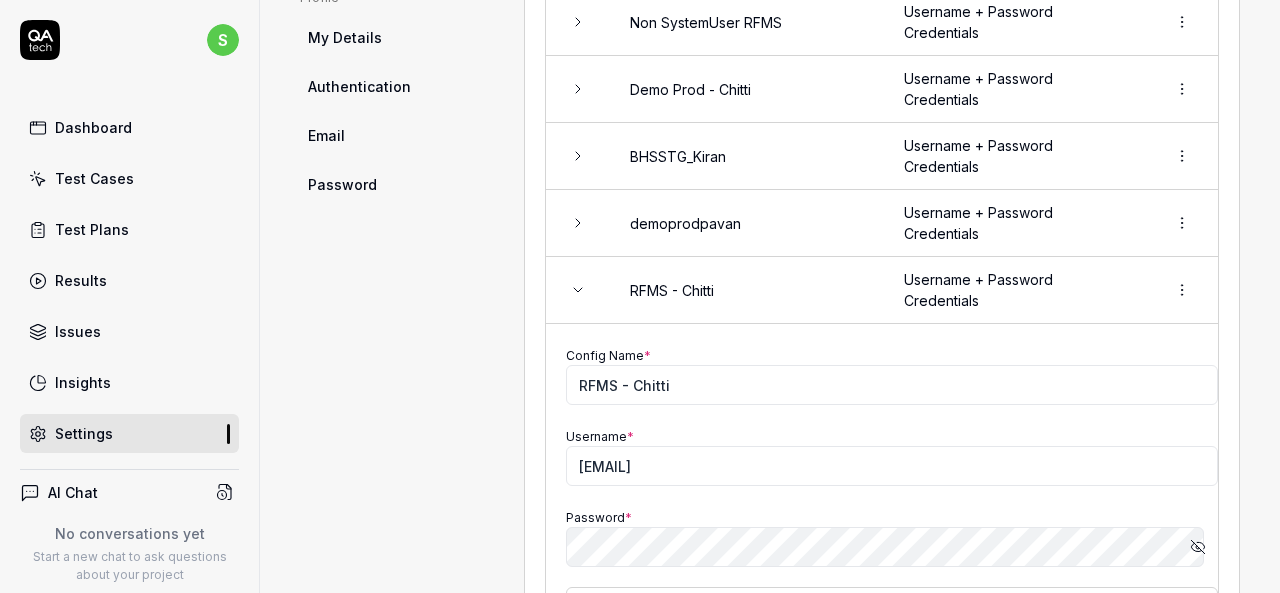 click 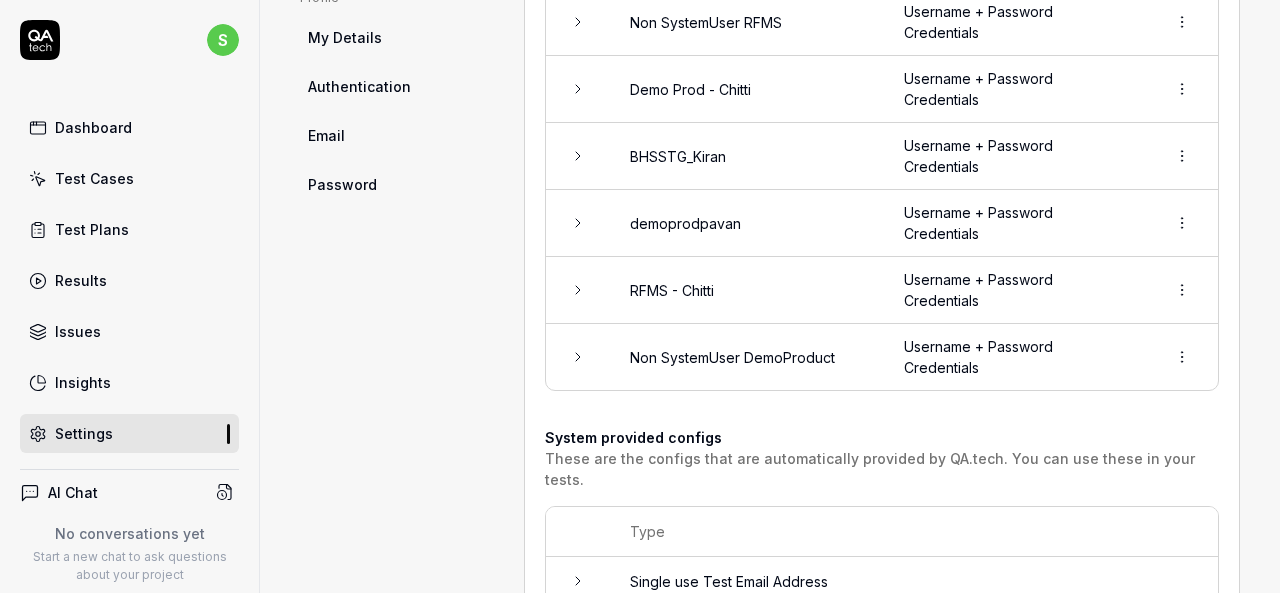 click 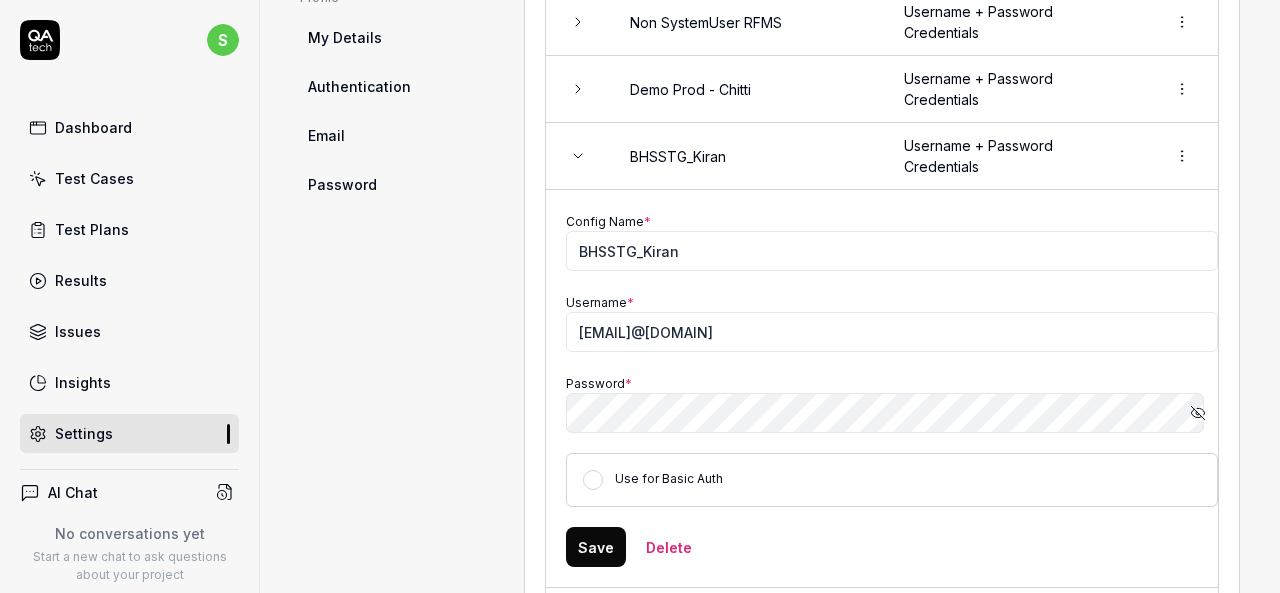 click 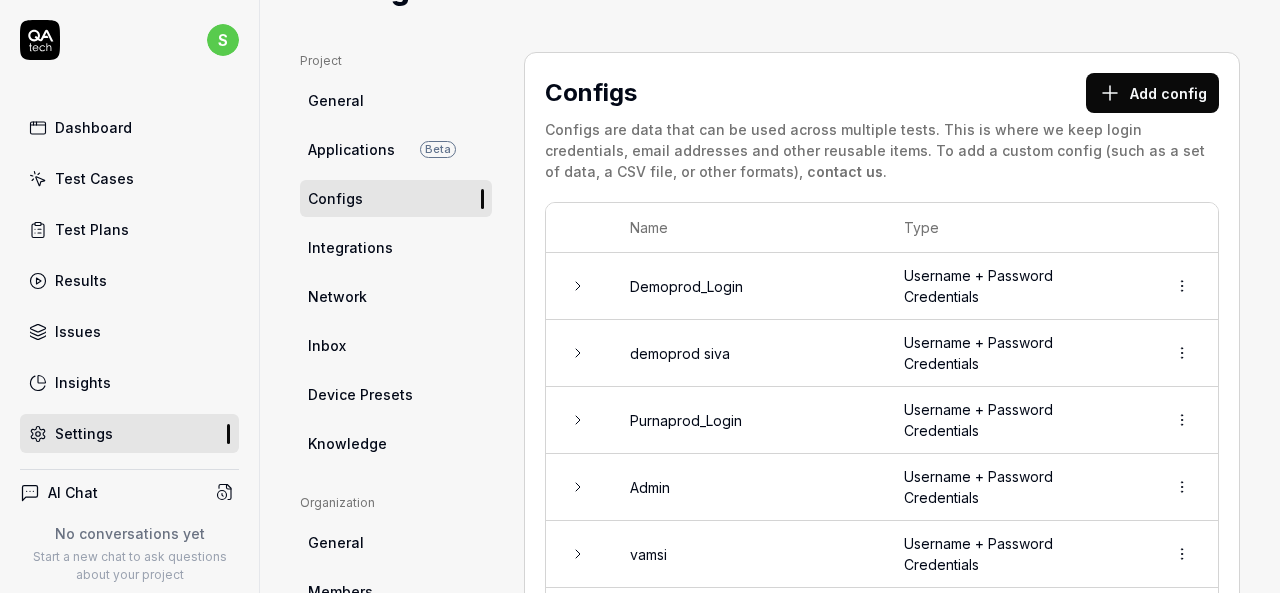 scroll, scrollTop: 0, scrollLeft: 0, axis: both 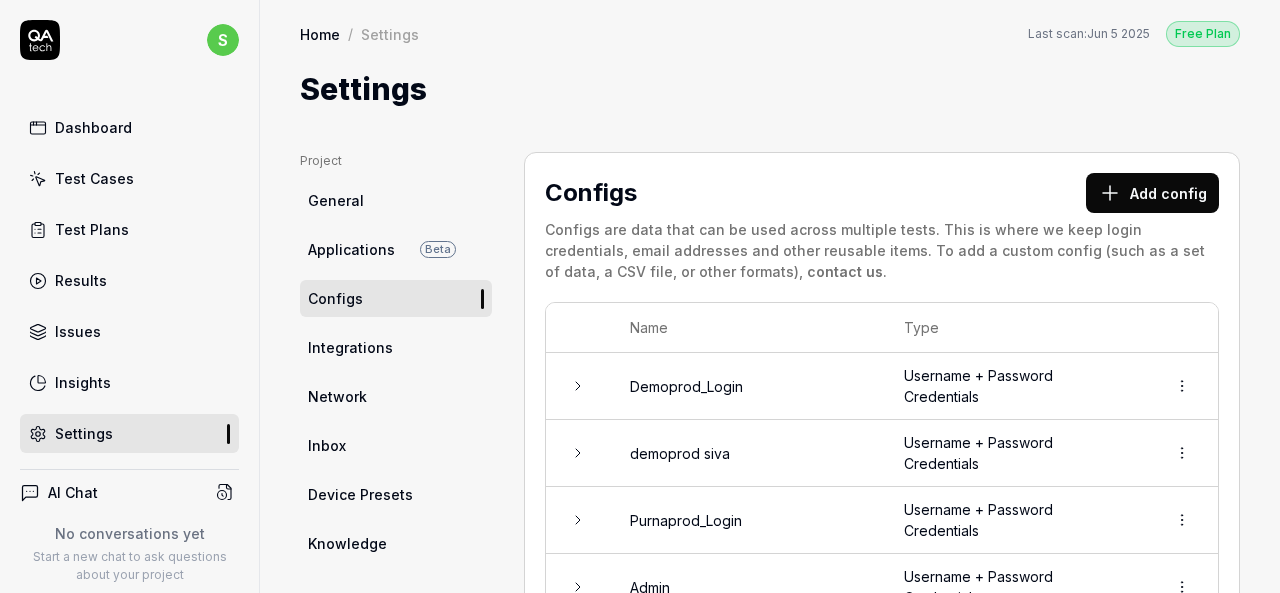 click on "Add config" at bounding box center [1152, 193] 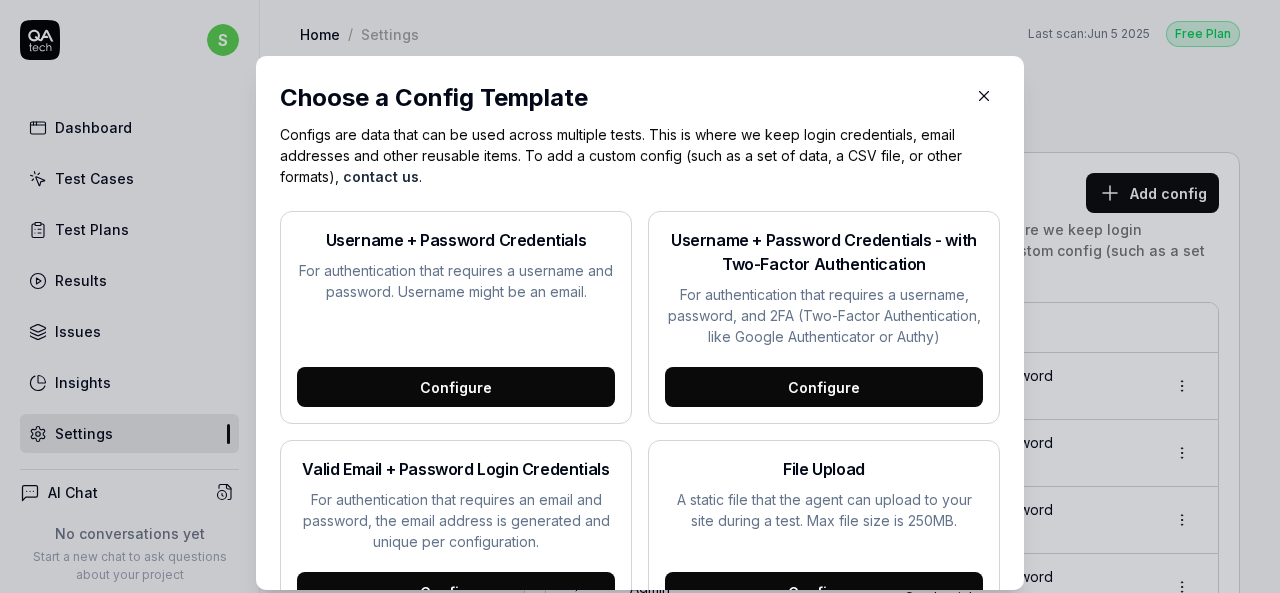 click on "Configure" at bounding box center (456, 387) 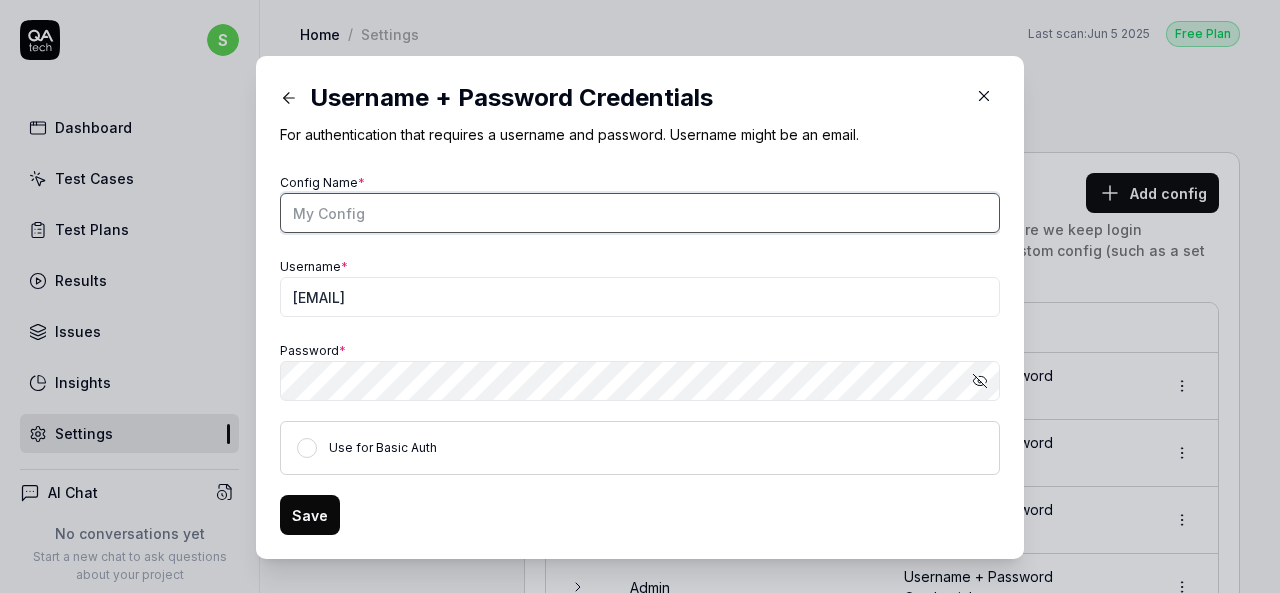 click on "Config Name  *" at bounding box center (640, 213) 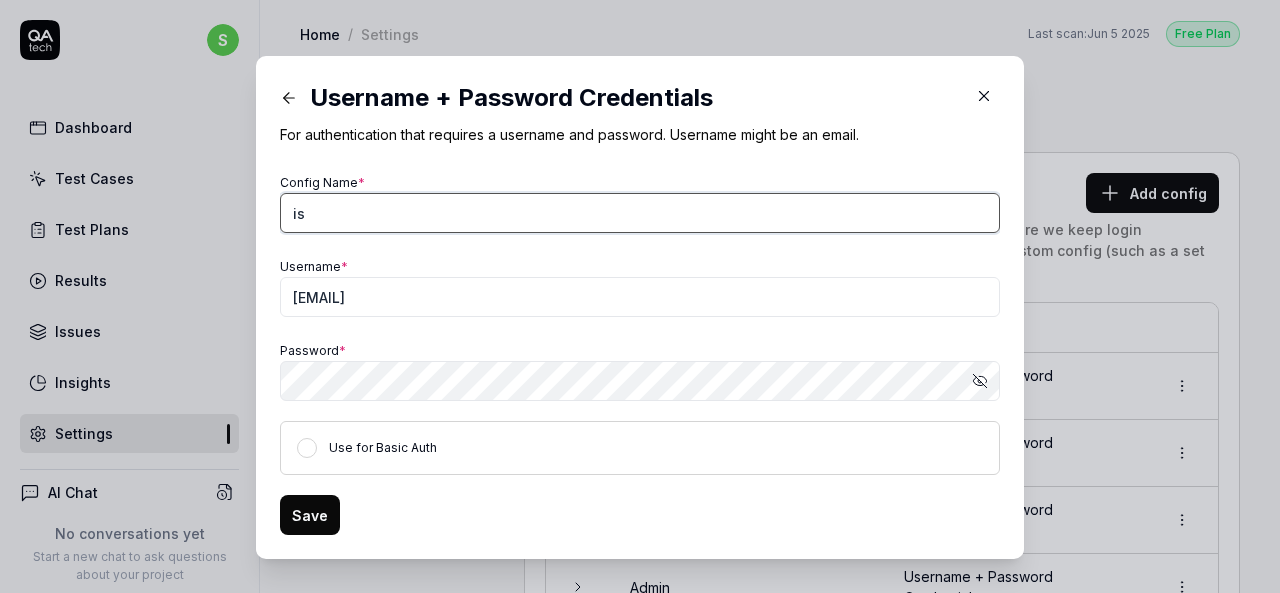 type on "i" 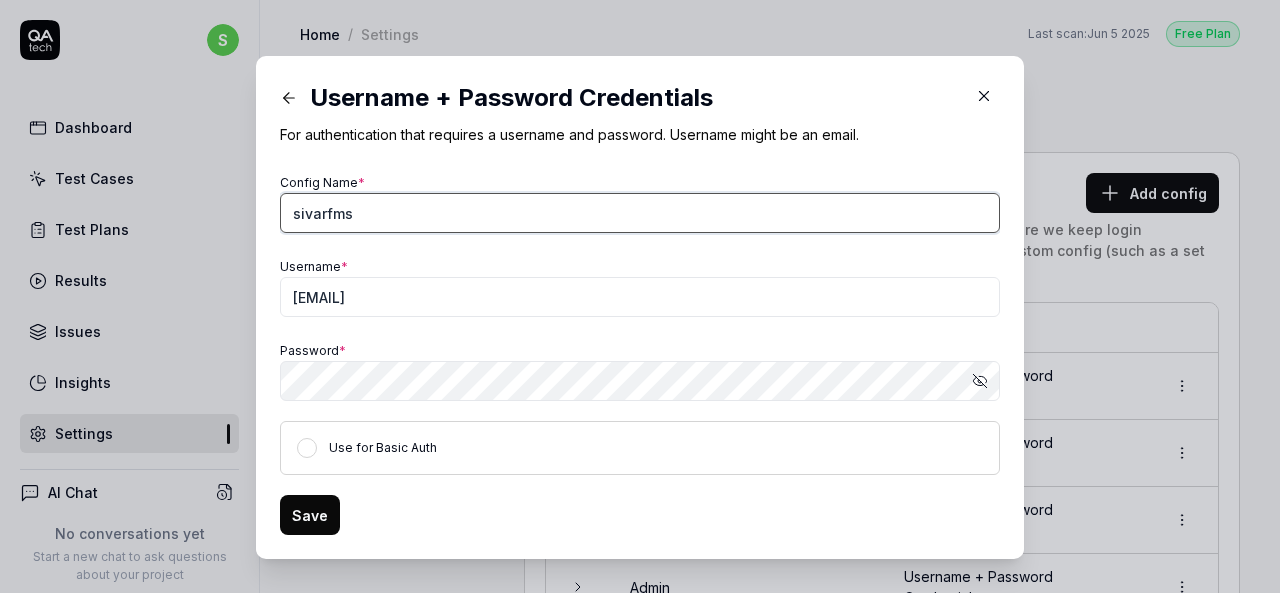 scroll, scrollTop: 21, scrollLeft: 0, axis: vertical 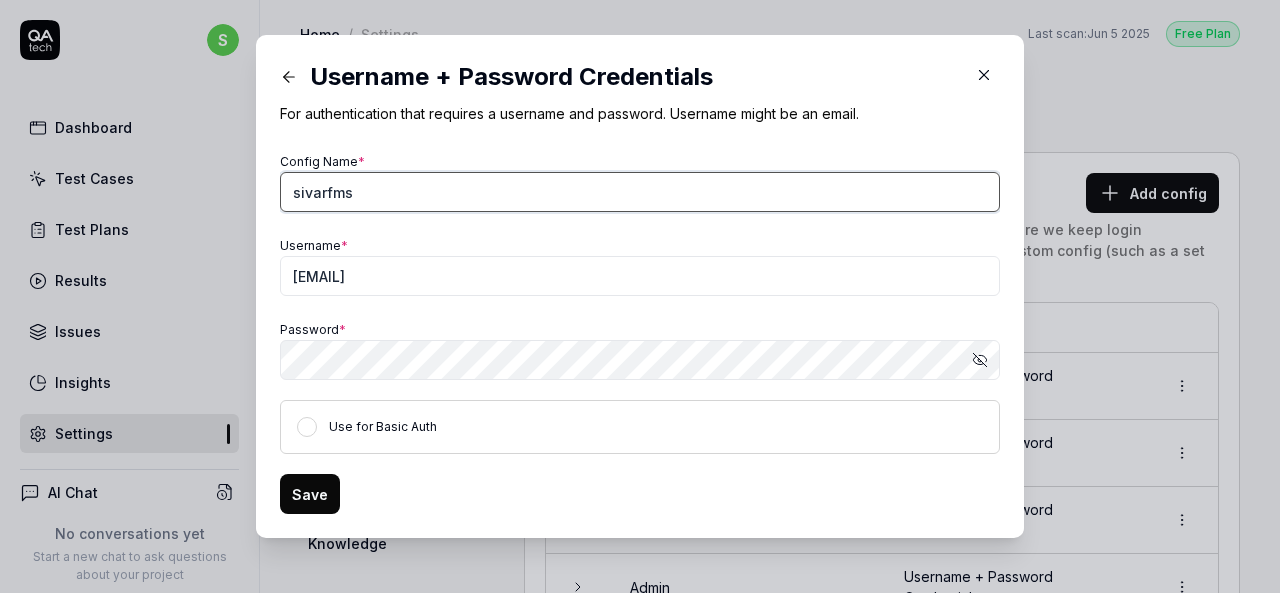 type on "sivarfms" 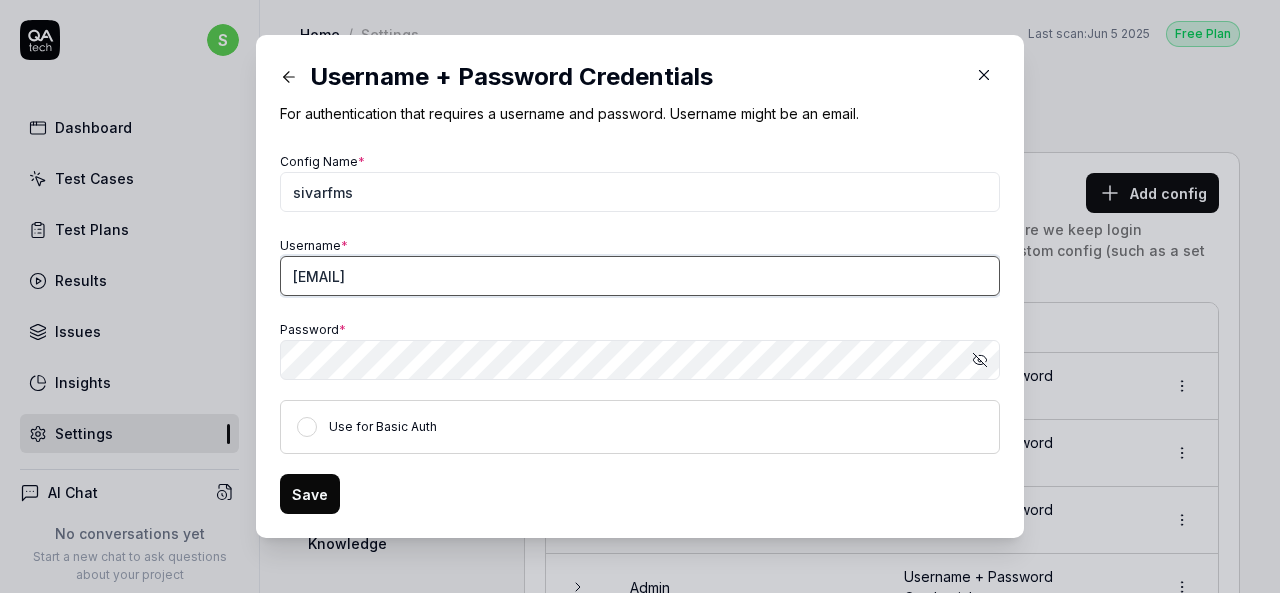 drag, startPoint x: 544, startPoint y: 279, endPoint x: 261, endPoint y: 319, distance: 285.81287 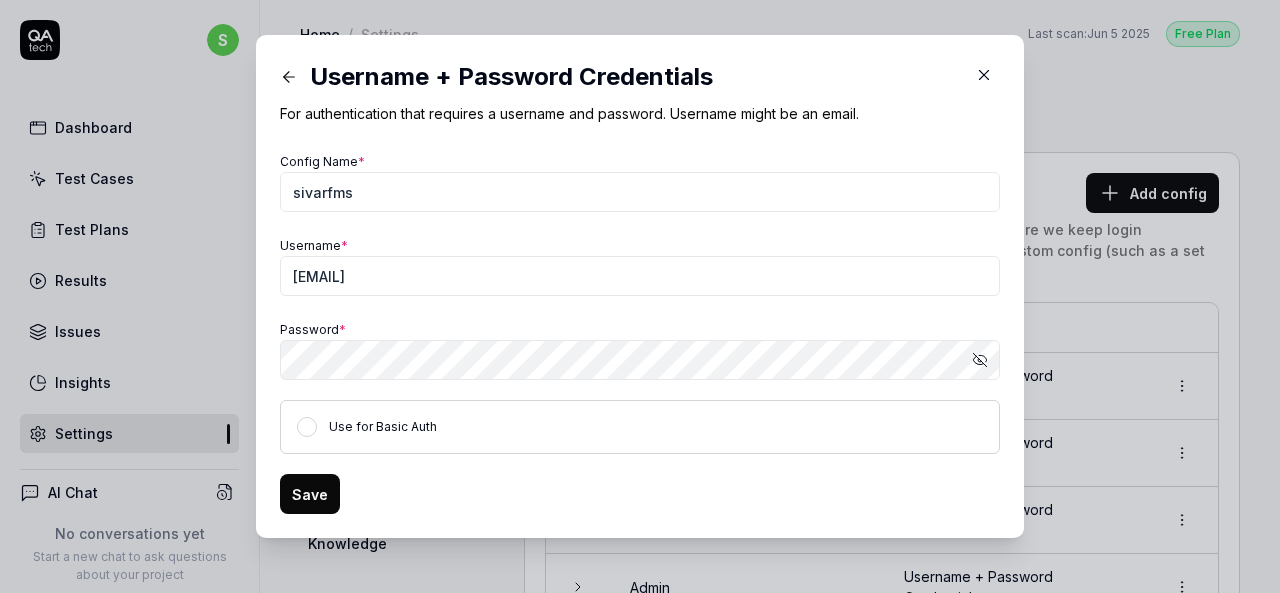 click 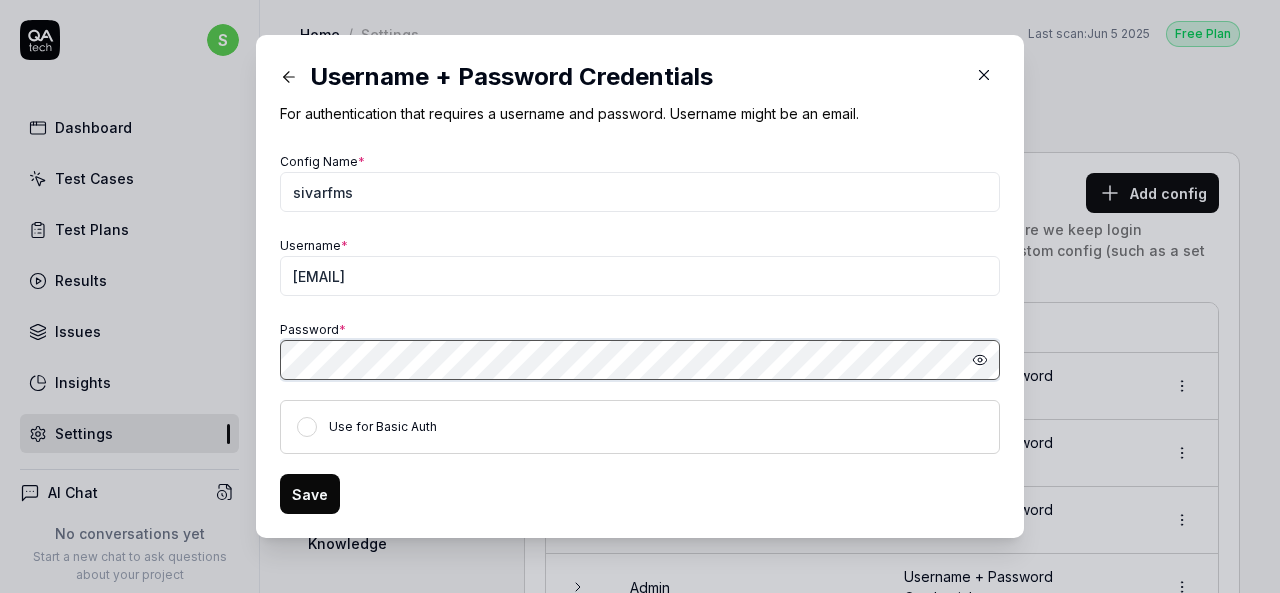 click on "Config Name  * sivarfms Username  * [EMAIL] Password  * Hide password Use for Basic Auth" at bounding box center [640, 301] 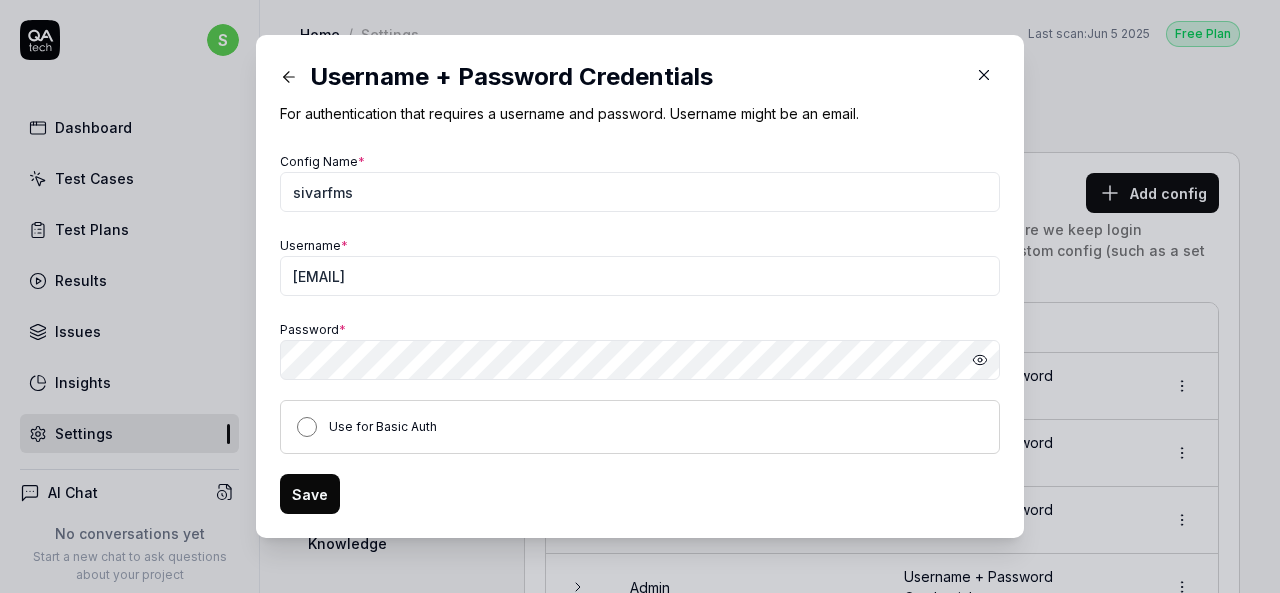click on "Use for Basic Auth" at bounding box center (307, 427) 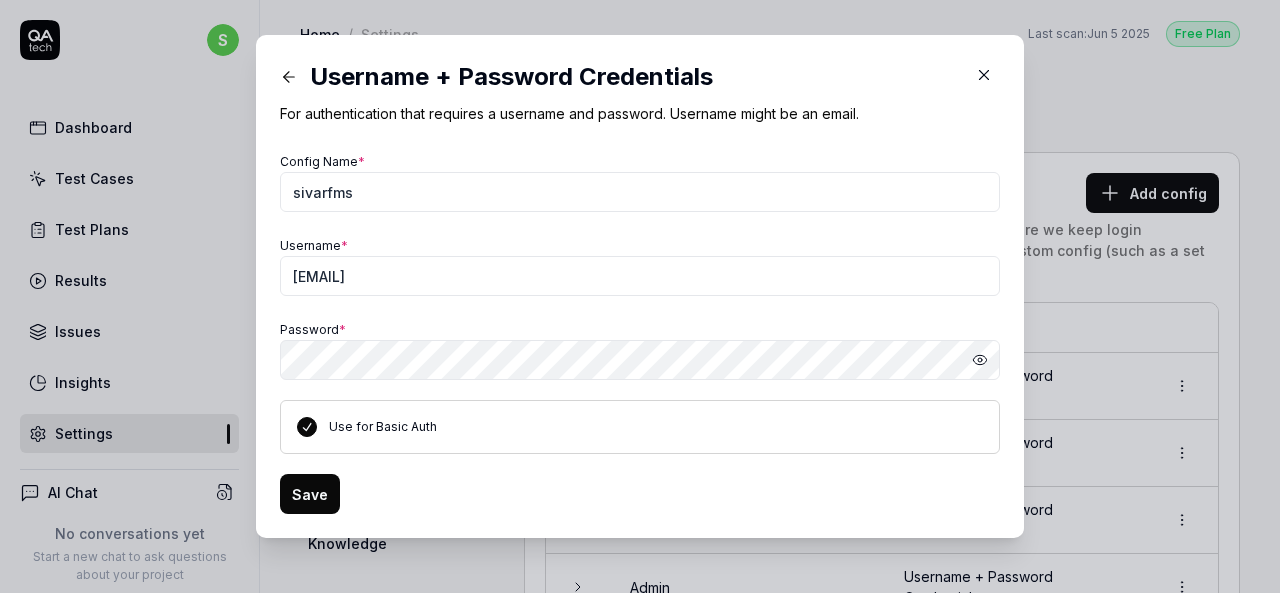click on "Save" at bounding box center [310, 494] 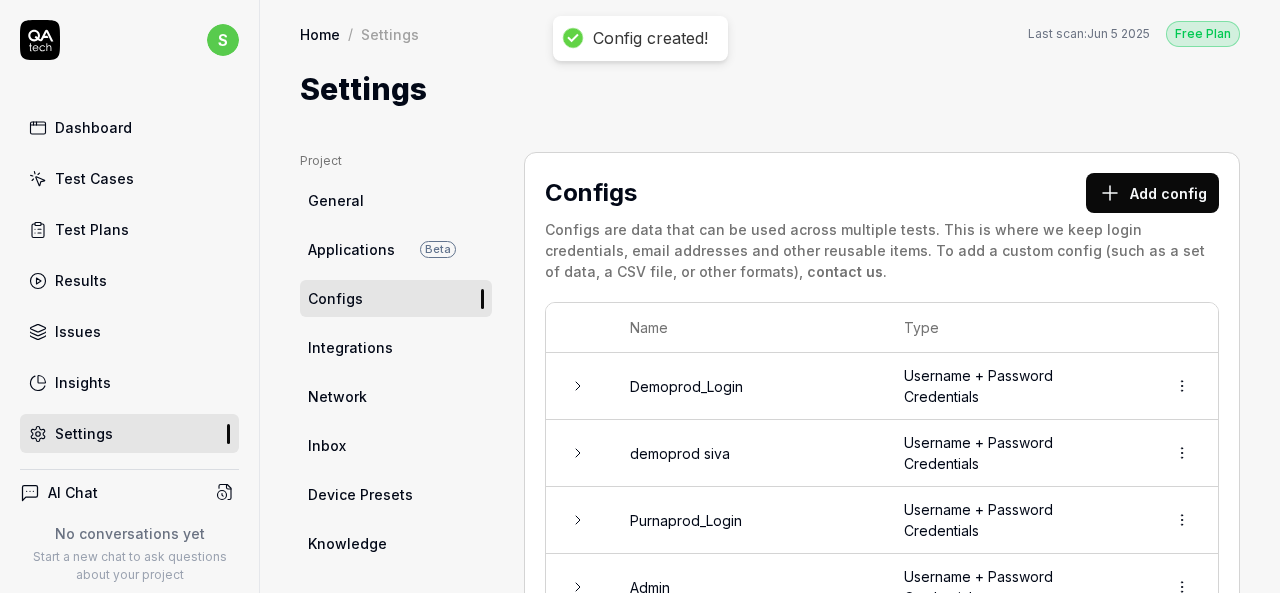 click on "Settings" at bounding box center (770, 89) 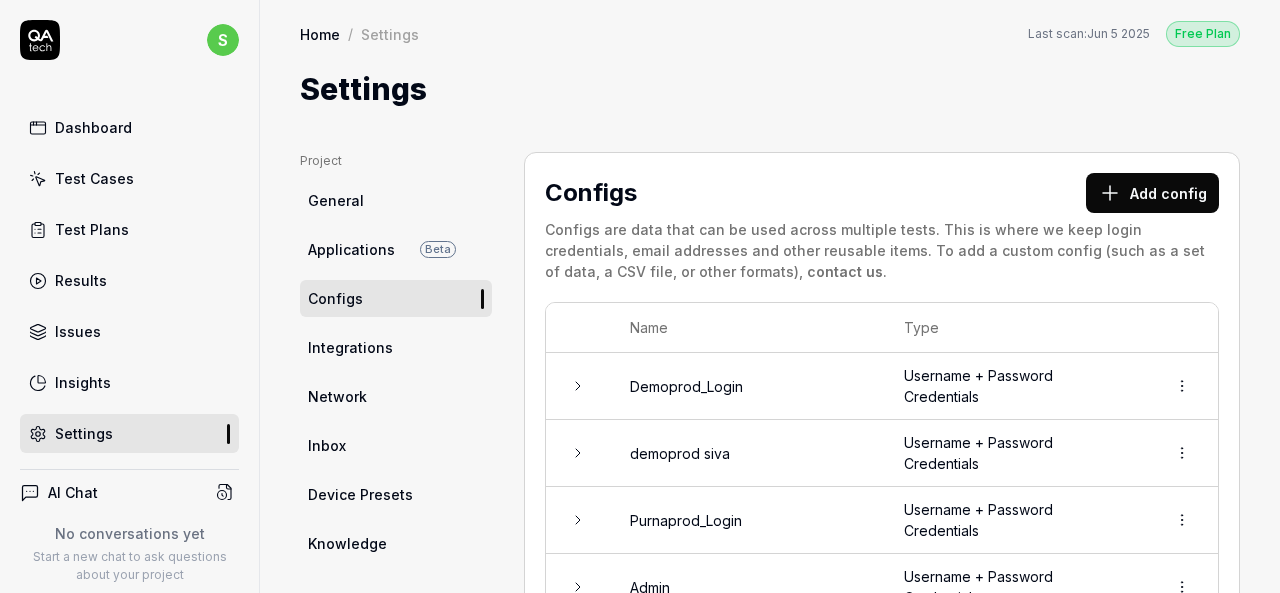click 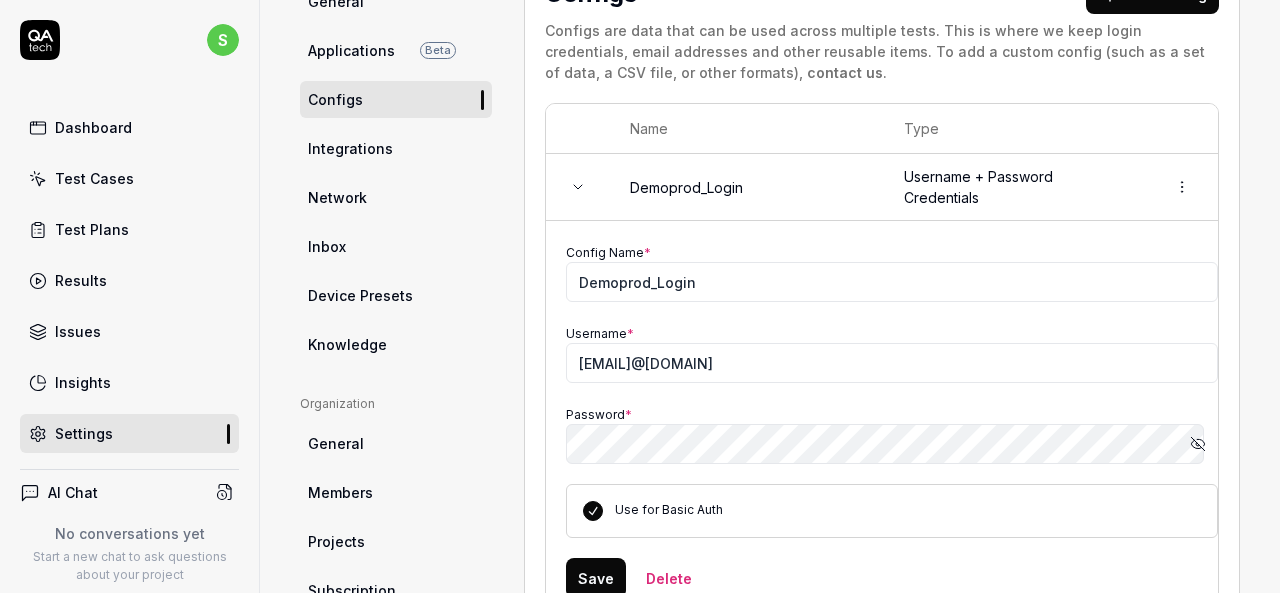 scroll, scrollTop: 200, scrollLeft: 0, axis: vertical 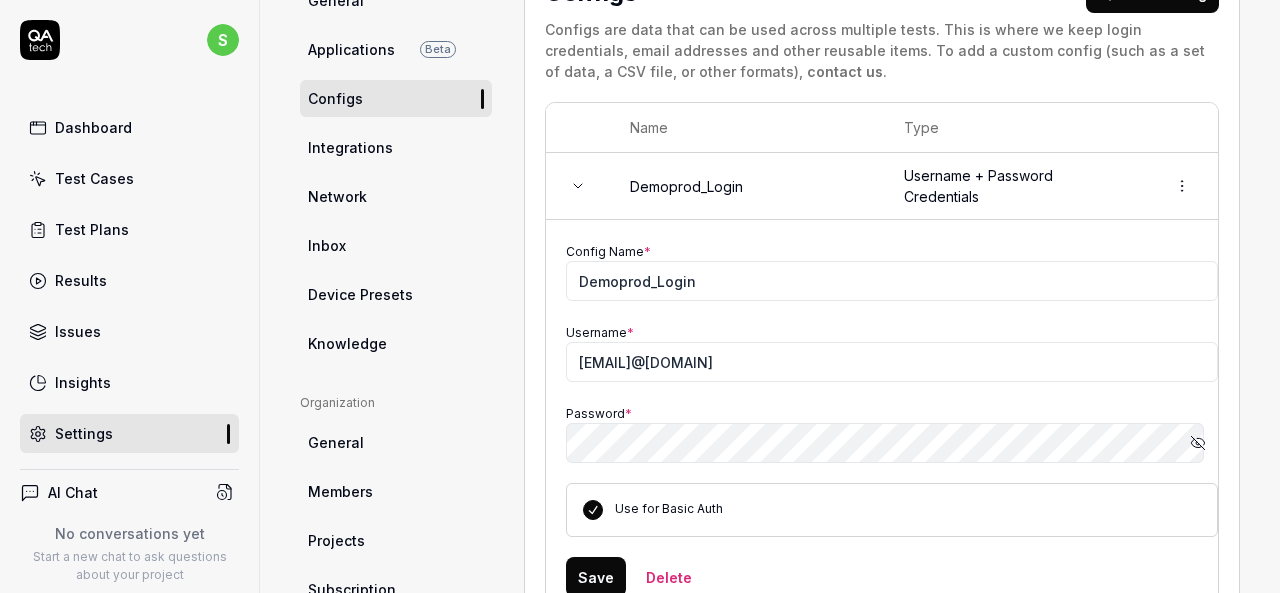 click 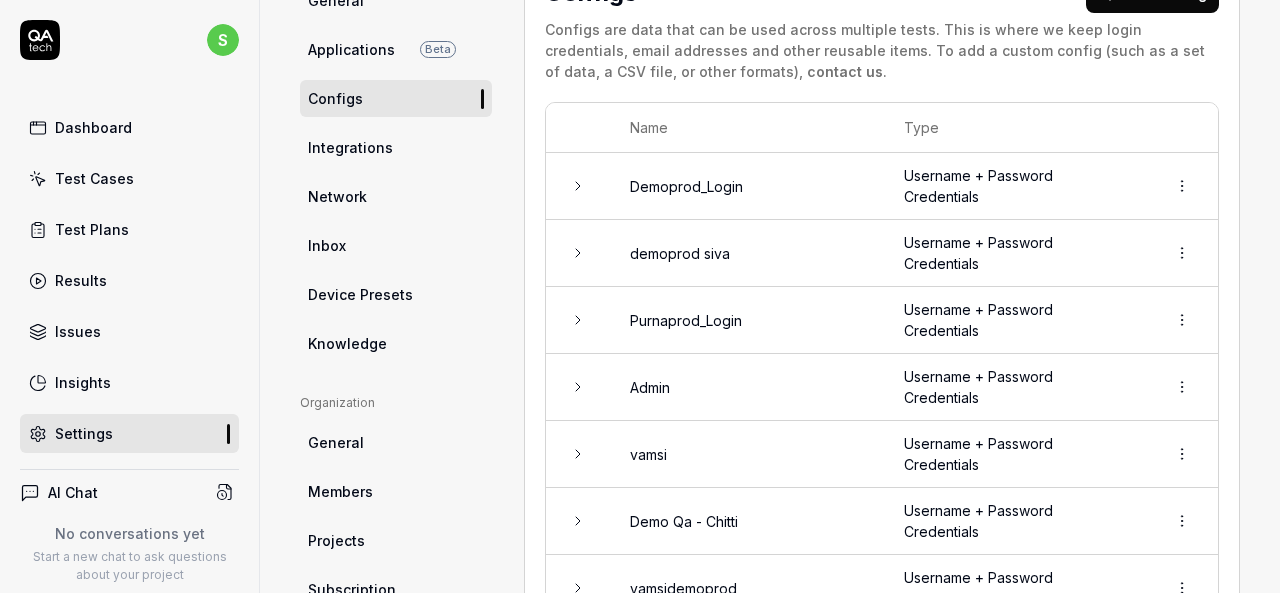 click on "Test Cases" at bounding box center (94, 178) 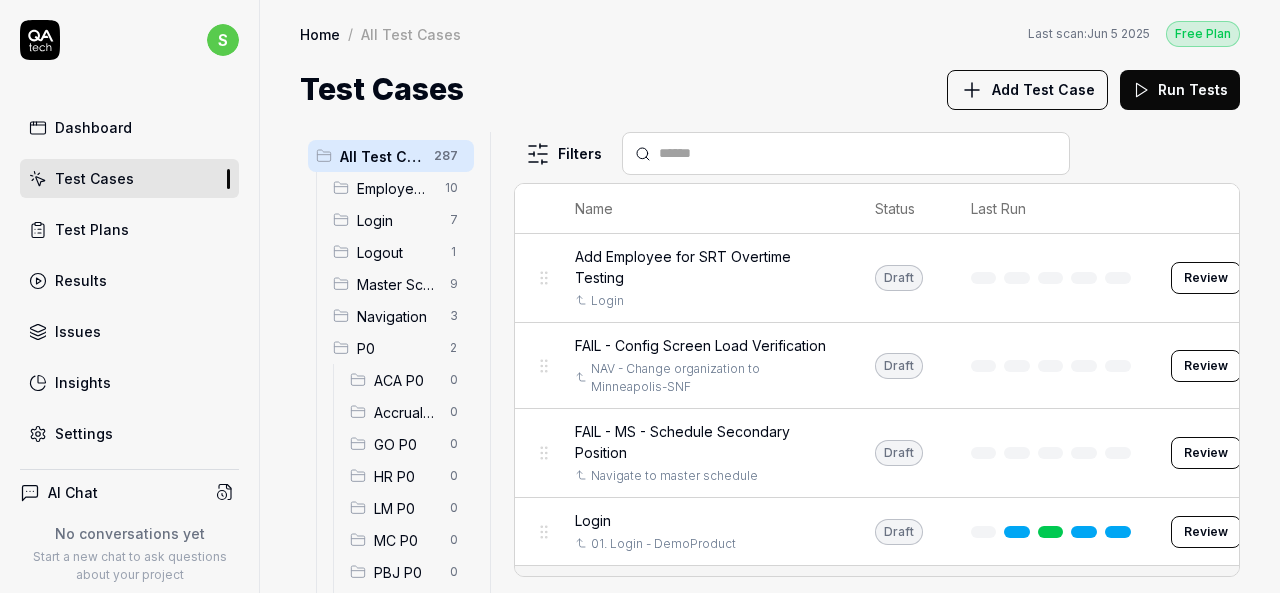 scroll, scrollTop: 0, scrollLeft: 0, axis: both 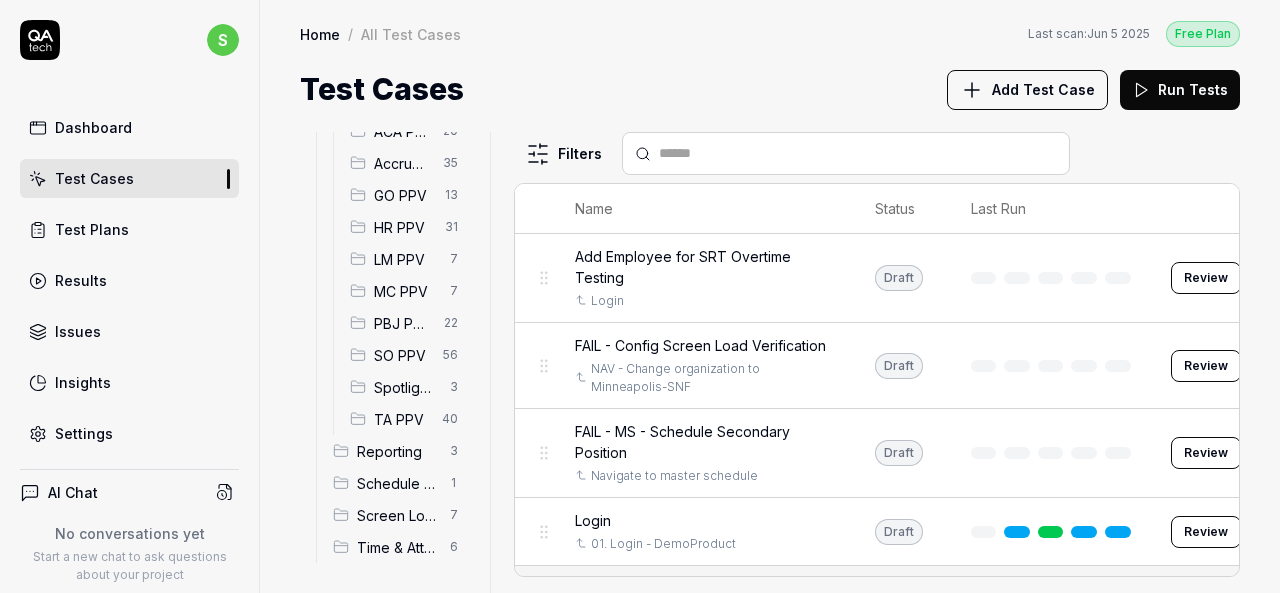 click on "HR PPV" at bounding box center [403, 227] 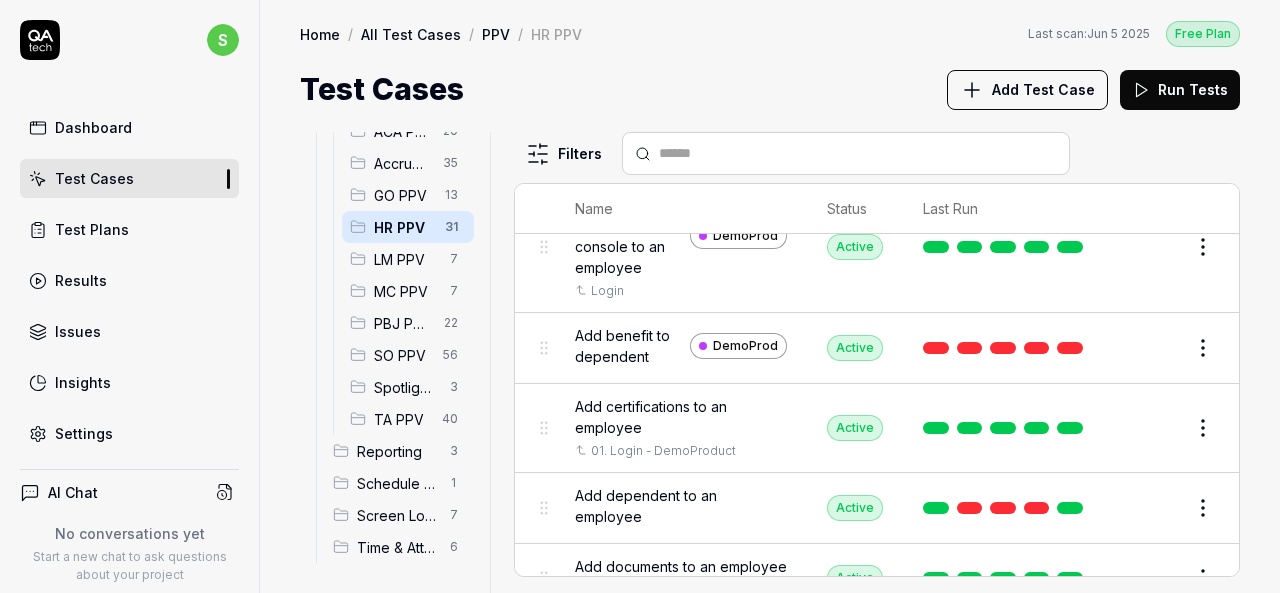 scroll, scrollTop: 300, scrollLeft: 0, axis: vertical 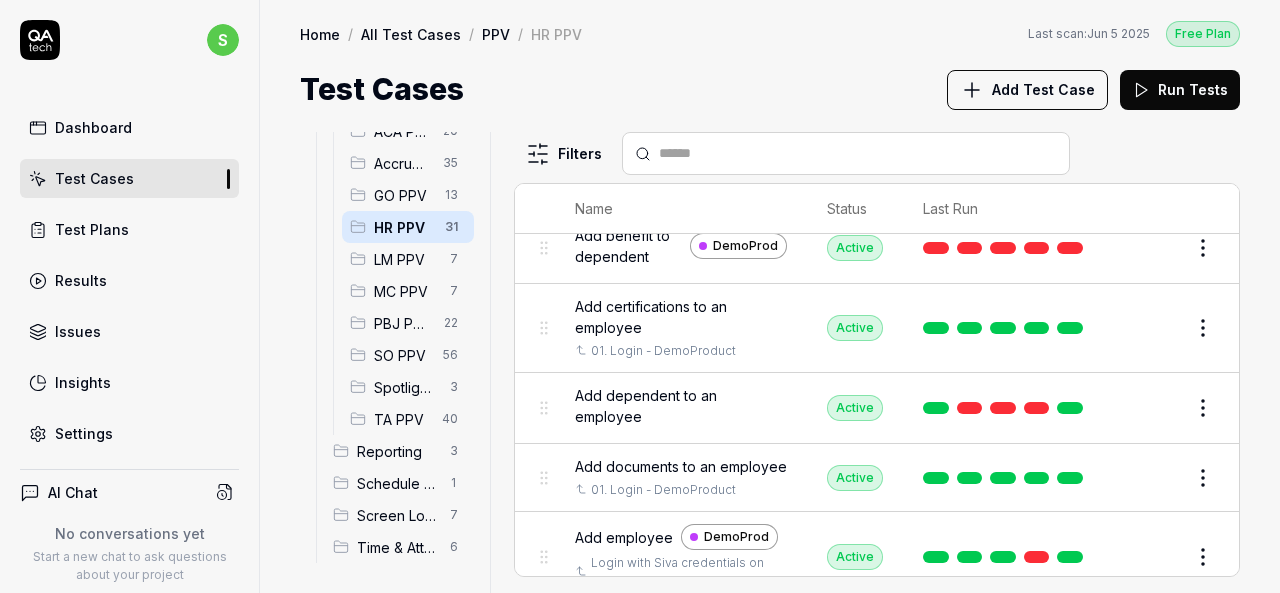 click on "Add employee" at bounding box center (624, 537) 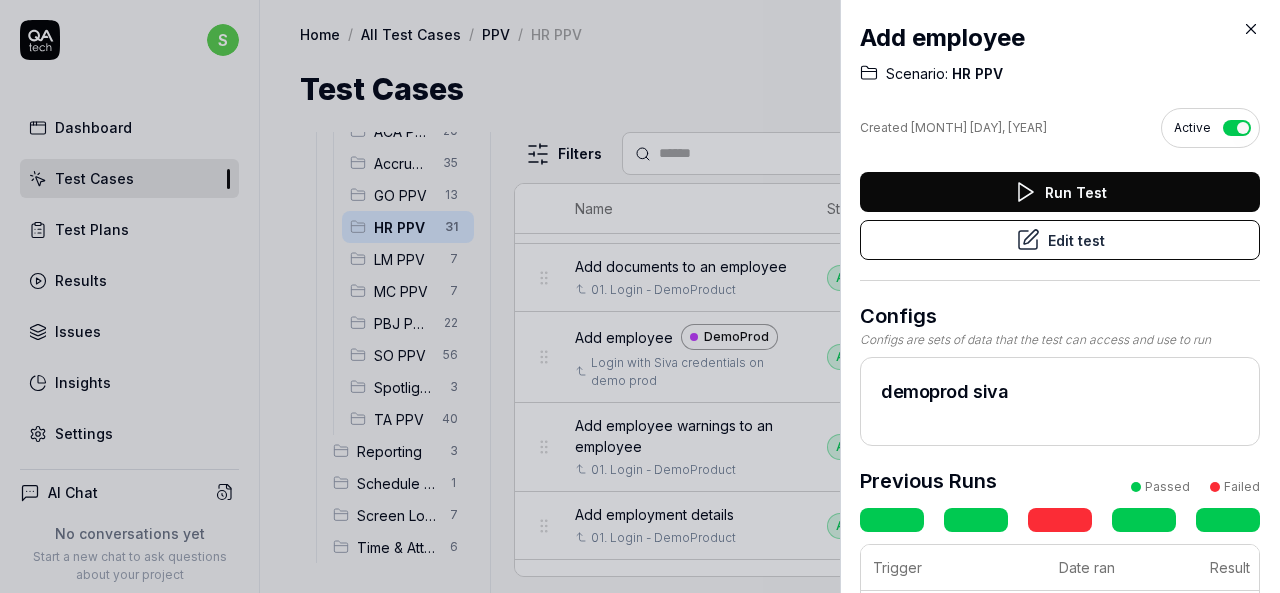 click on "Edit test" at bounding box center [1060, 240] 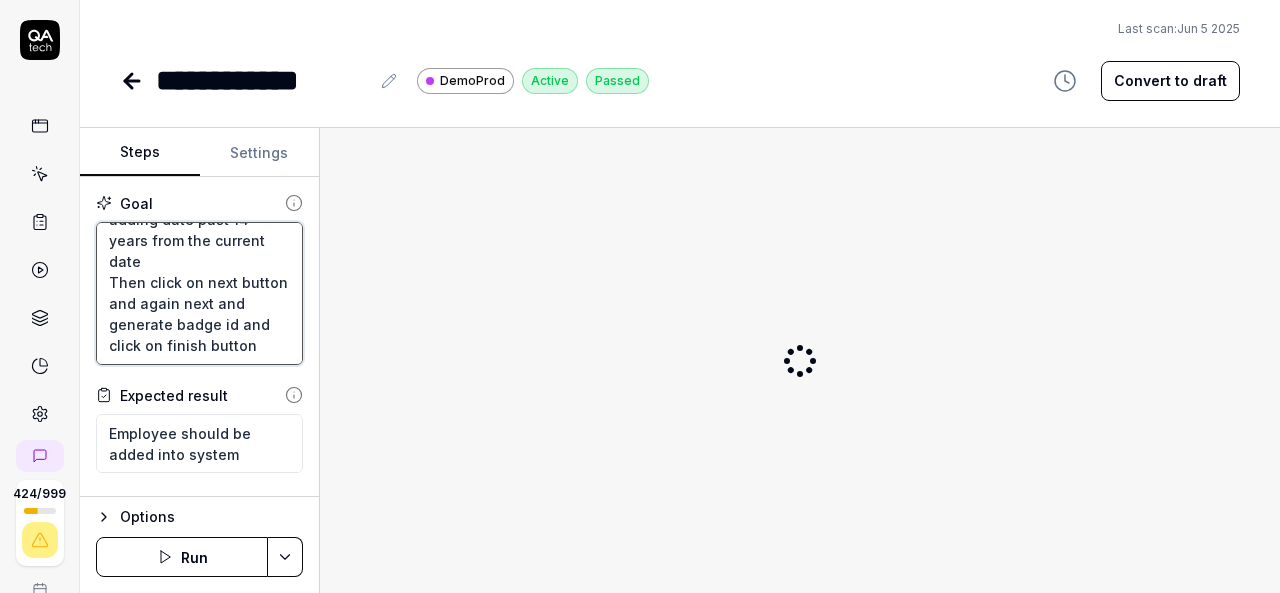 scroll, scrollTop: 189, scrollLeft: 0, axis: vertical 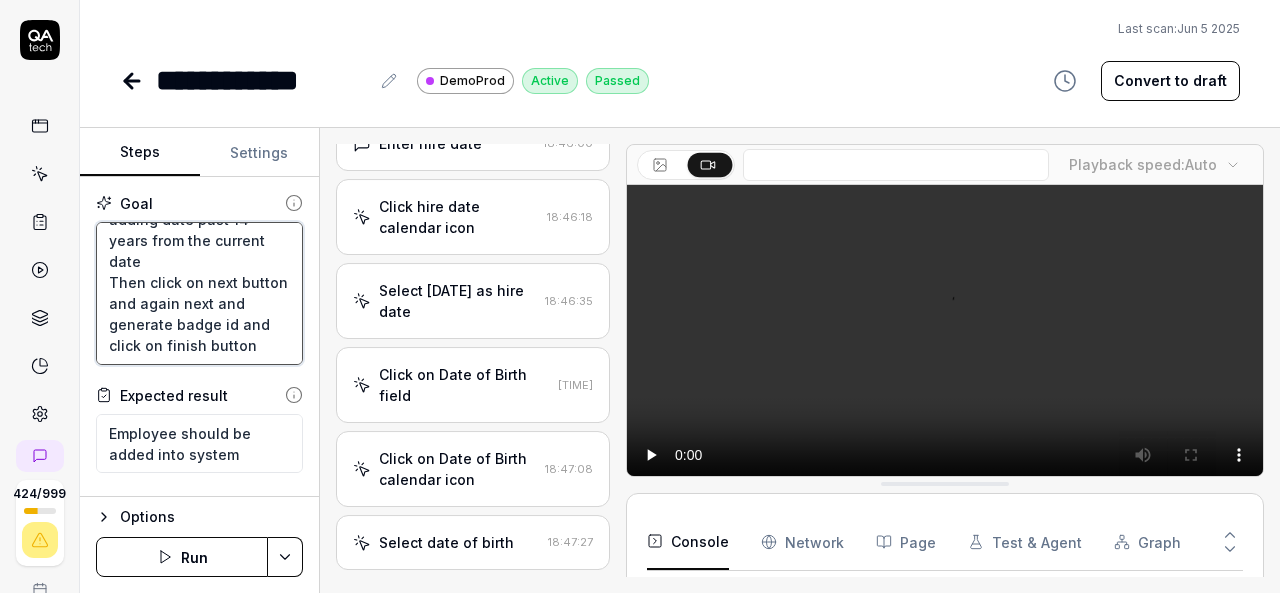 drag, startPoint x: 102, startPoint y: 235, endPoint x: 246, endPoint y: 378, distance: 202.94087 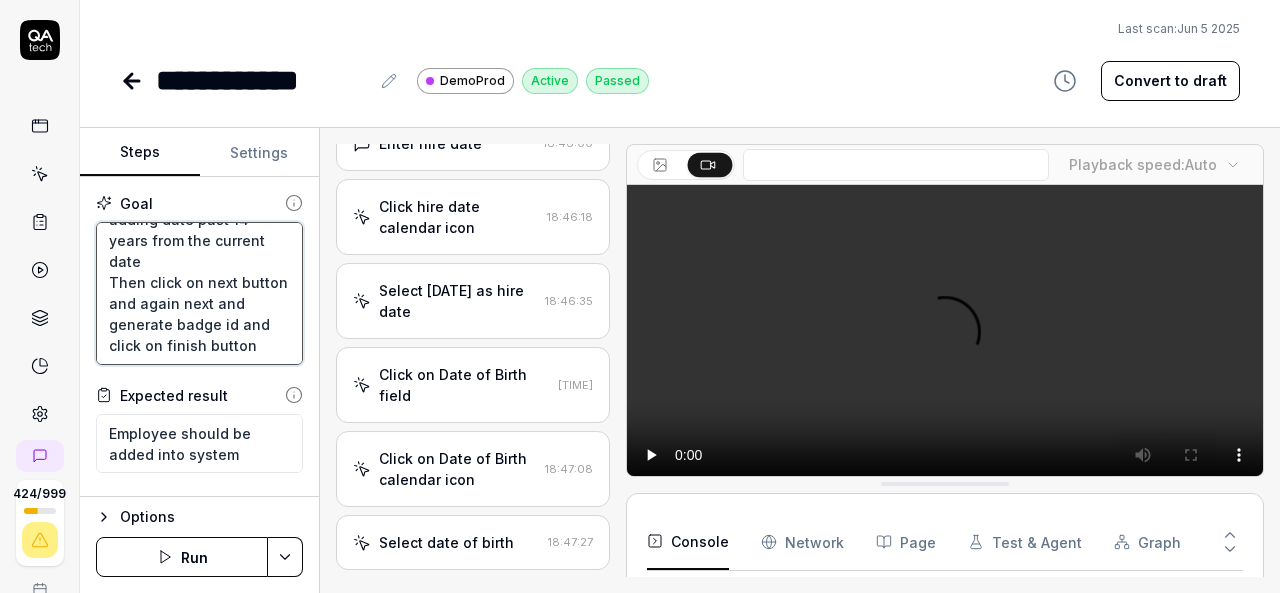 click on "Goal Add random employee by filling all required fields
Pick hire date past 30 days from current date
Fill date of birth by adding date past 14 years from the current date
Then click on next button and again next and generate badge id and click on finish button Expected result Employee should be added into system Steps No steps yet
To pick up a draggable item, press the space bar.
While dragging, use the arrow keys to move the item.
Press space again to drop the item in its new position, or press escape to cancel." at bounding box center (199, 337) 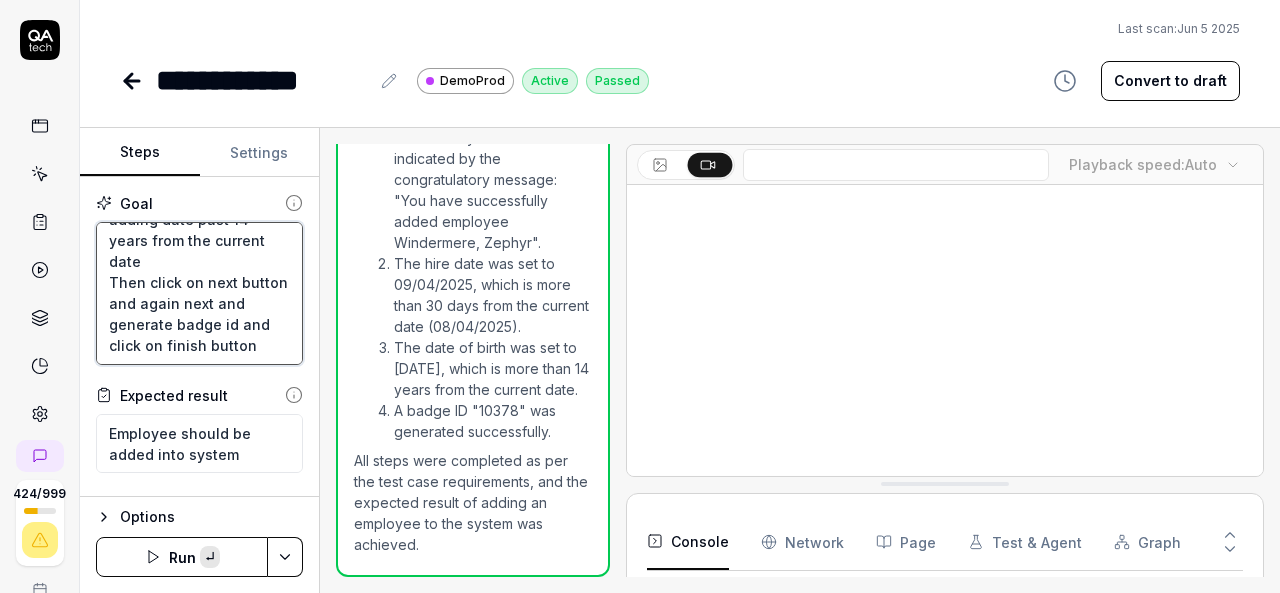 scroll, scrollTop: 3126, scrollLeft: 0, axis: vertical 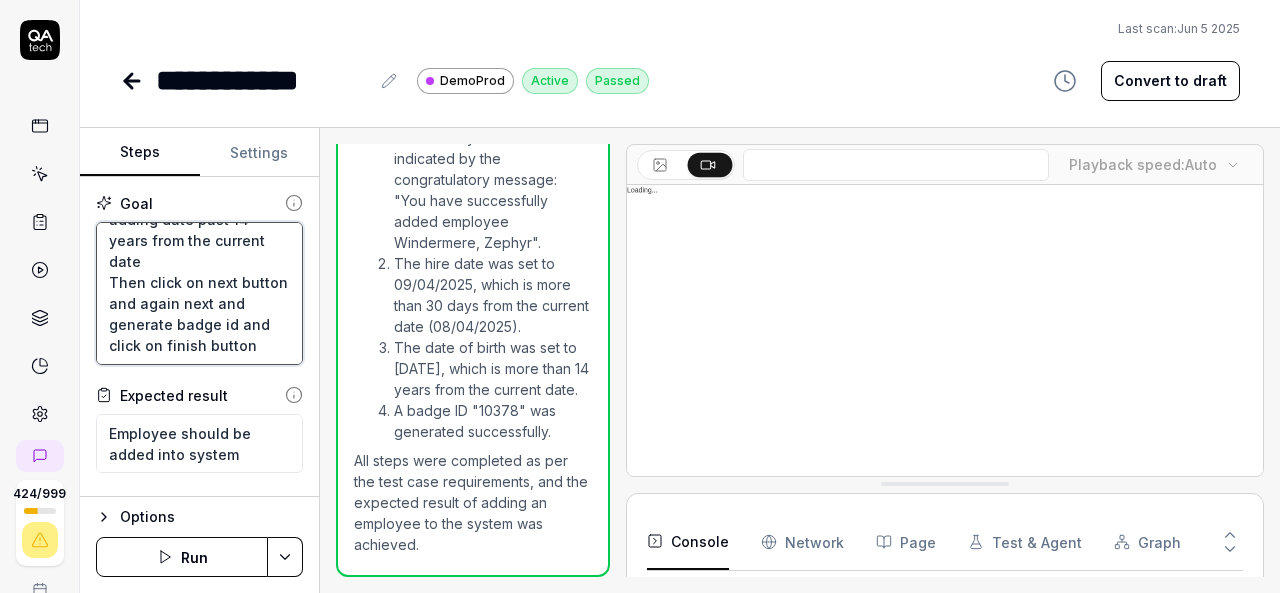 type on "*" 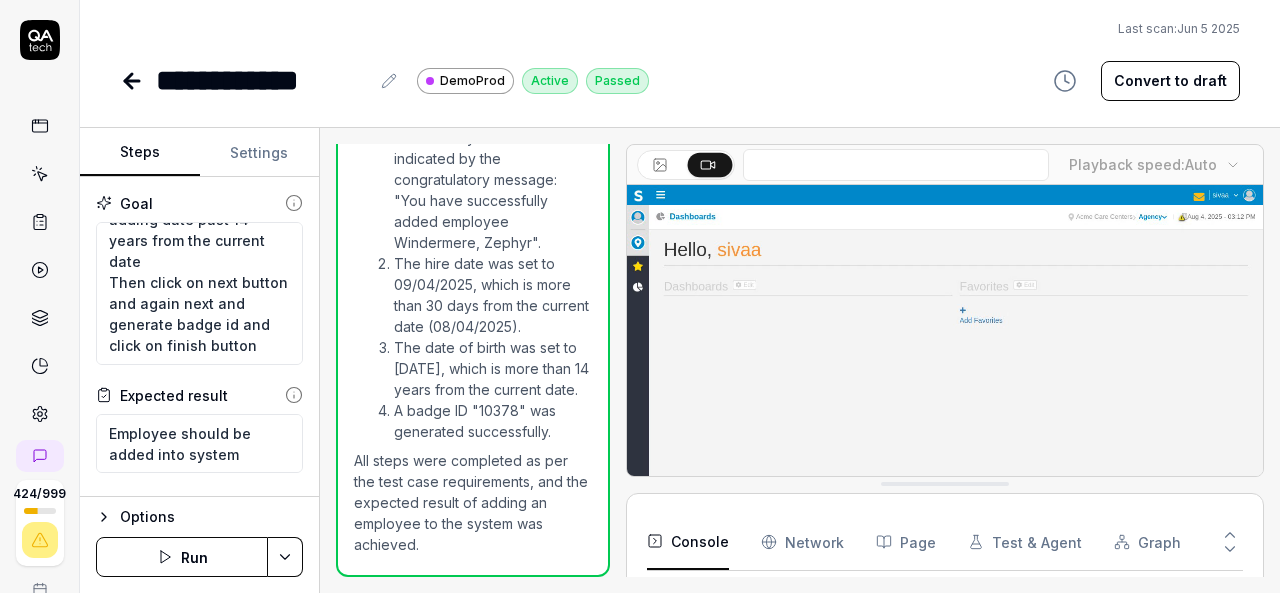 click at bounding box center (134, 81) 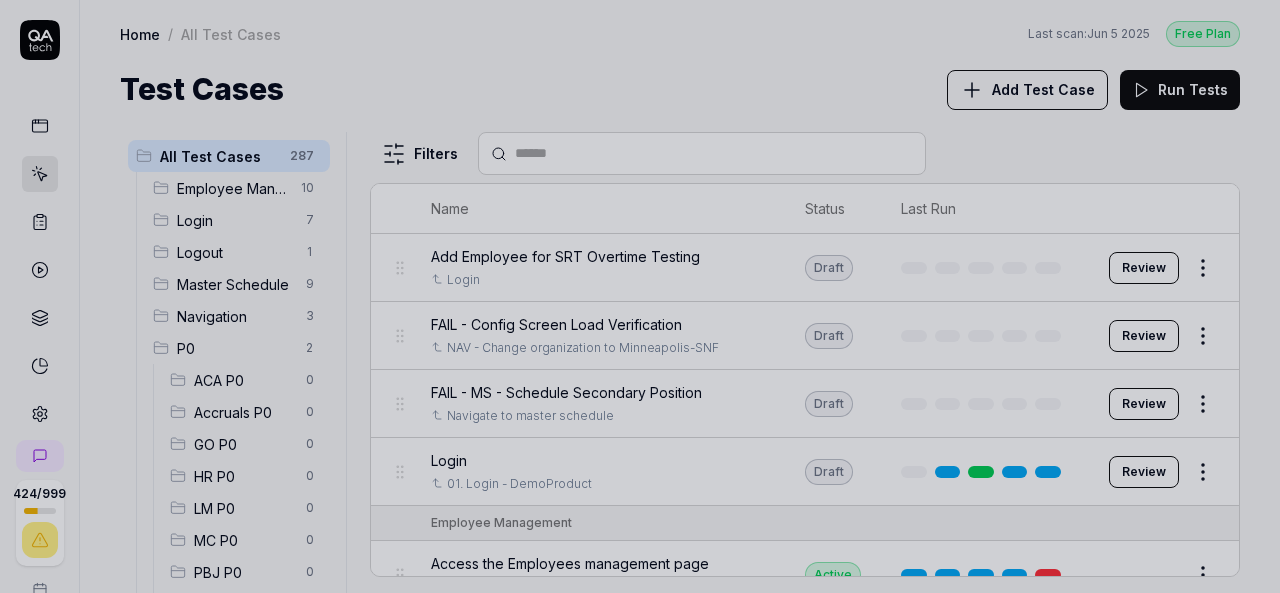 click at bounding box center [640, 296] 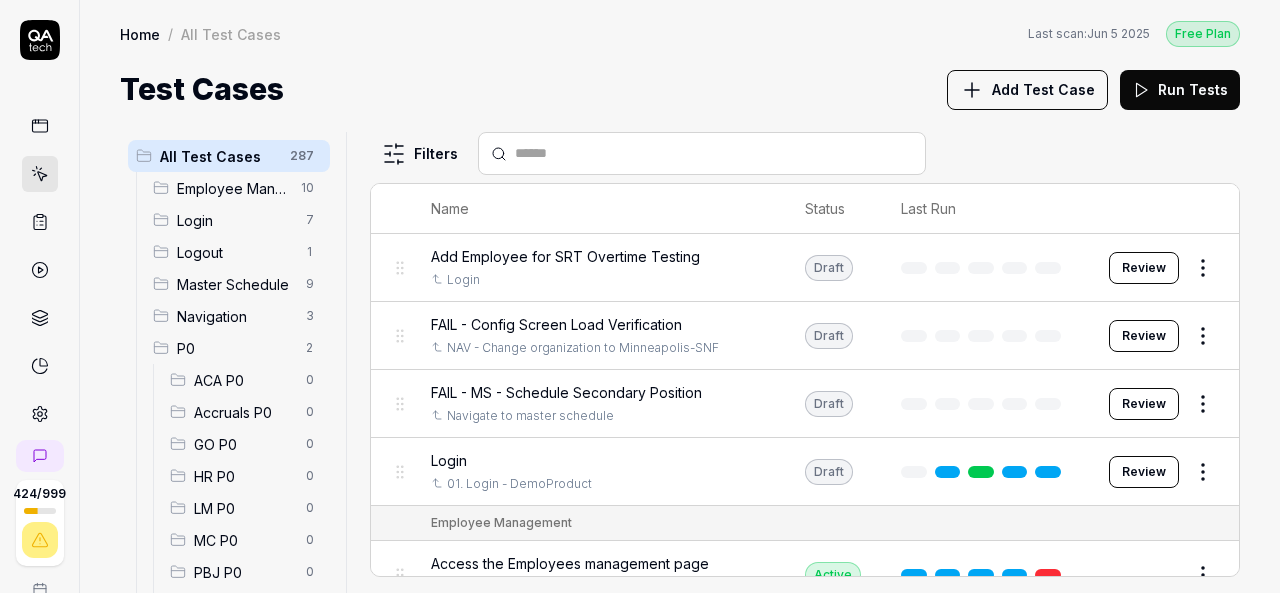 click on "HR P0" at bounding box center (244, 476) 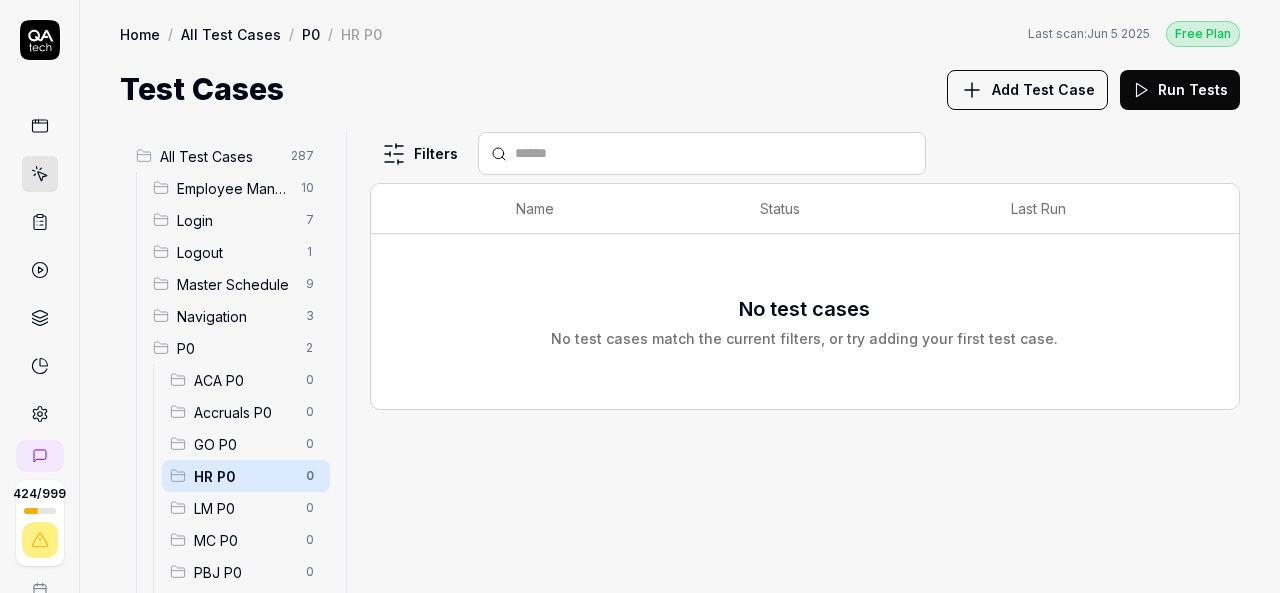 click 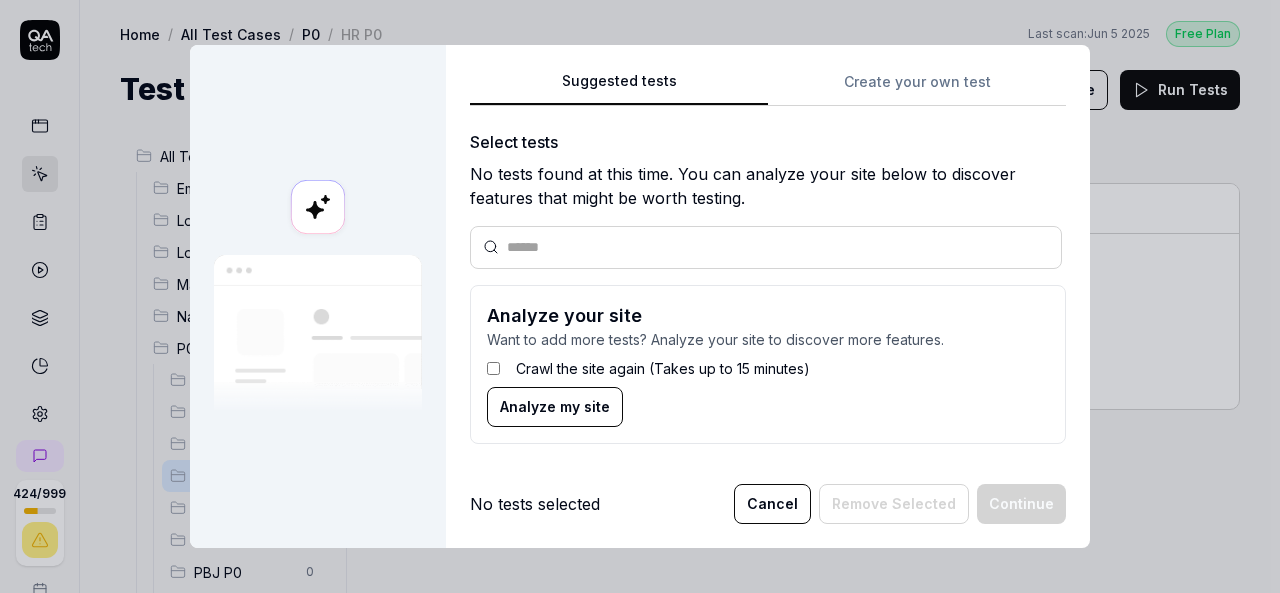 click on "Suggested tests Create your own test Select tests No tests found at this time. You can analyze your site below to discover features that might be worth testing. Analyze your site Want to add more tests? Analyze your site to discover more features. Crawl the site again (Takes up to 15 minutes) Analyze my site" at bounding box center (768, 264) 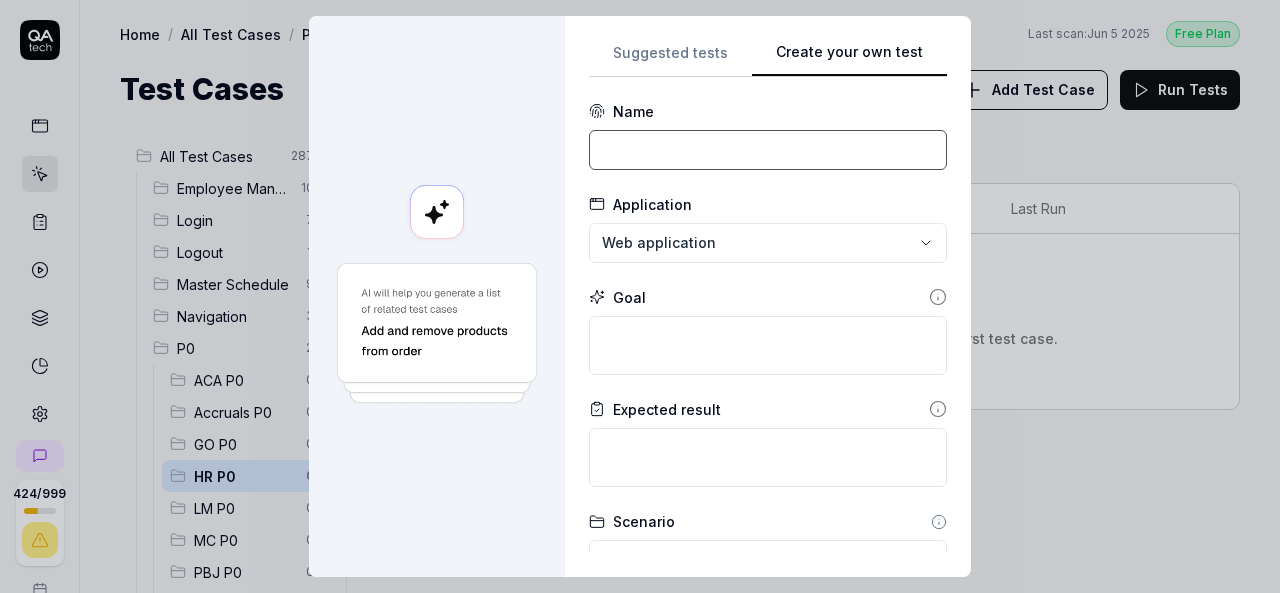 click at bounding box center [768, 150] 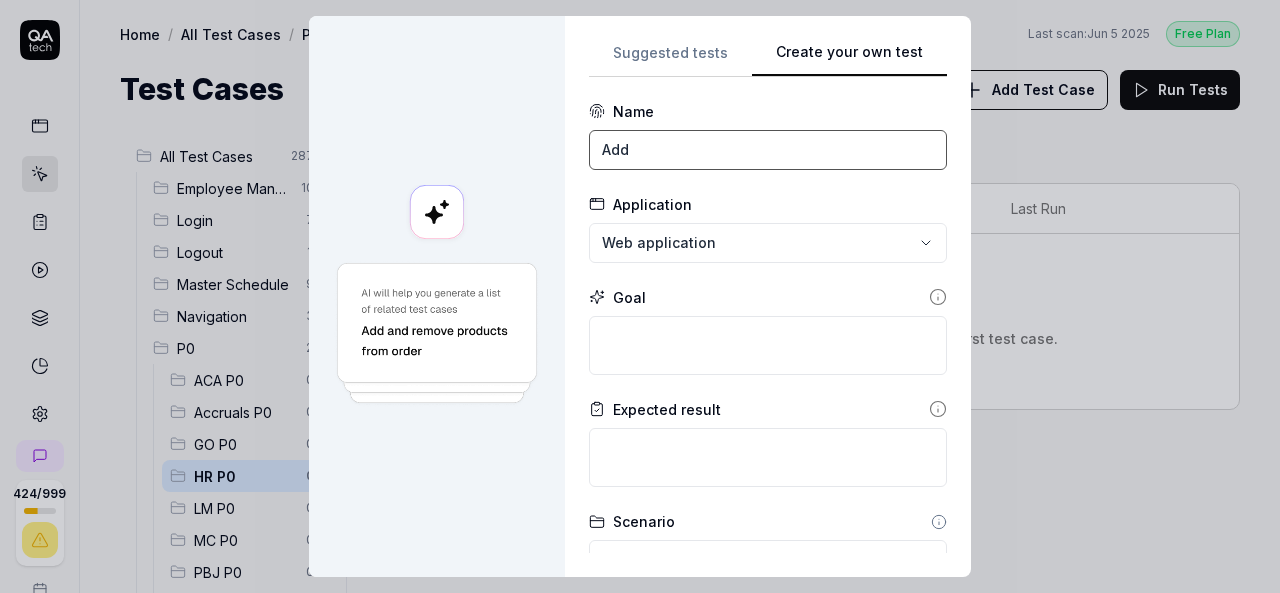 type on "Add employee" 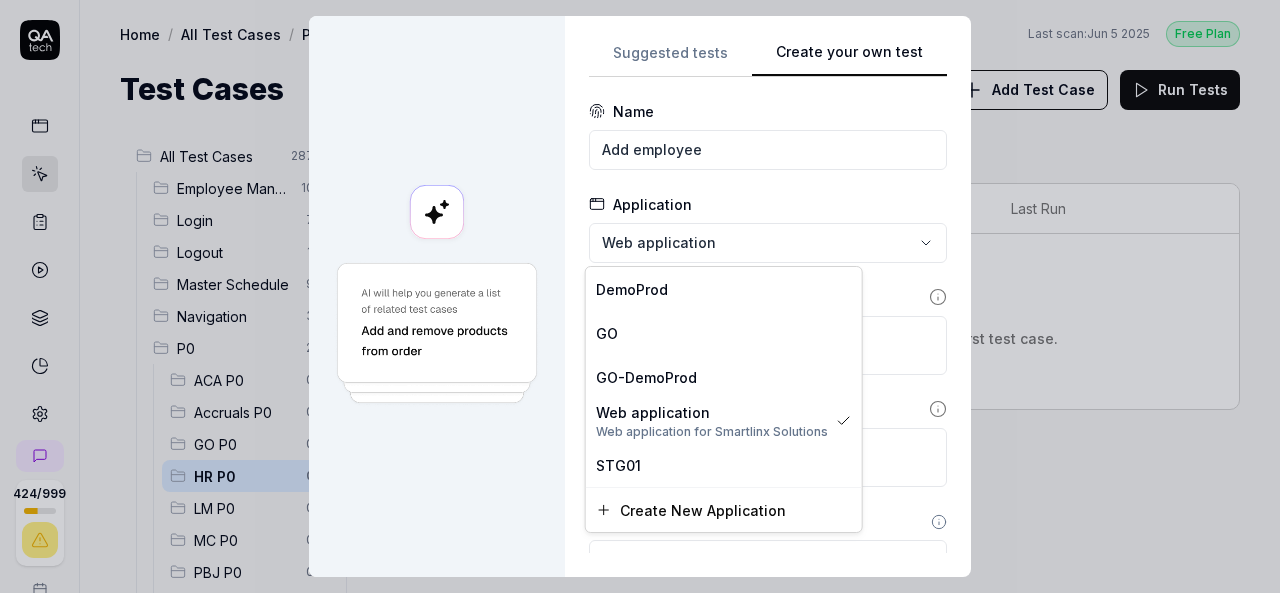 click on "**********" at bounding box center (640, 296) 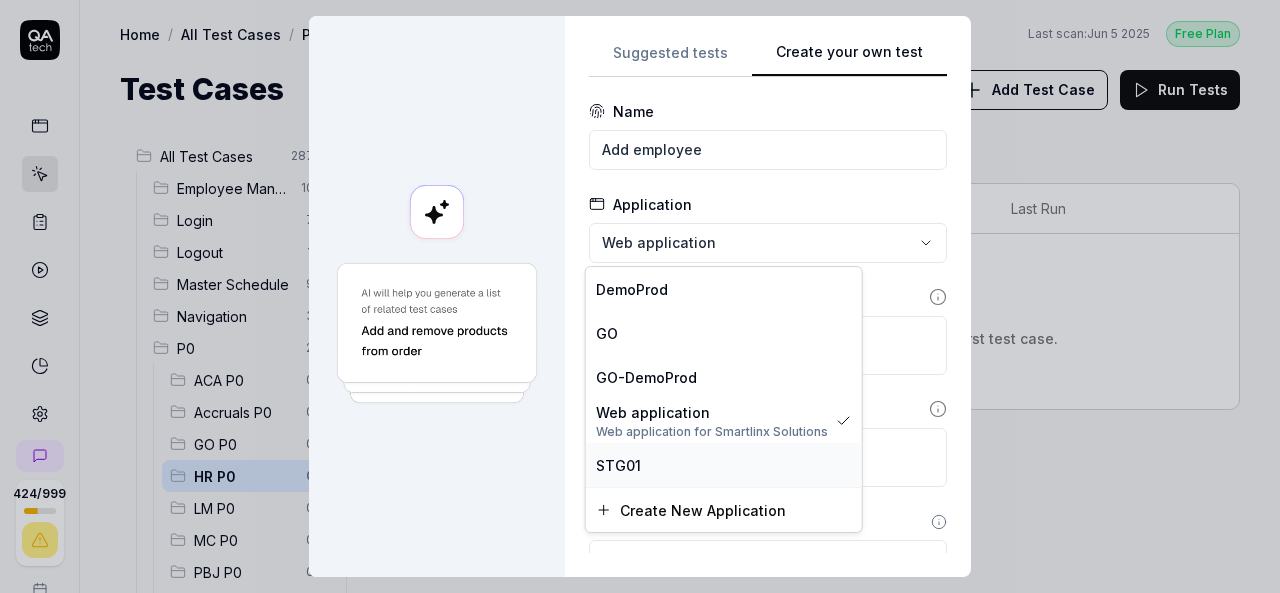 click on "STG01" at bounding box center [724, 465] 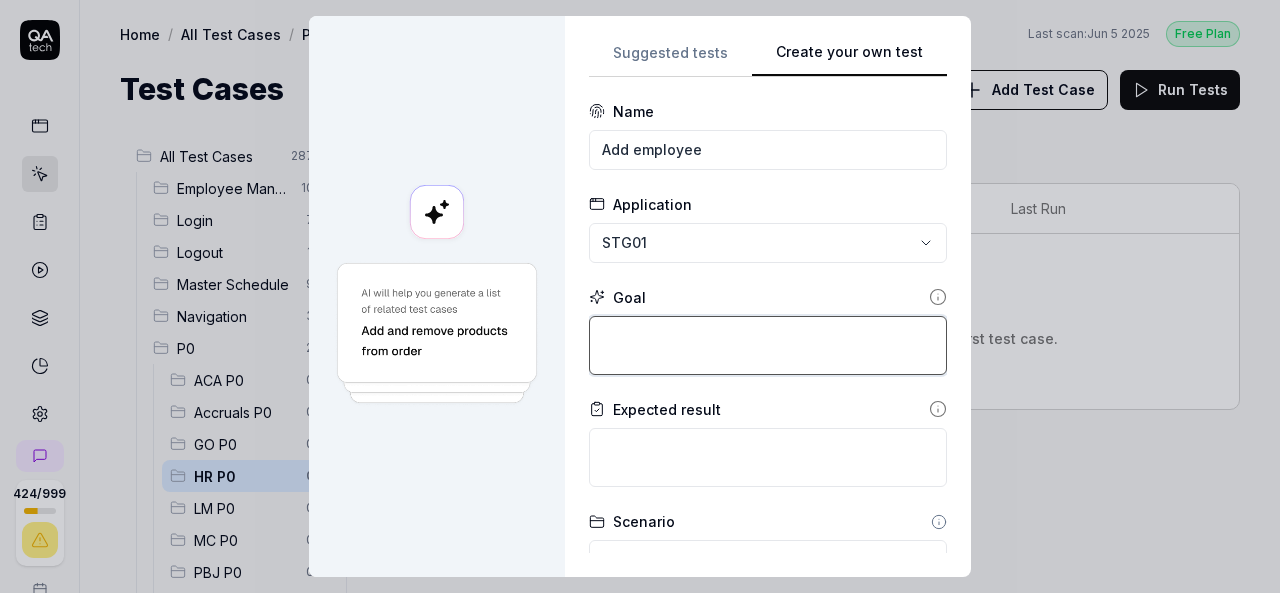 click at bounding box center [768, 345] 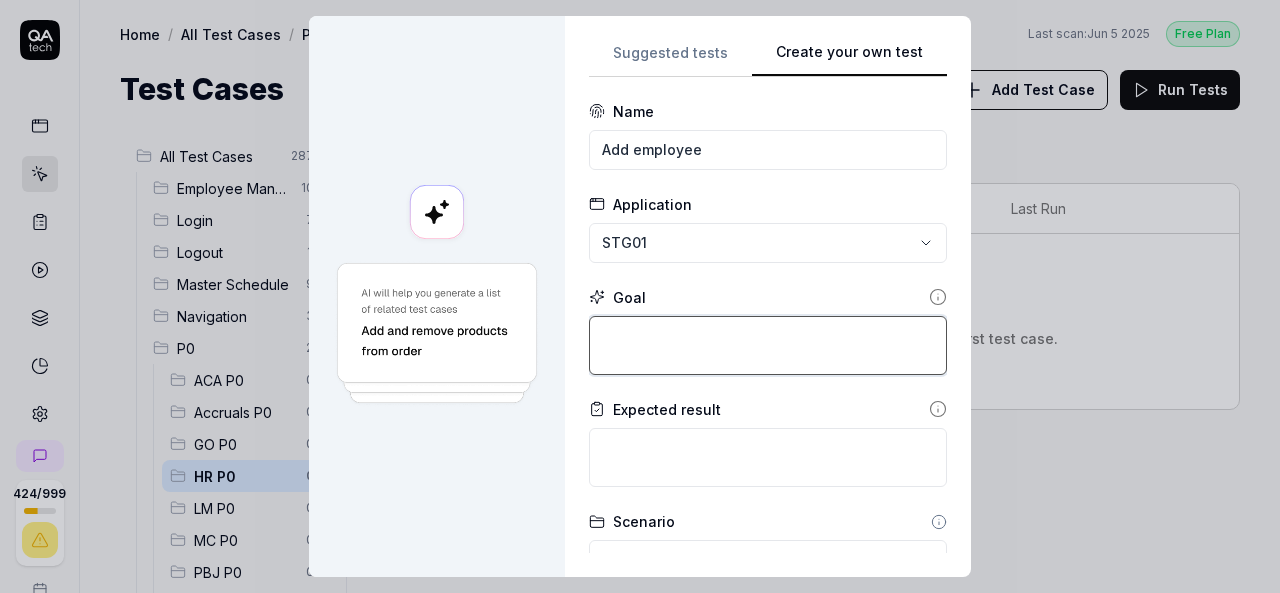 paste on "Add random employee by filling all required fields
Pick hire date past 30 days from current date
Fill date of birth by adding date past 14 years from the current date
Then click on next button and again next and generate badge id and click on finish button" 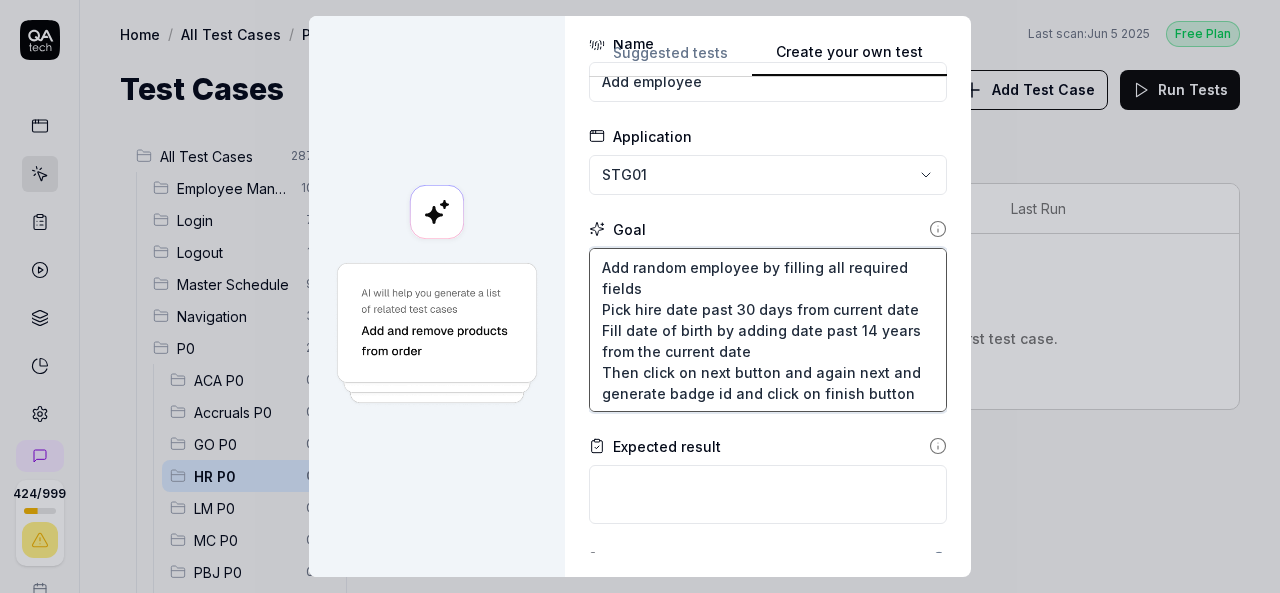 scroll, scrollTop: 100, scrollLeft: 0, axis: vertical 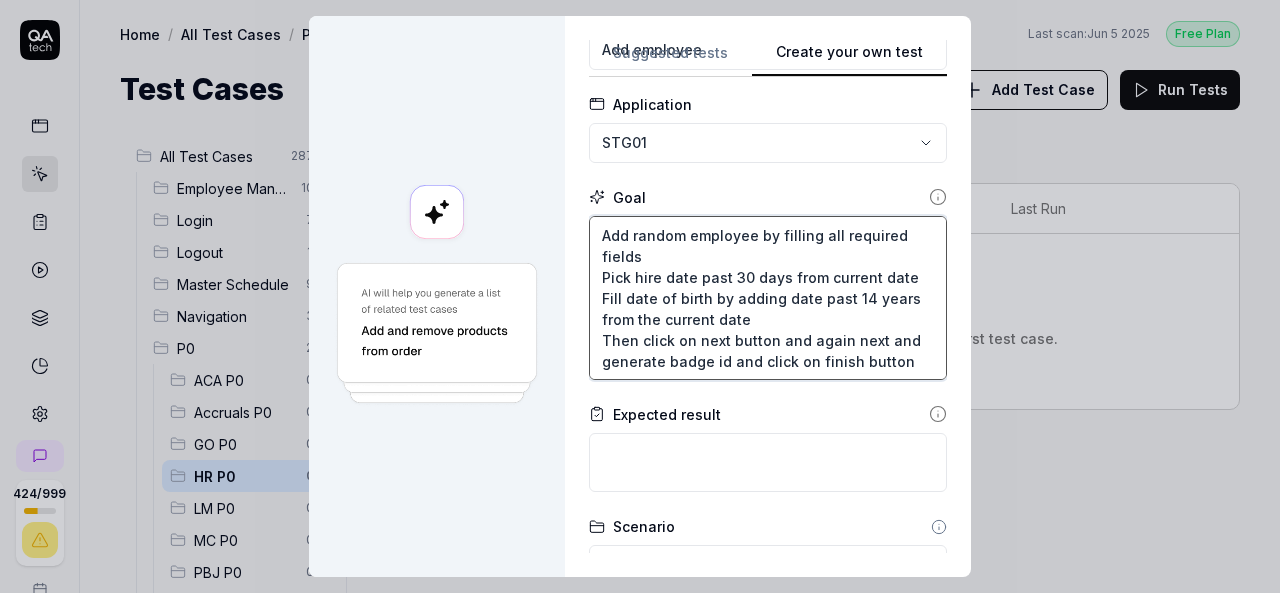 type on "Add random employee by filling all required fields
Pick hire date past 30 days from current date
Fill date of birth by adding date past 14 years from the current date
Then click on next button and again next and generate badge id and click on finish button" 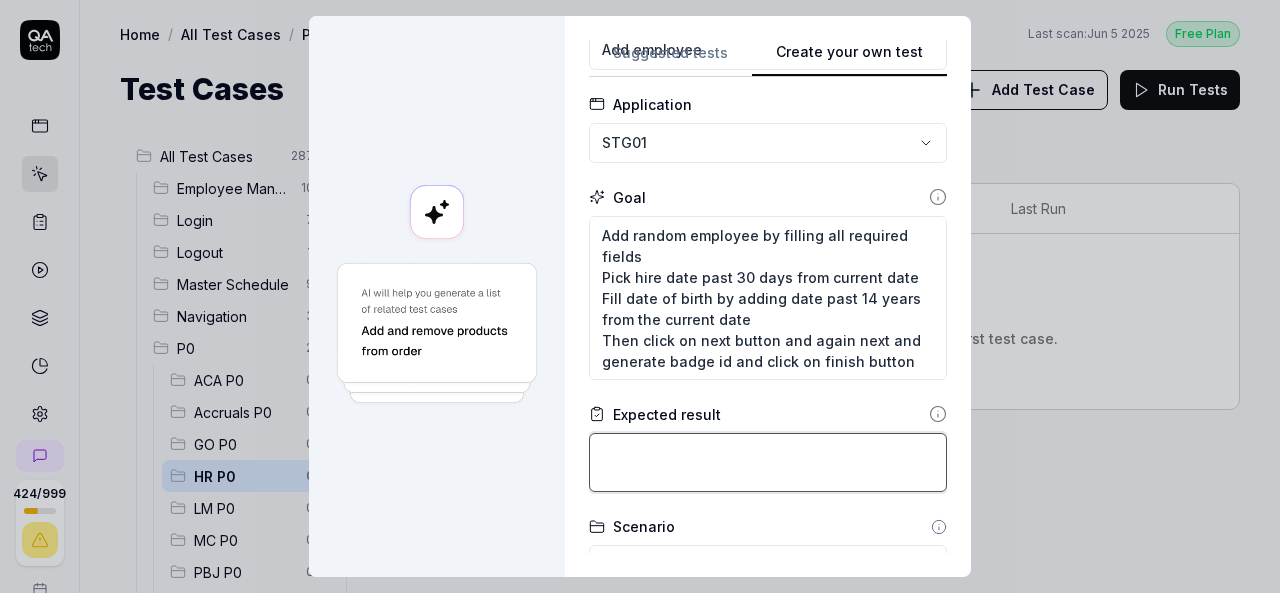 click at bounding box center (768, 462) 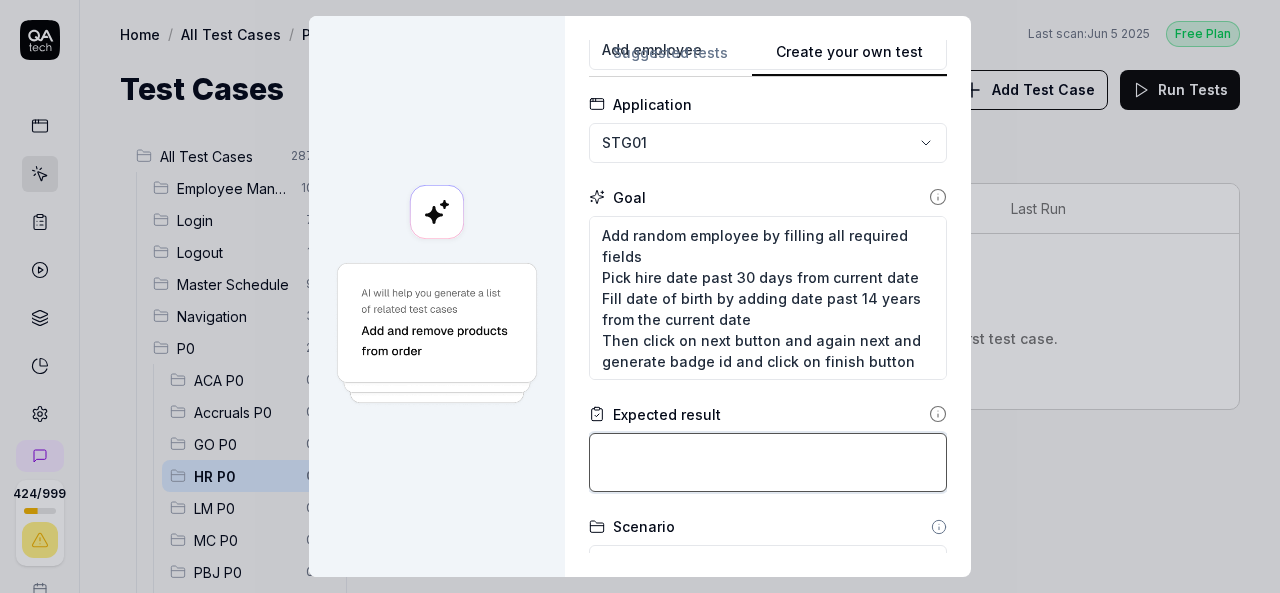 type on "*" 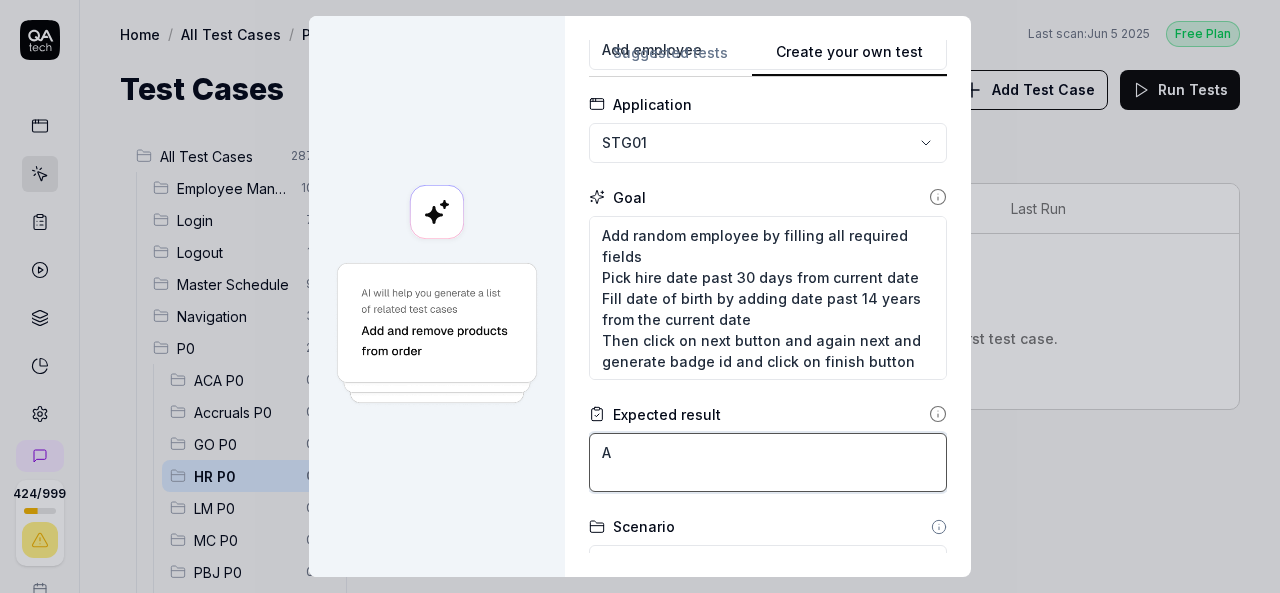 type on "*" 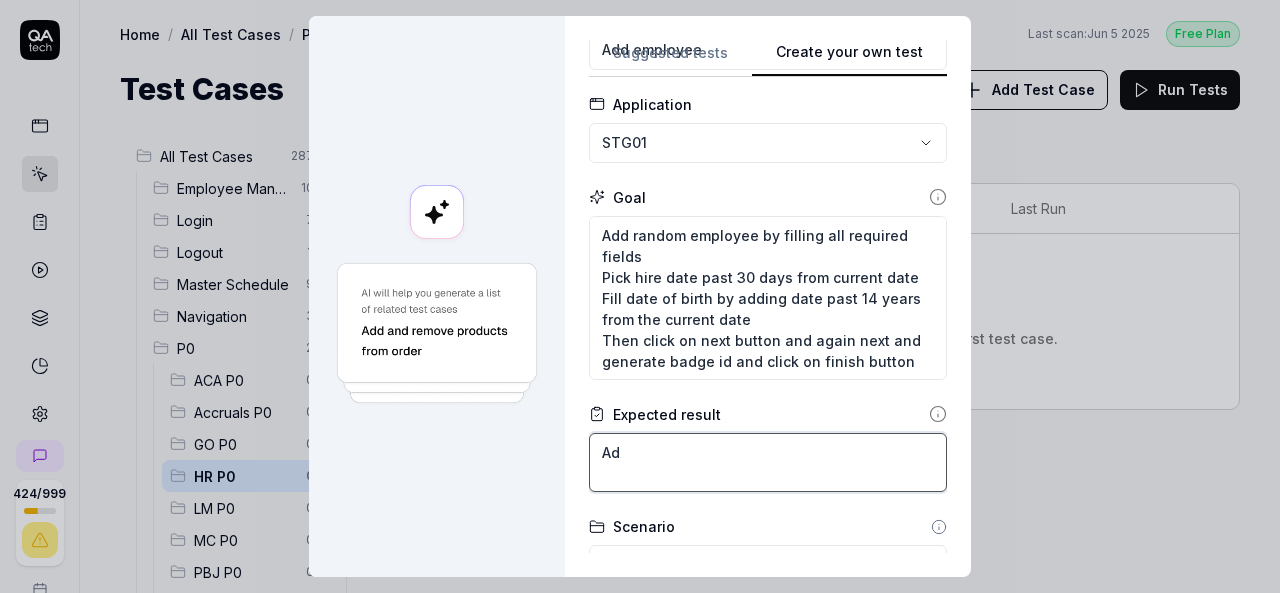 type on "*" 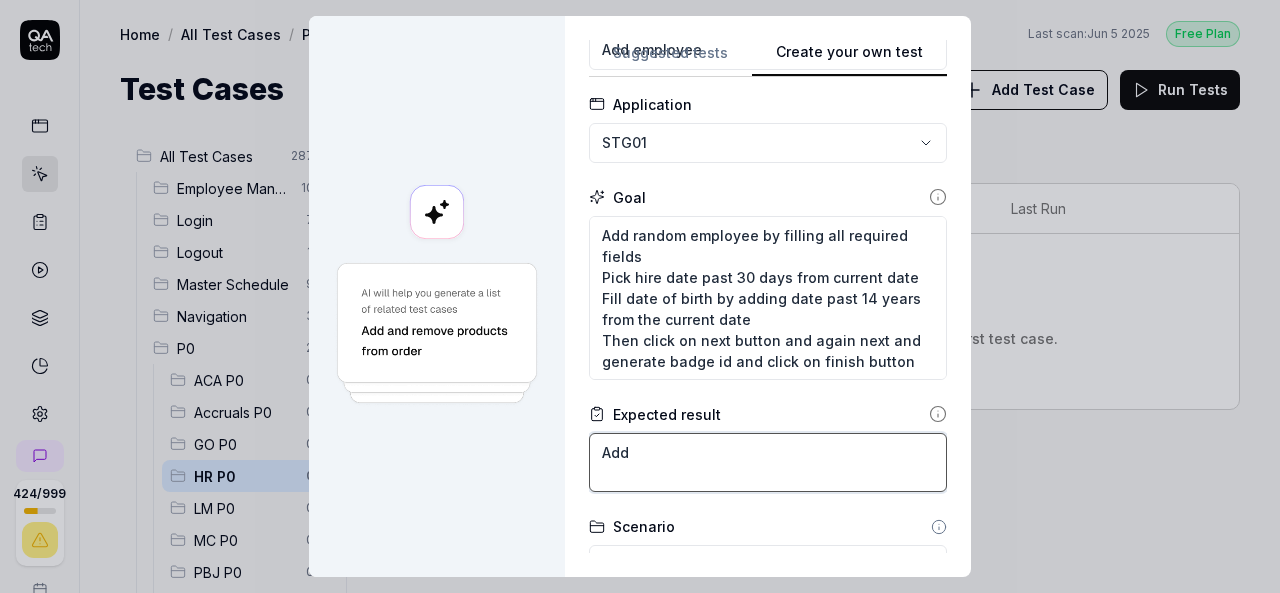 type on "*" 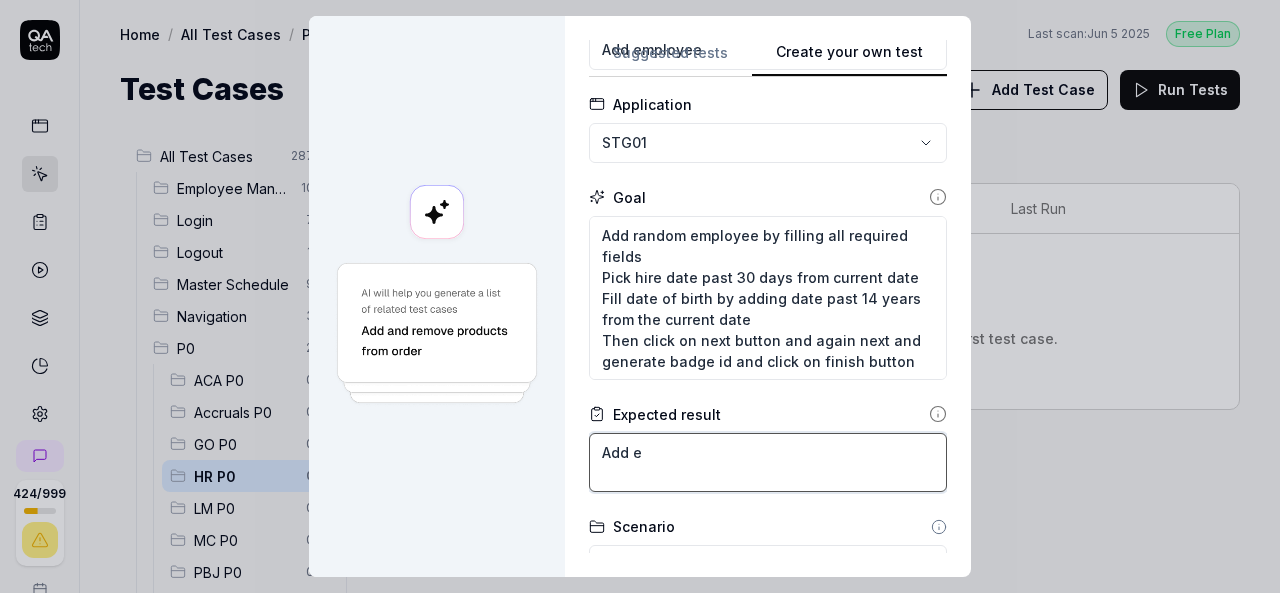 type on "*" 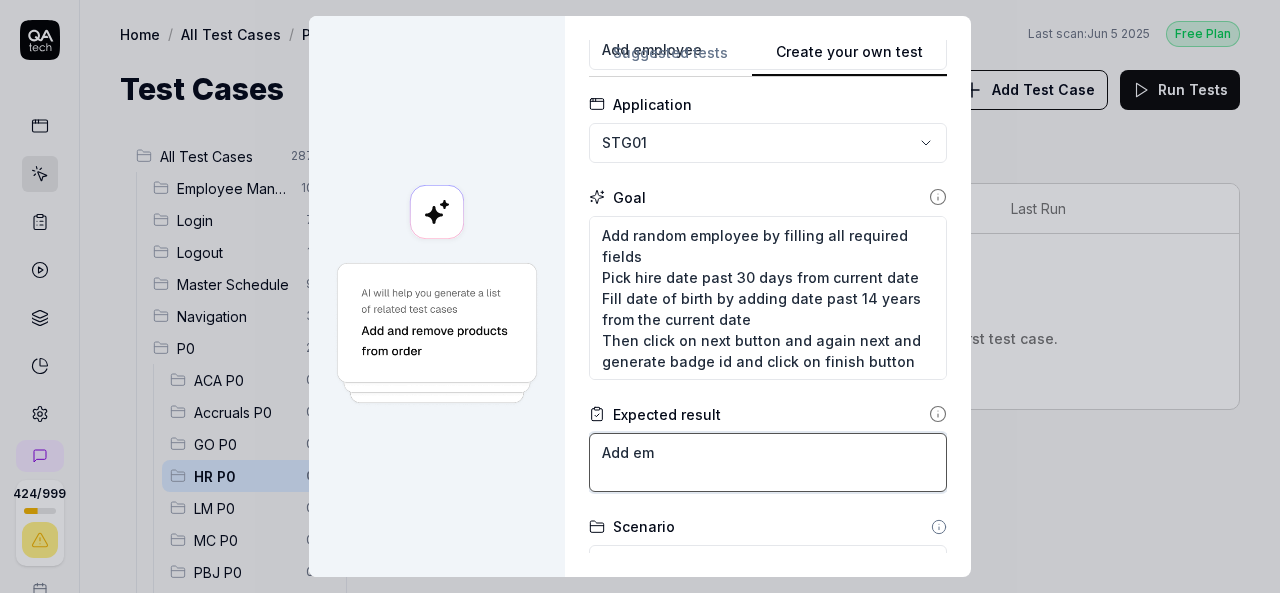 type on "*" 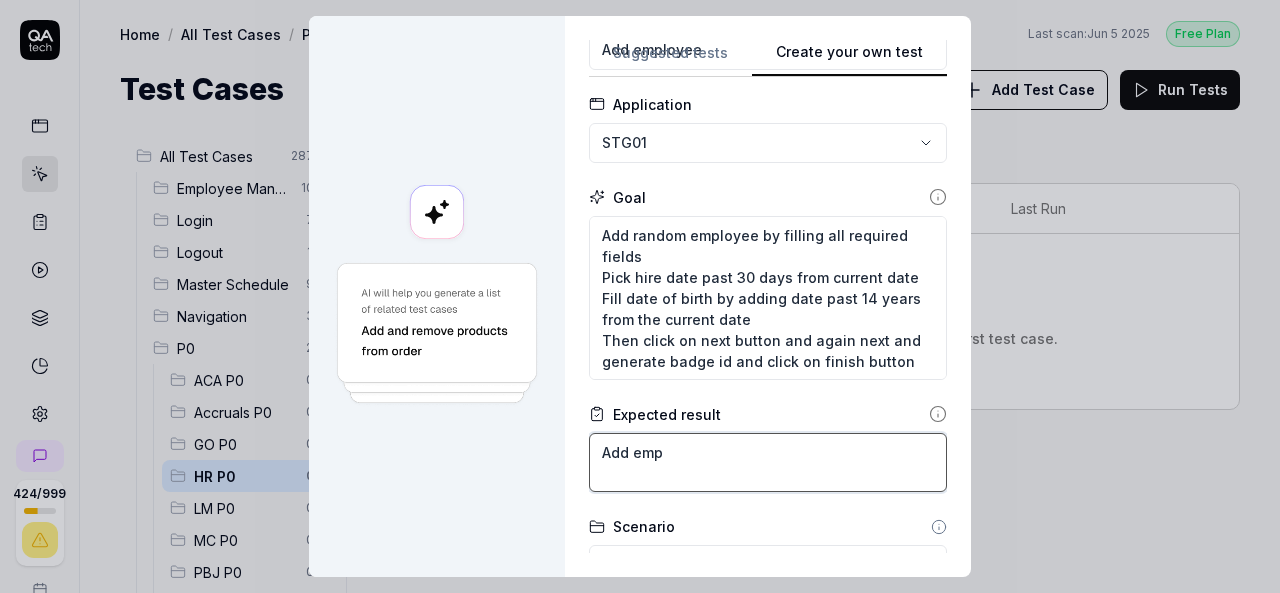 type on "*" 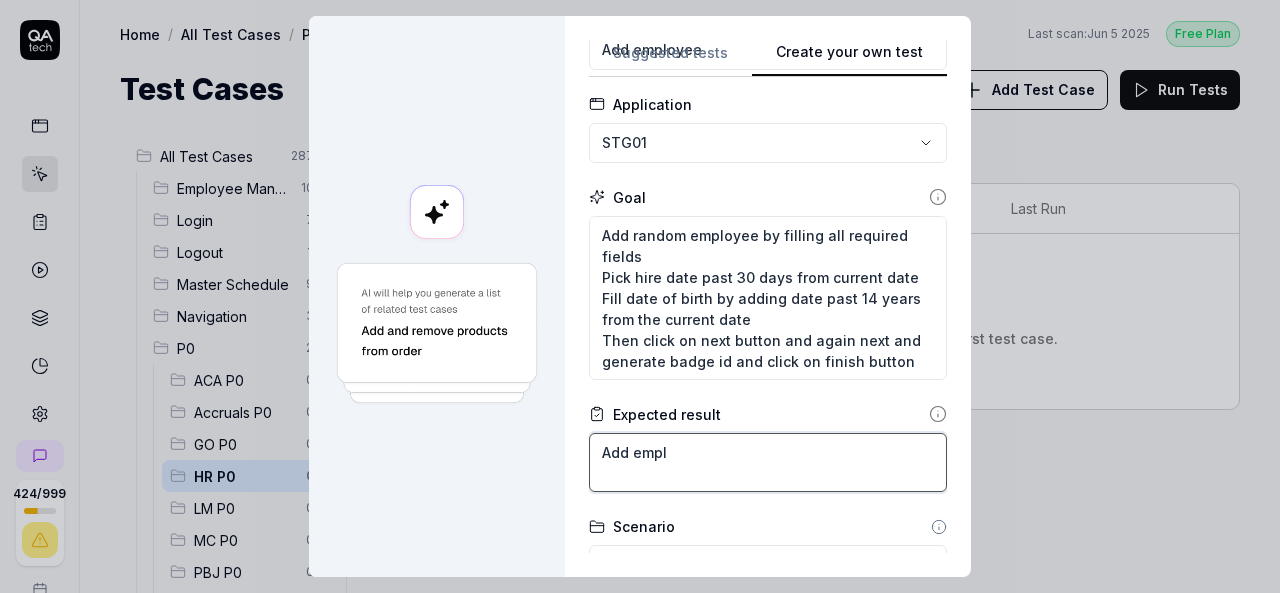 type on "*" 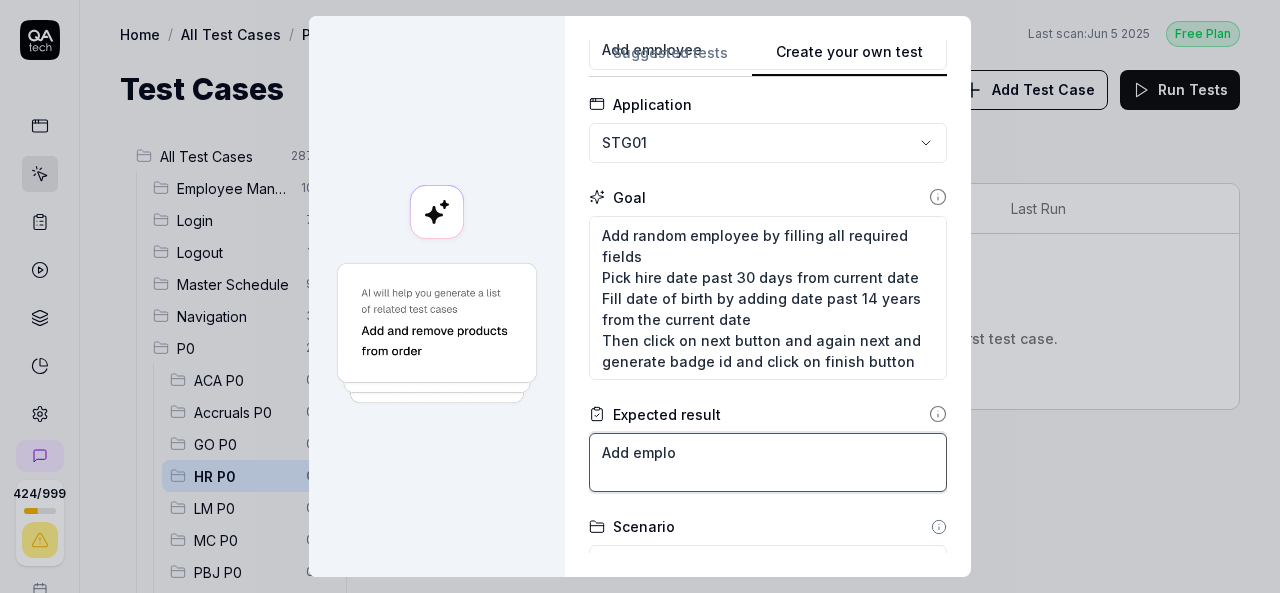 type on "*" 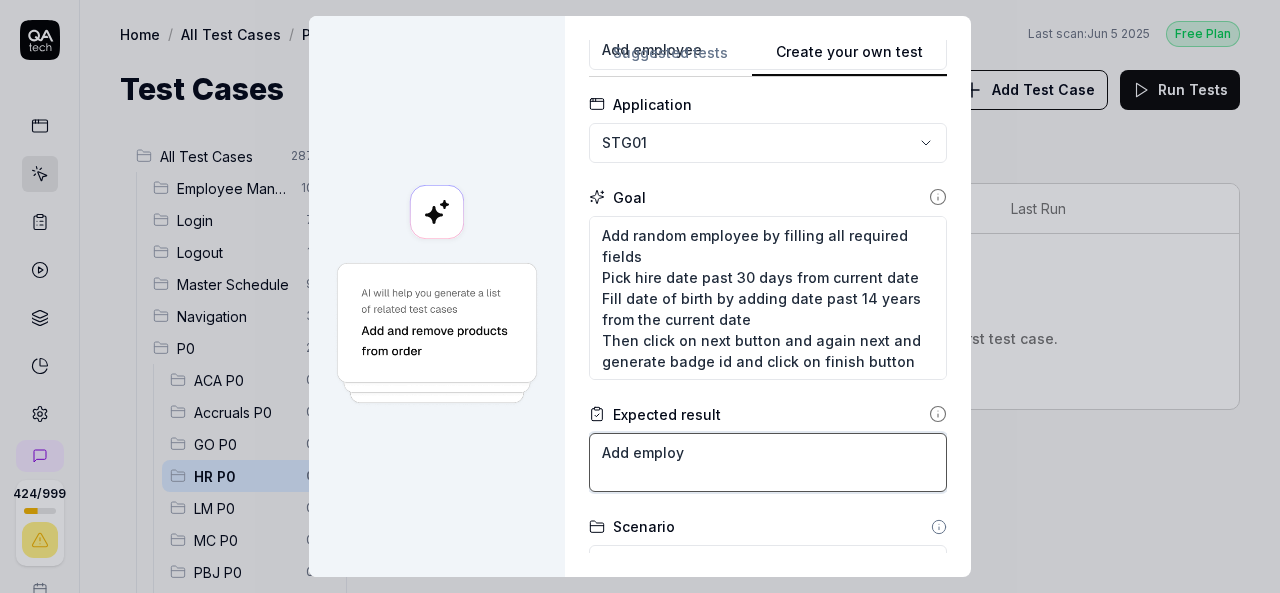 type on "*" 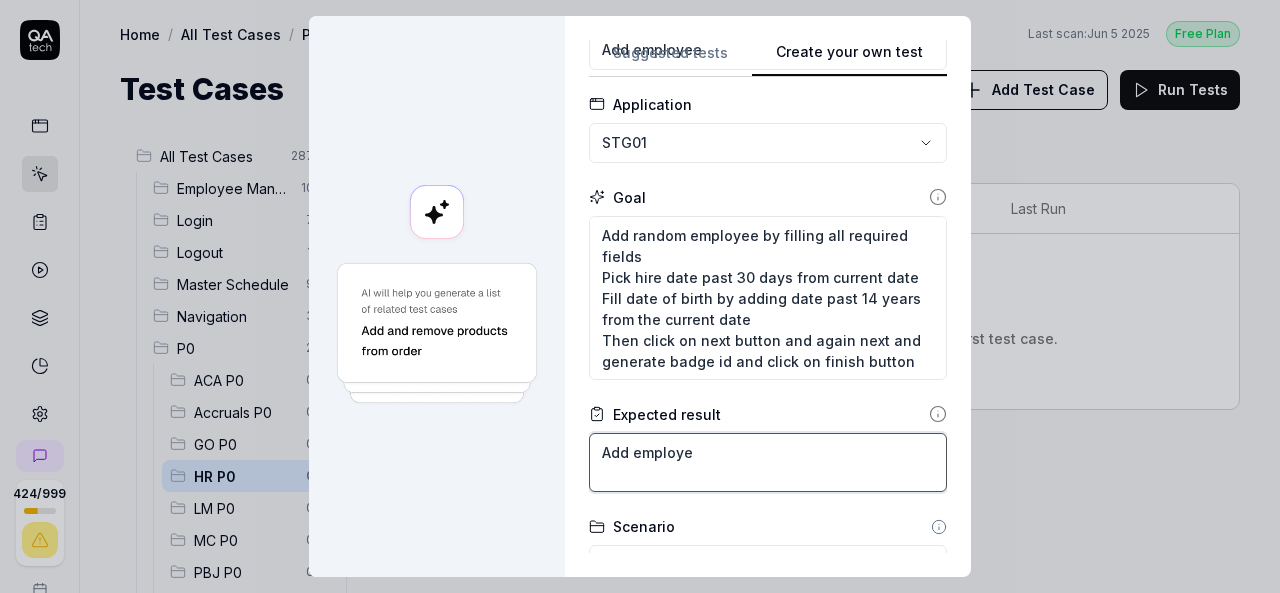 type on "*" 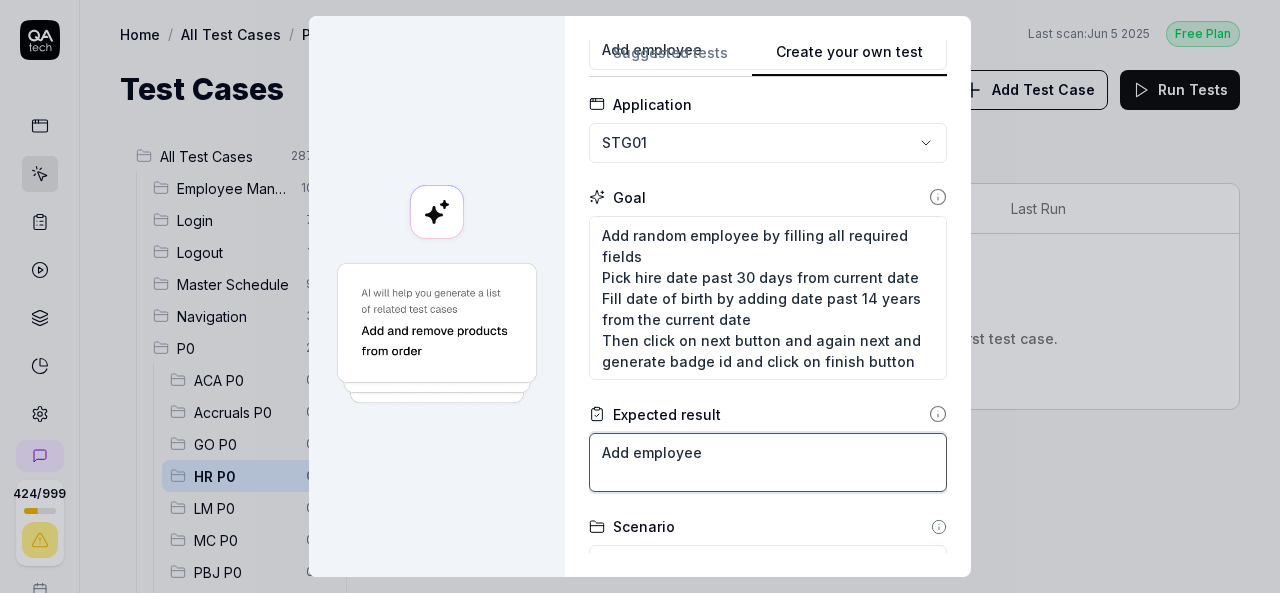 type on "*" 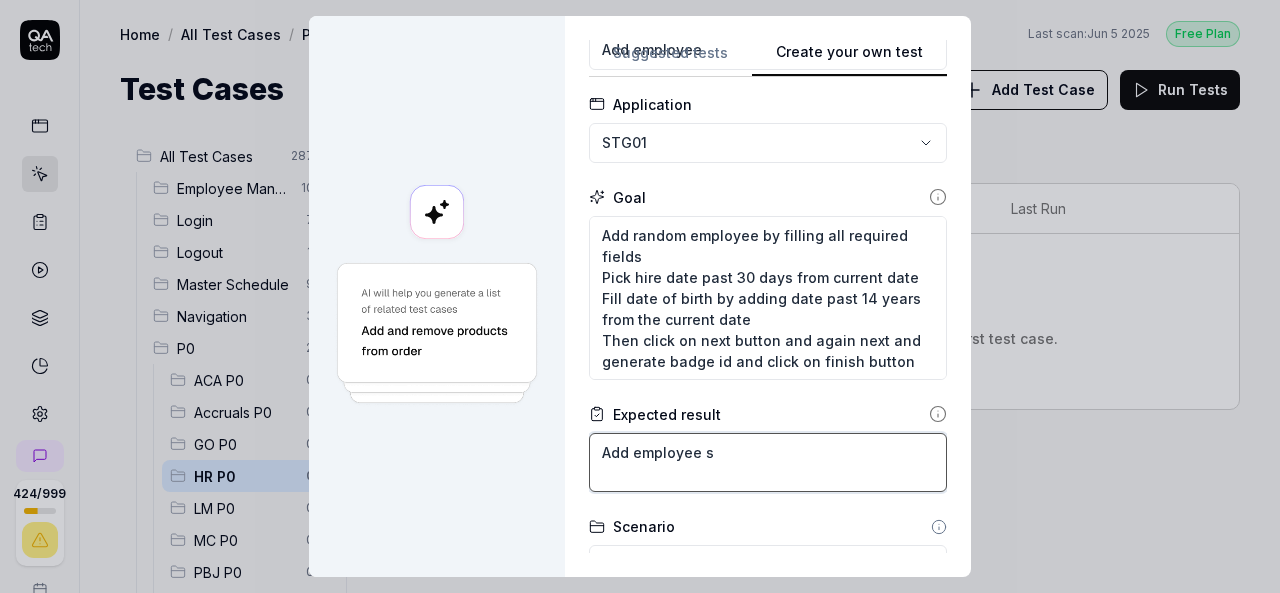 type on "*" 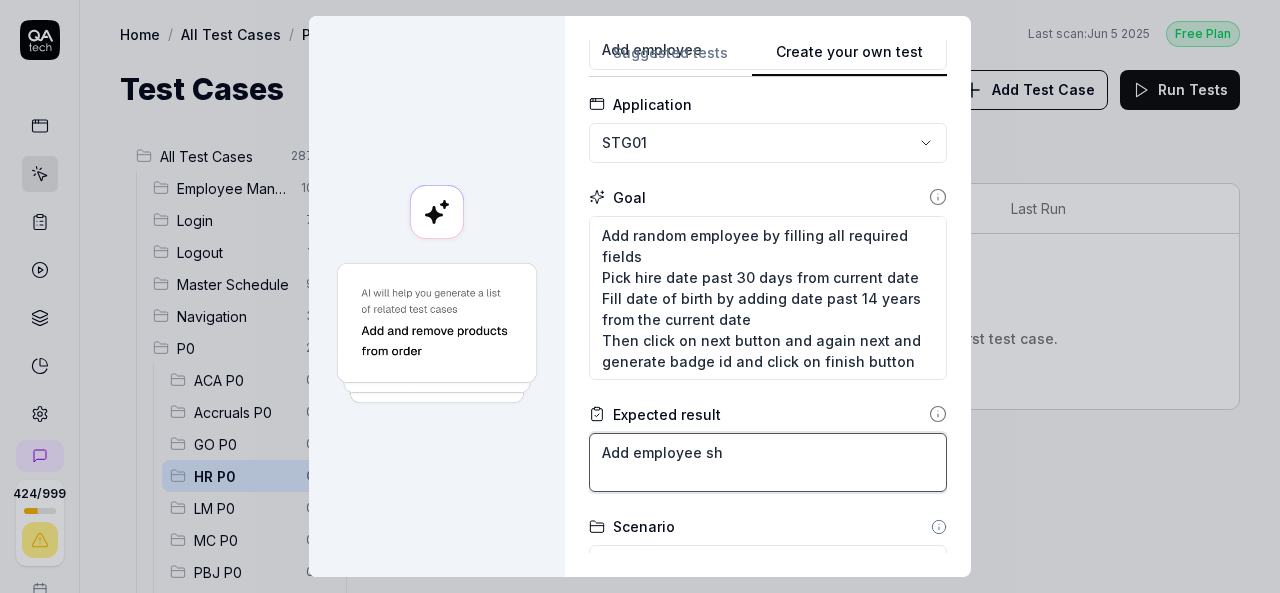 type on "*" 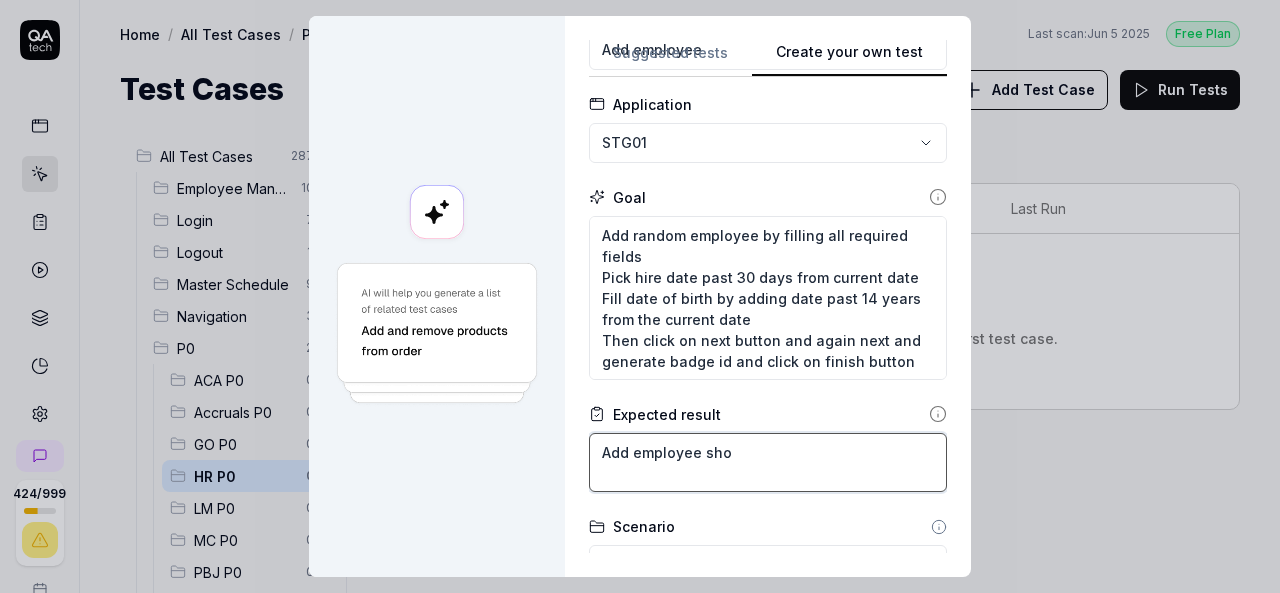 type on "Add employee shou" 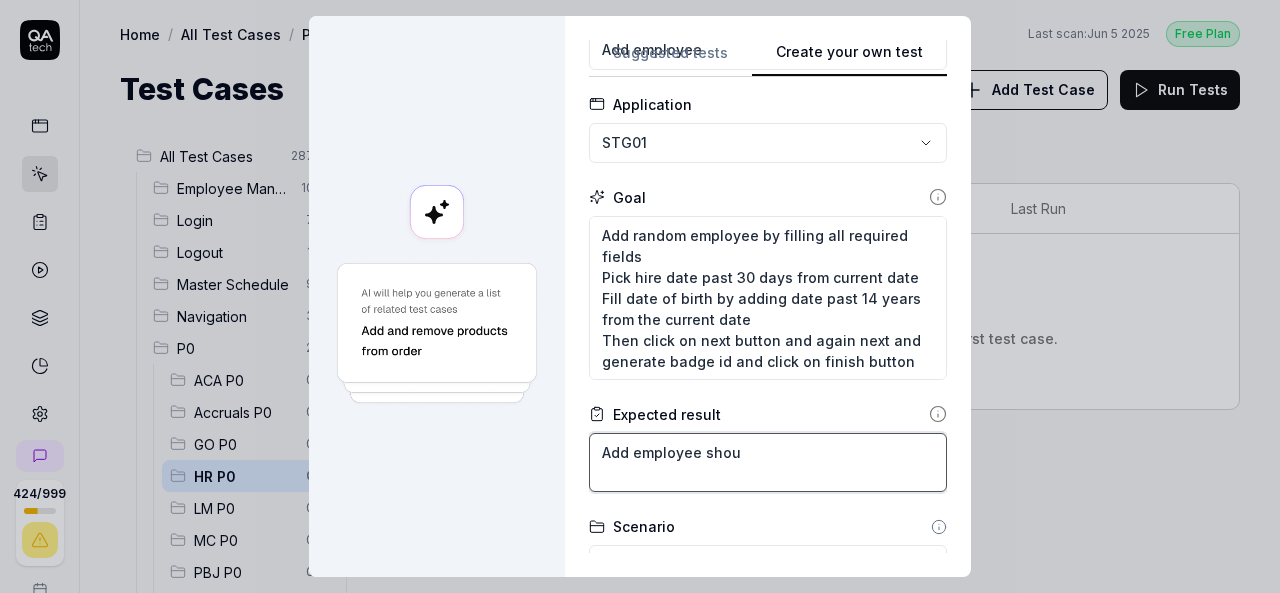 type on "*" 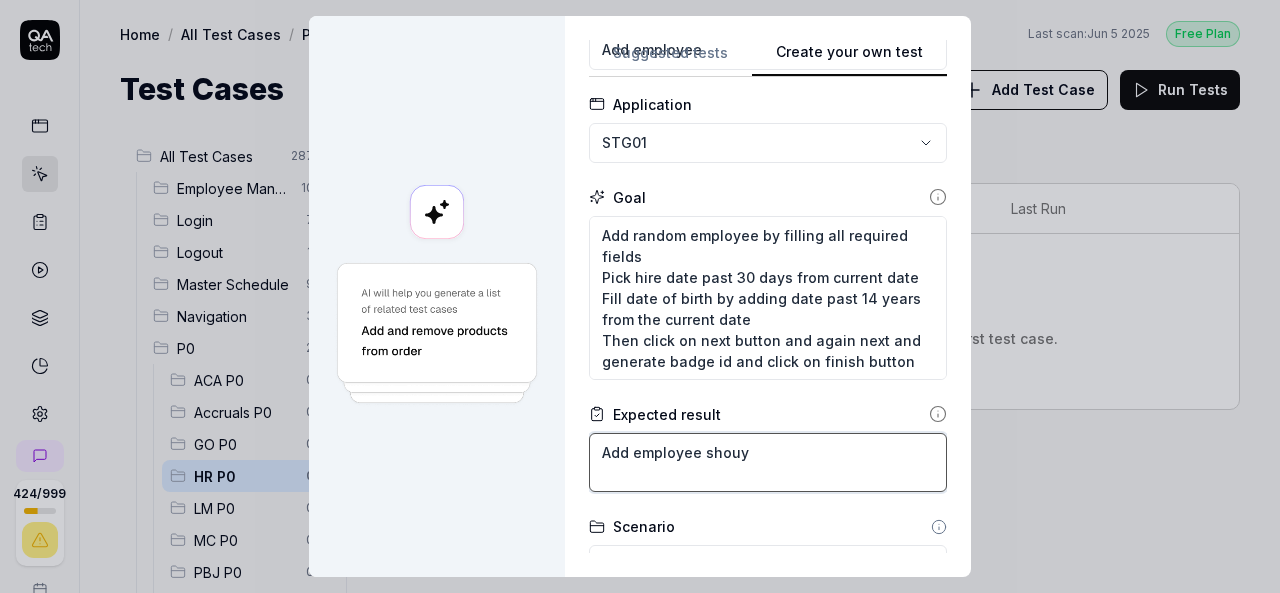 type on "*" 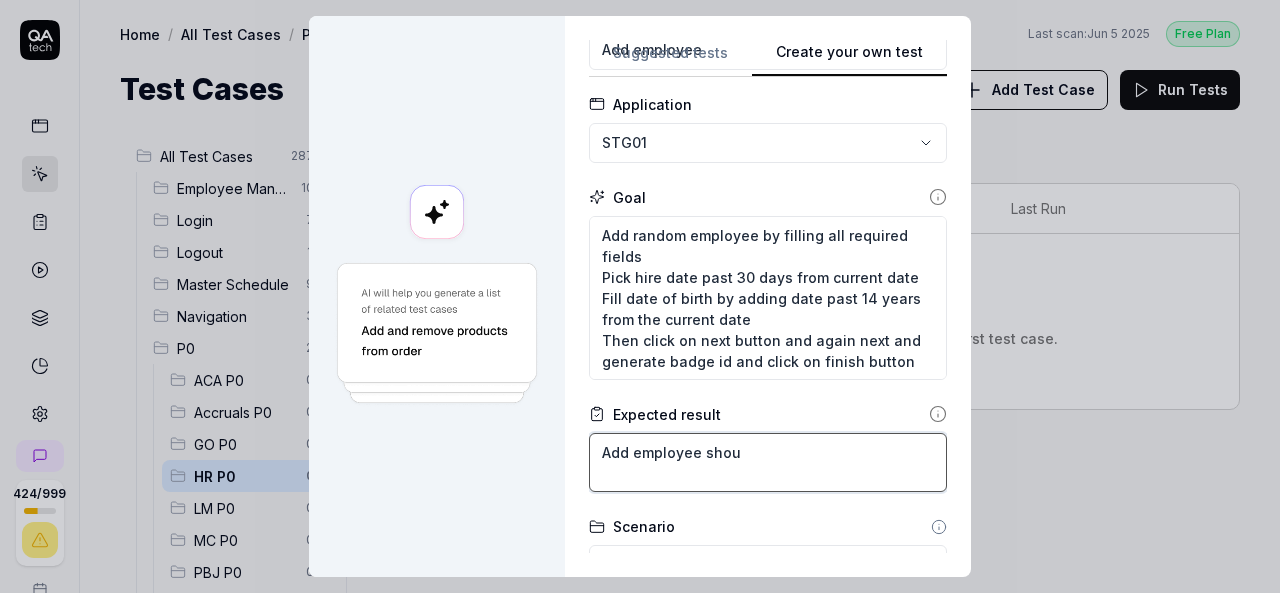 type on "*" 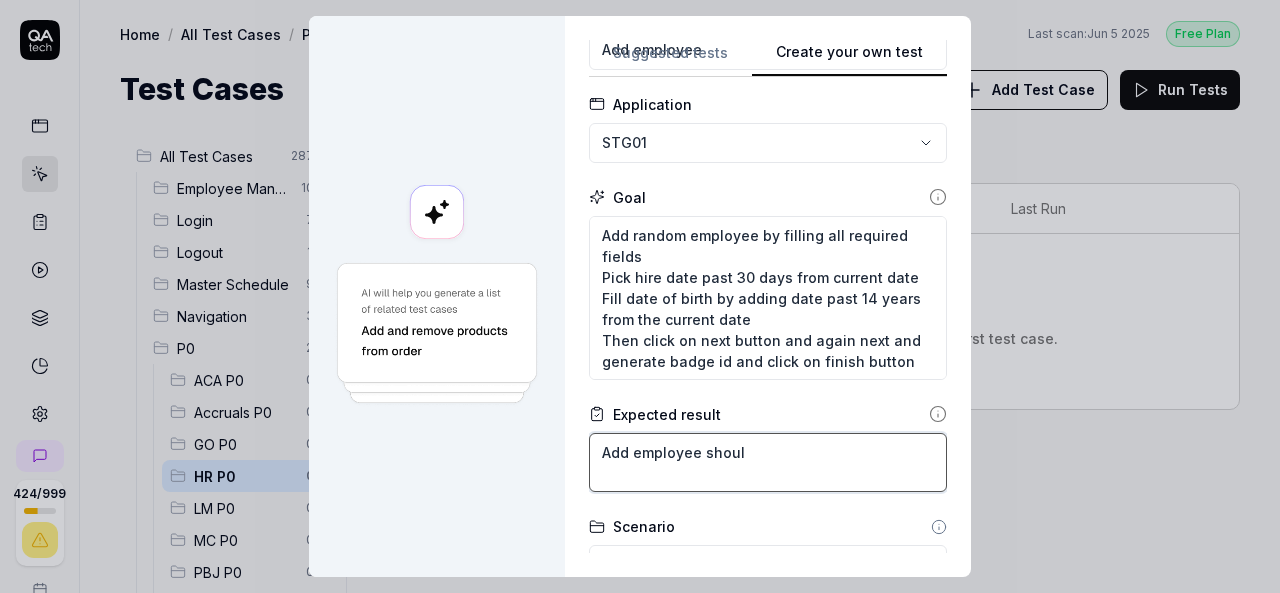 type on "*" 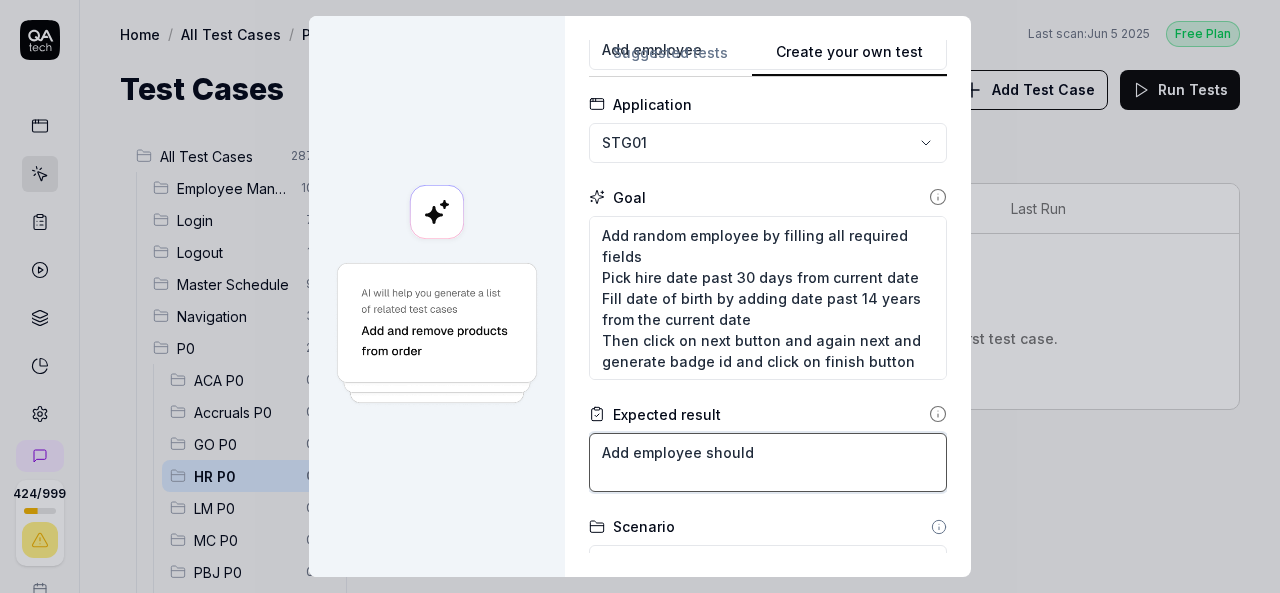 type on "*" 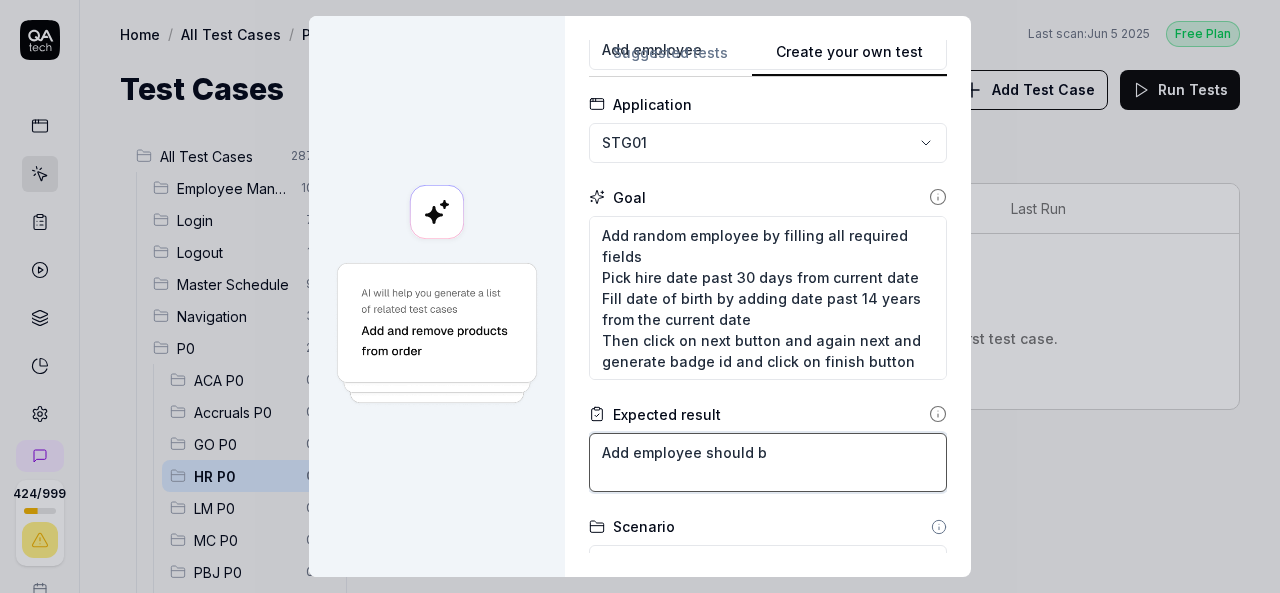 type on "*" 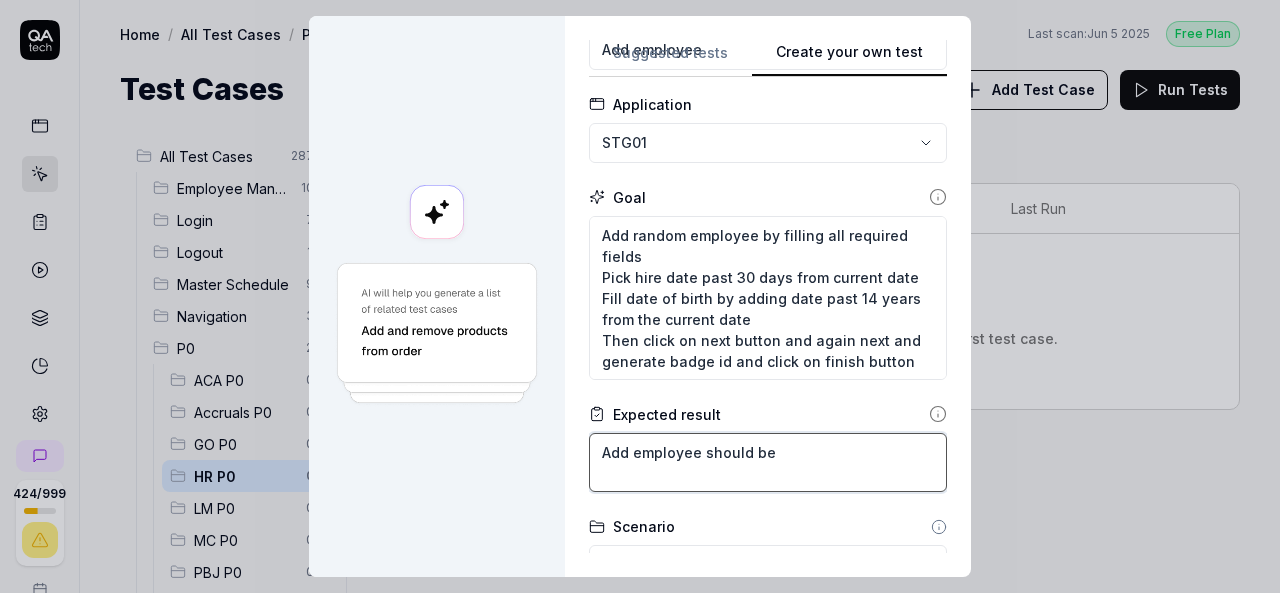 type on "*" 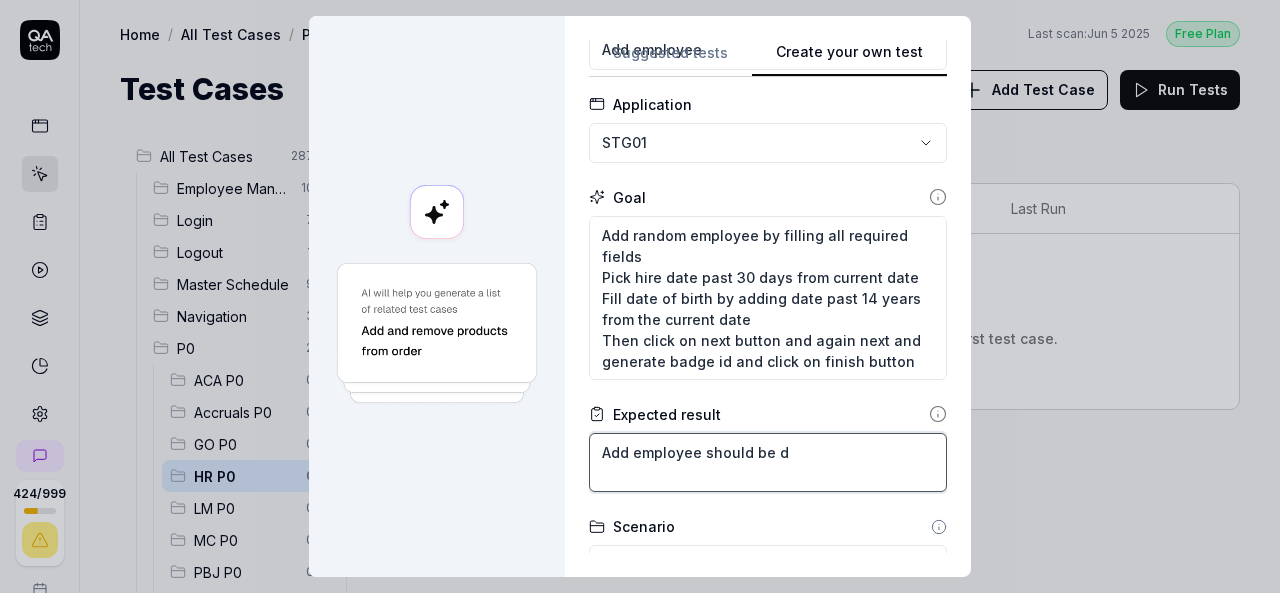 type on "*" 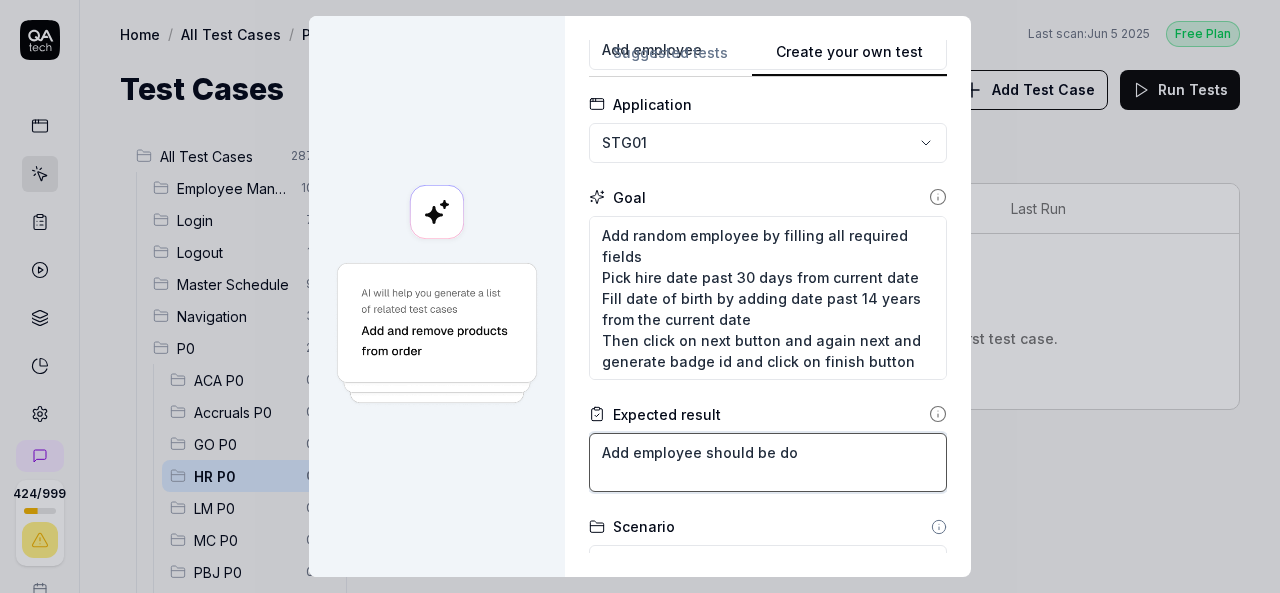 type on "*" 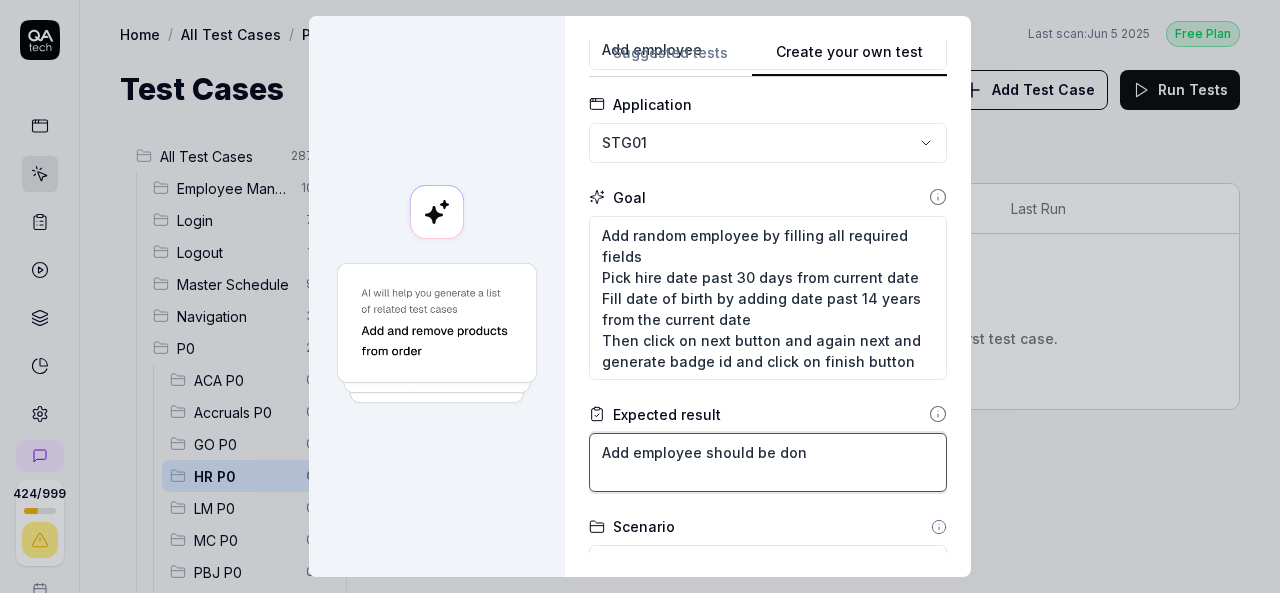 type on "*" 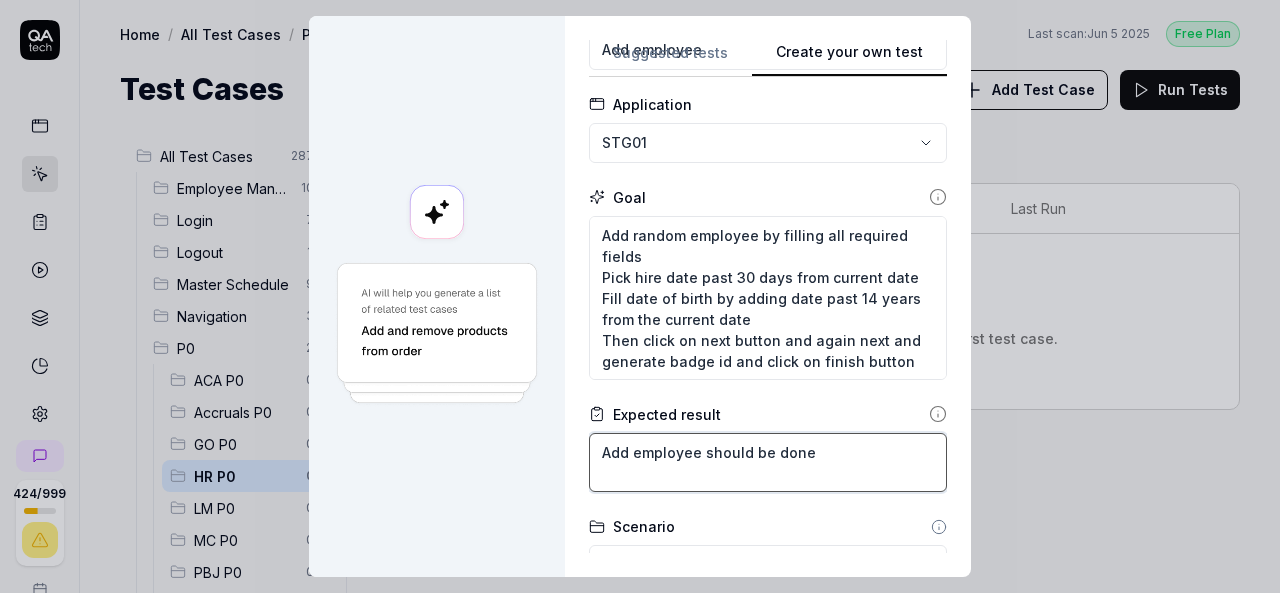 type on "*" 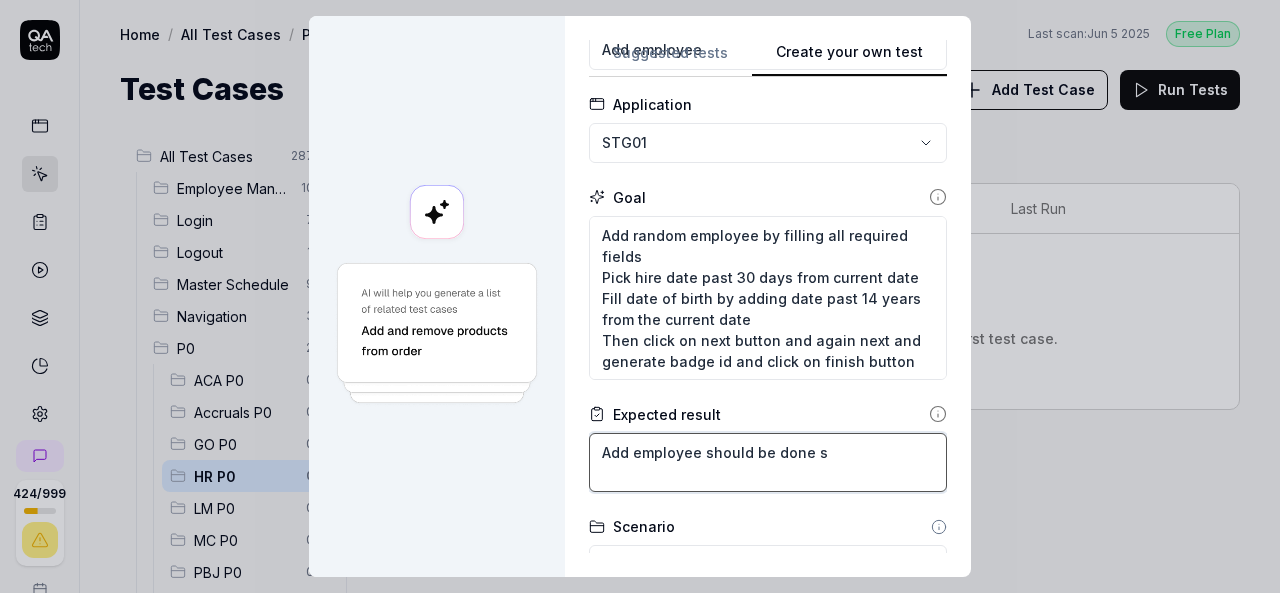 type on "*" 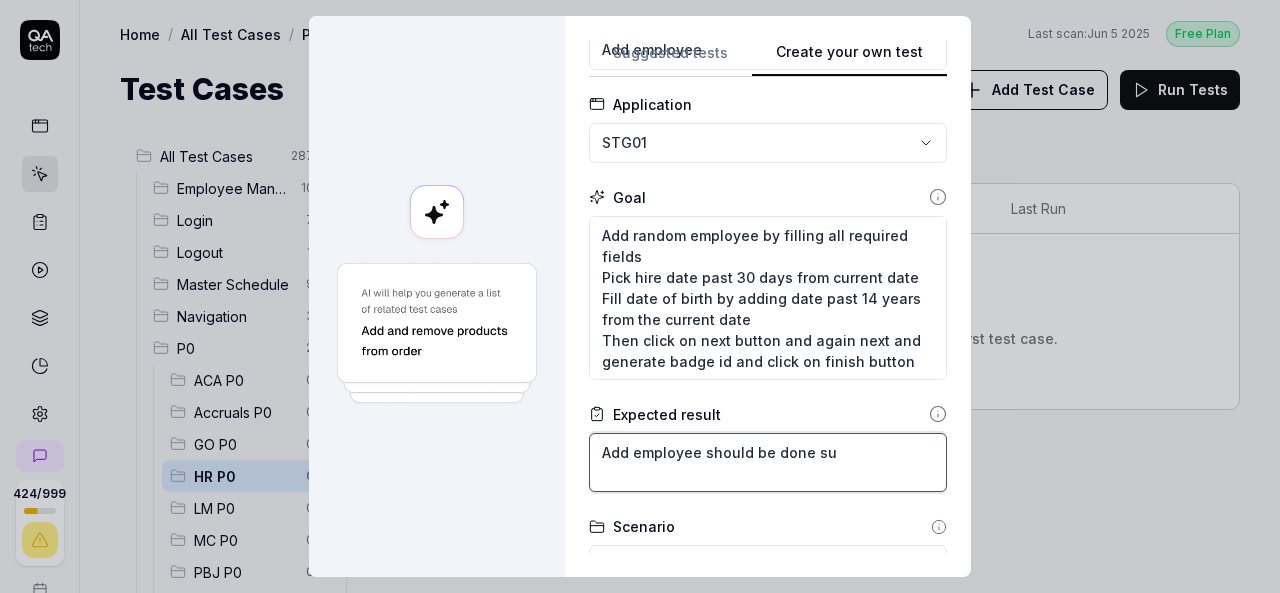 type on "*" 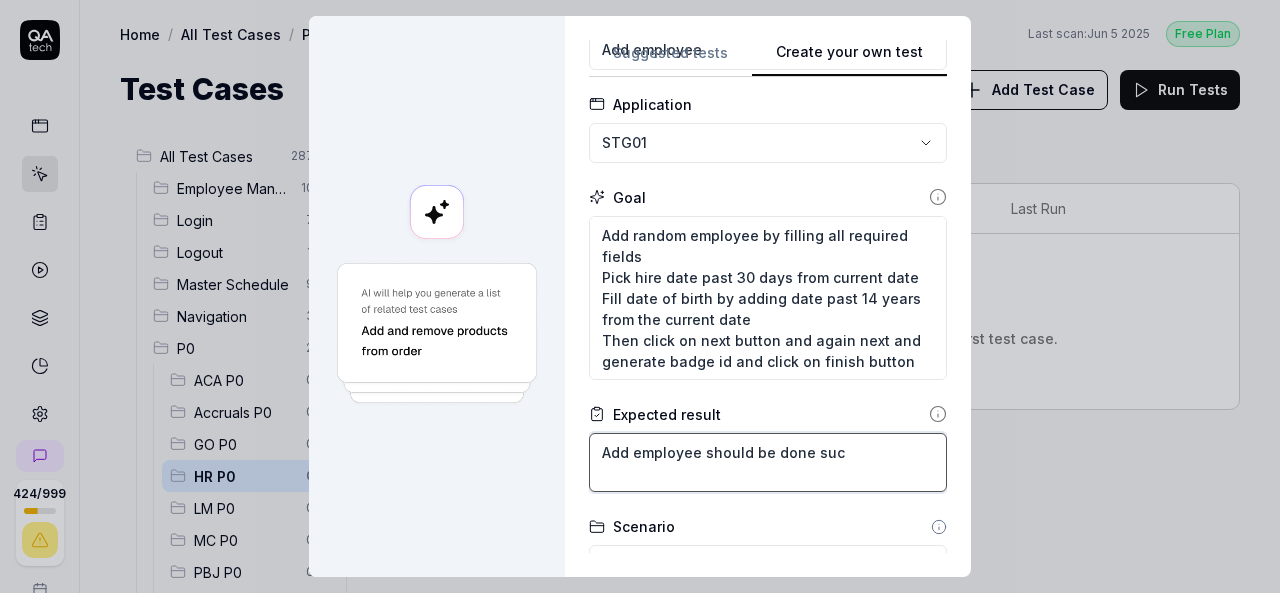 type on "*" 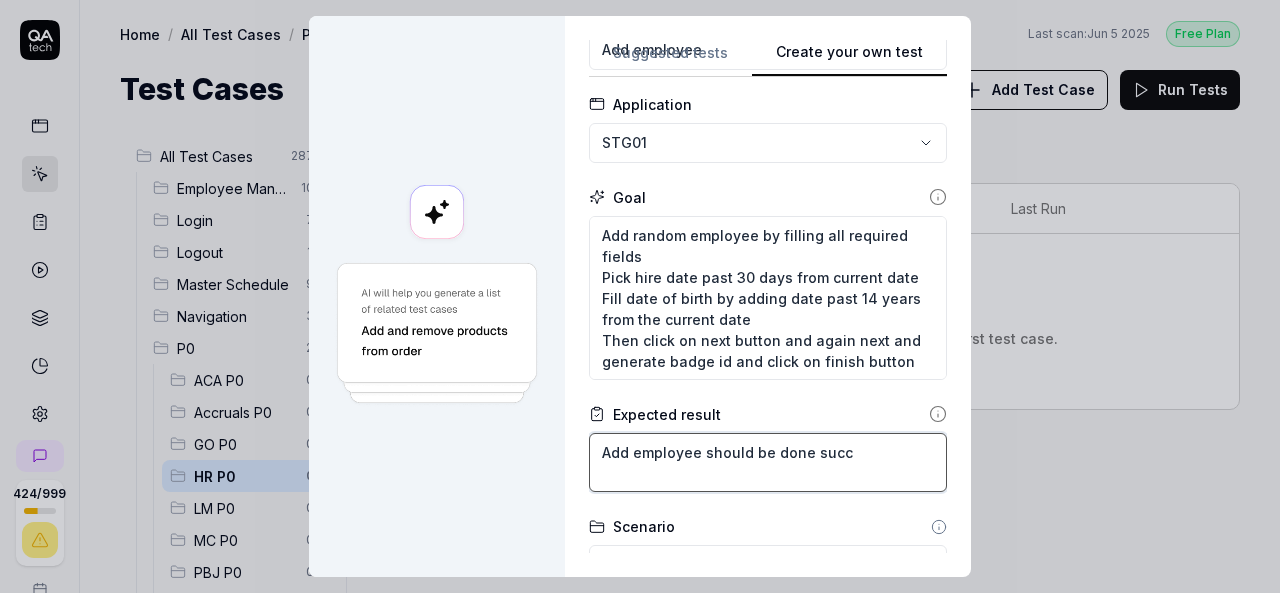 type on "*" 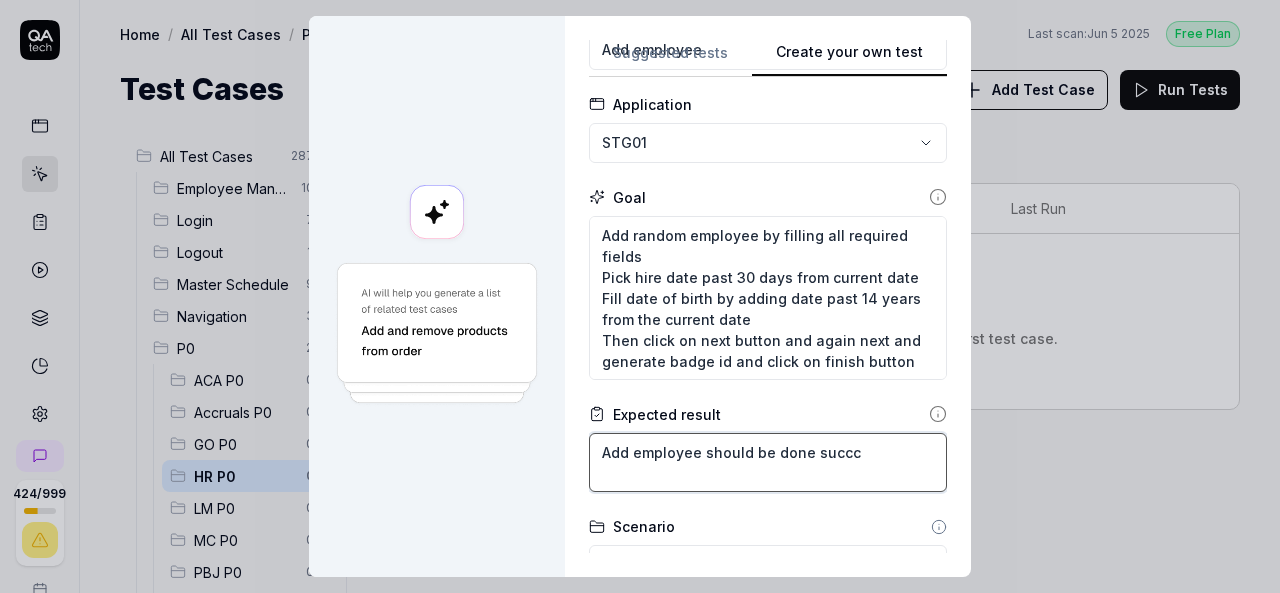 type on "*" 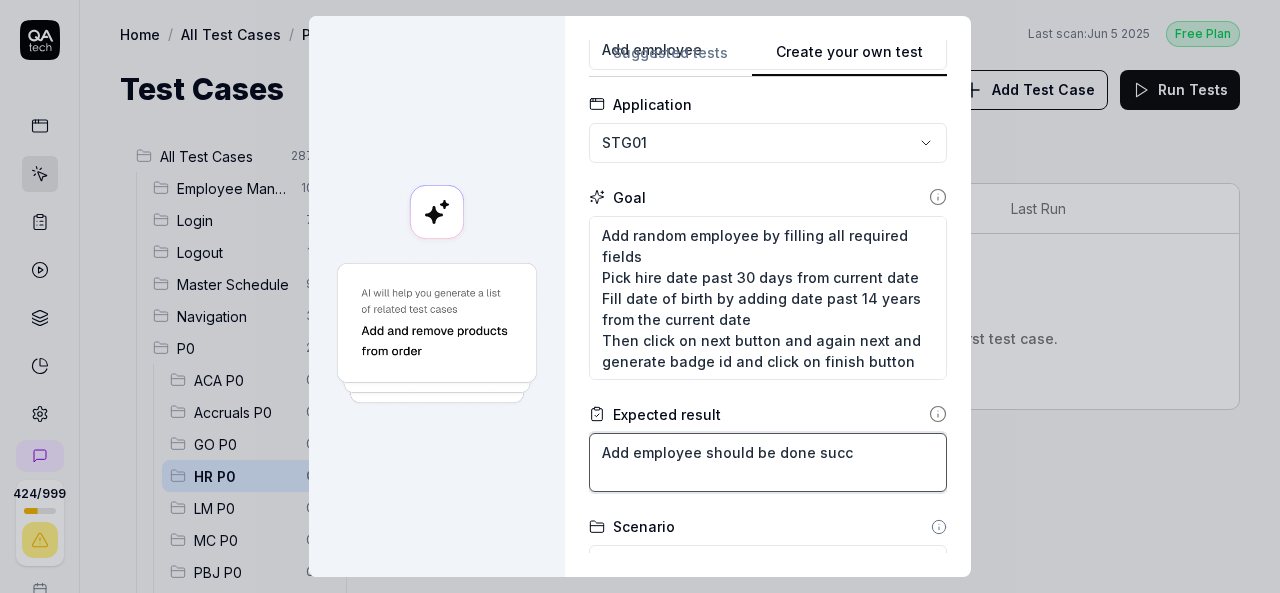 type on "*" 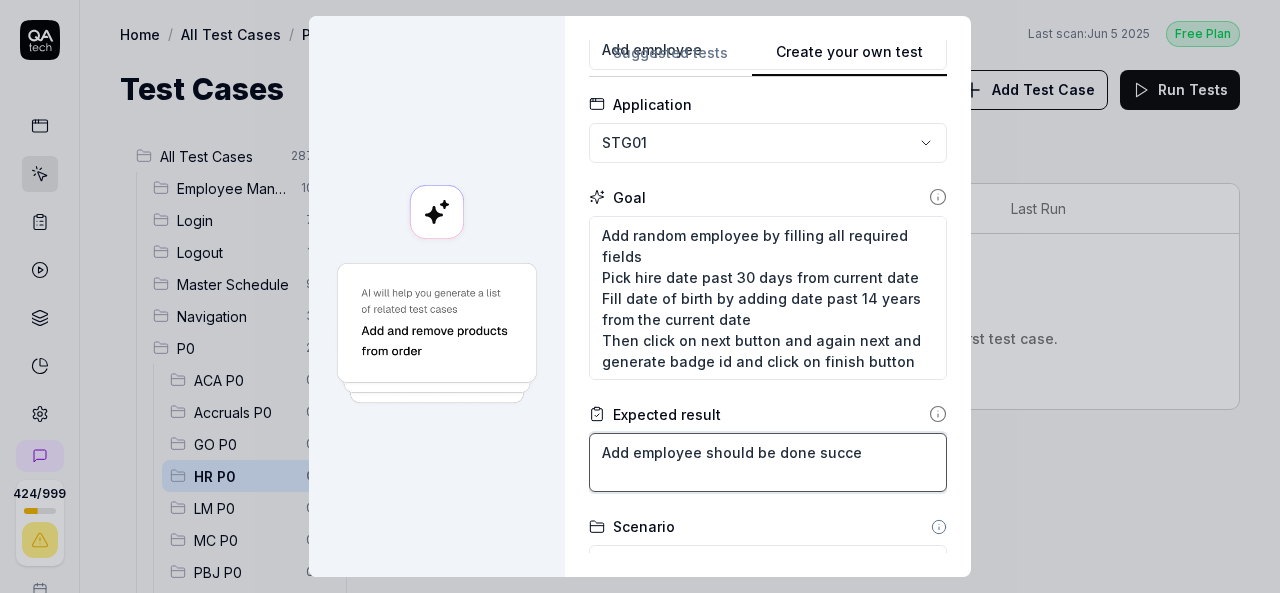 type on "*" 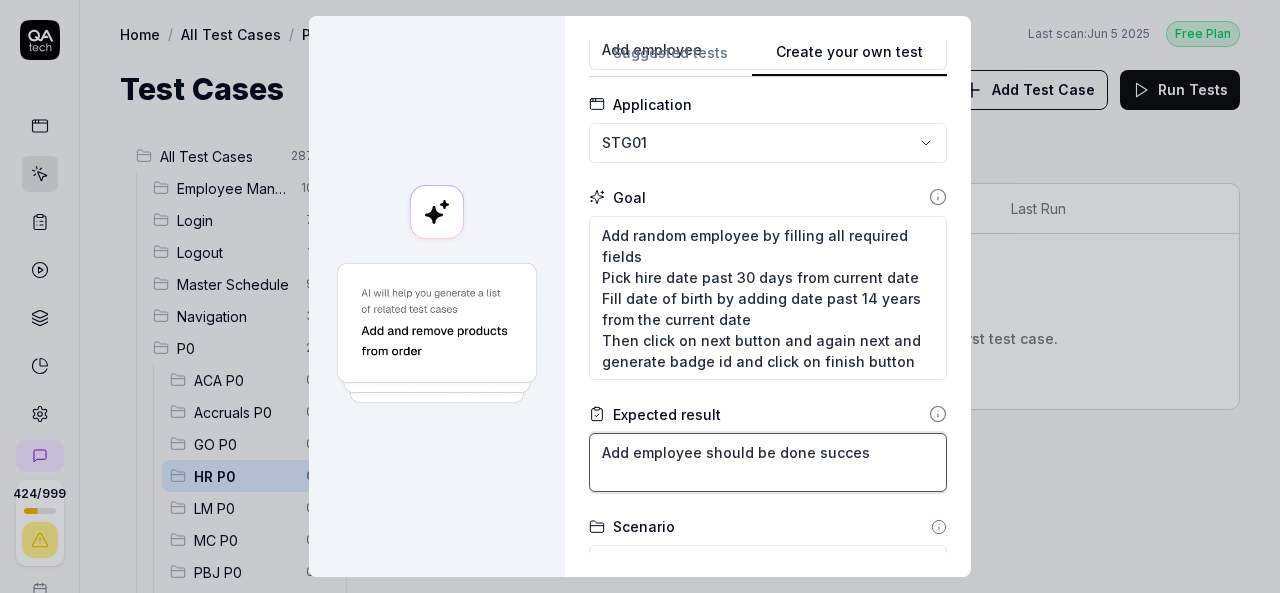 type on "*" 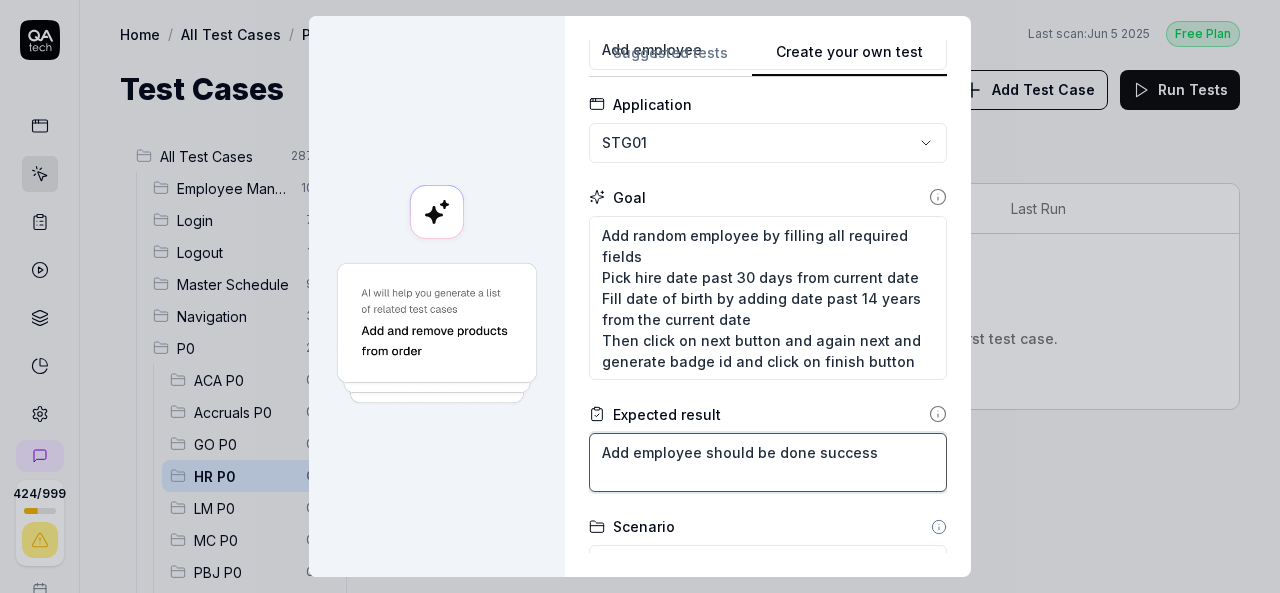 type on "*" 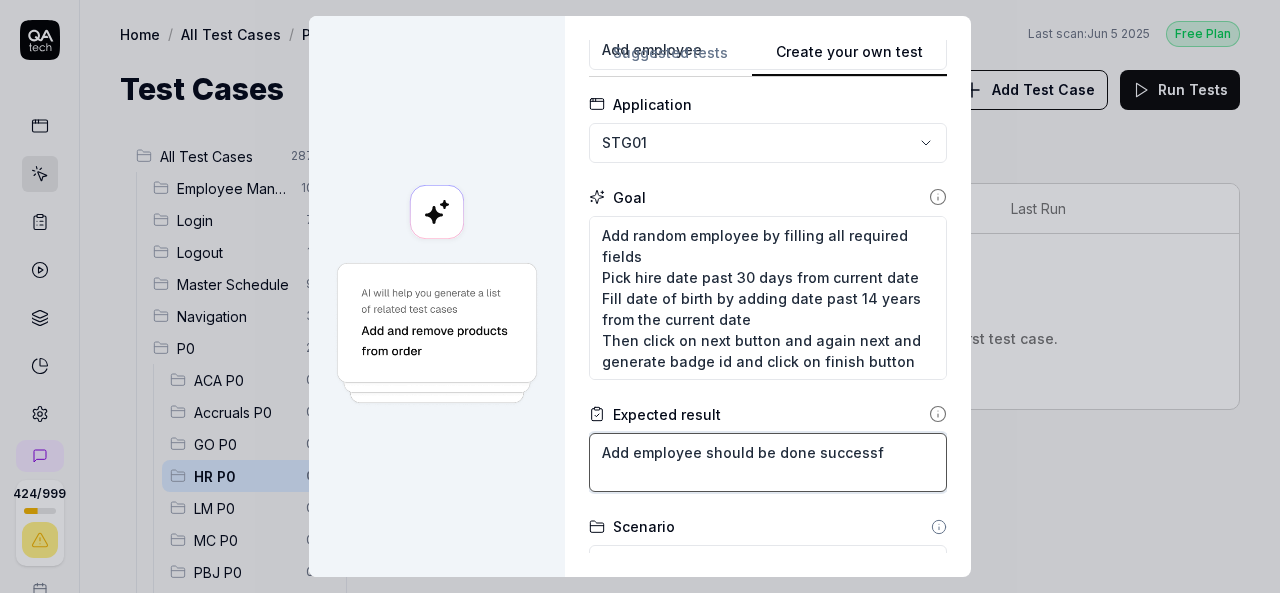 type on "*" 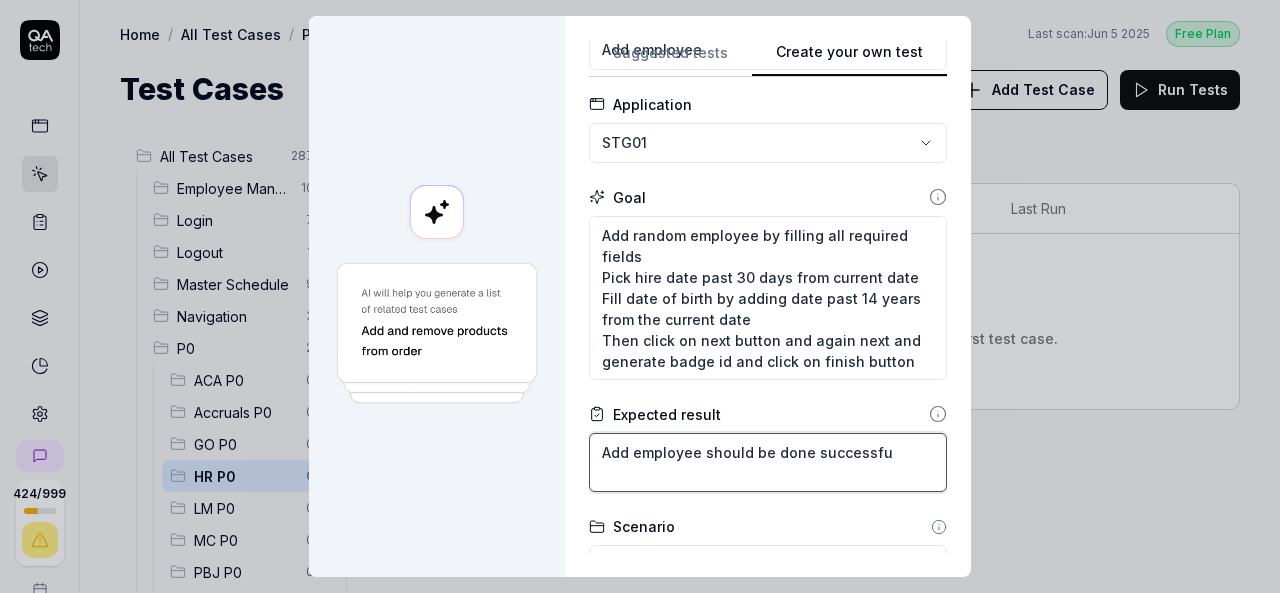 type on "*" 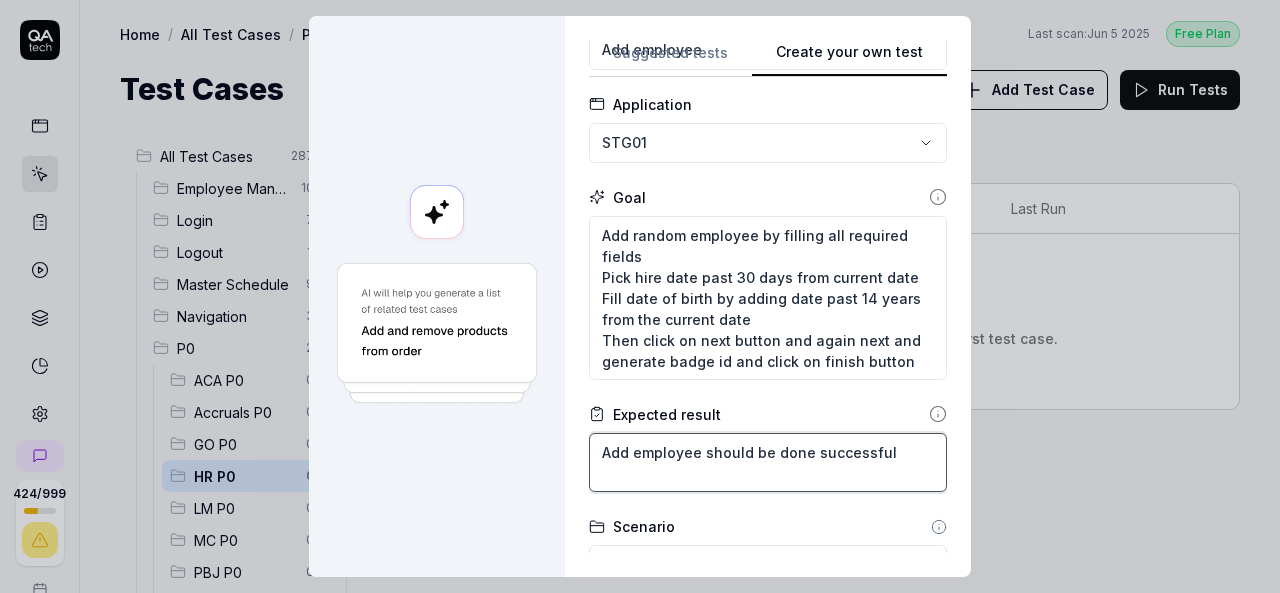 type on "*" 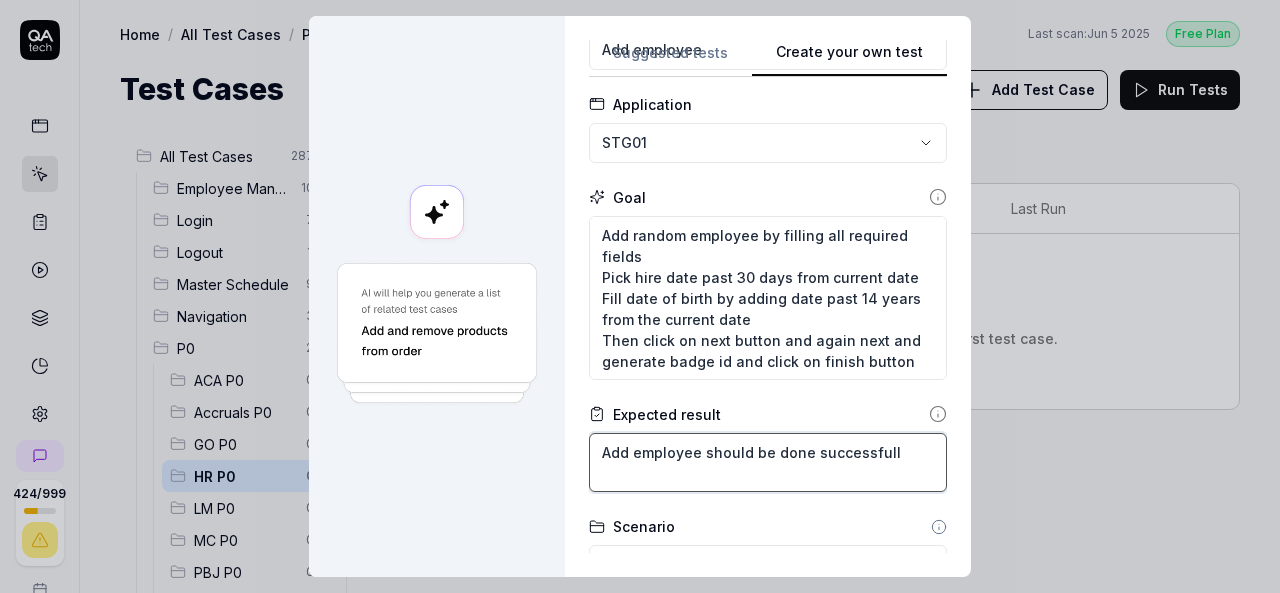 type on "*" 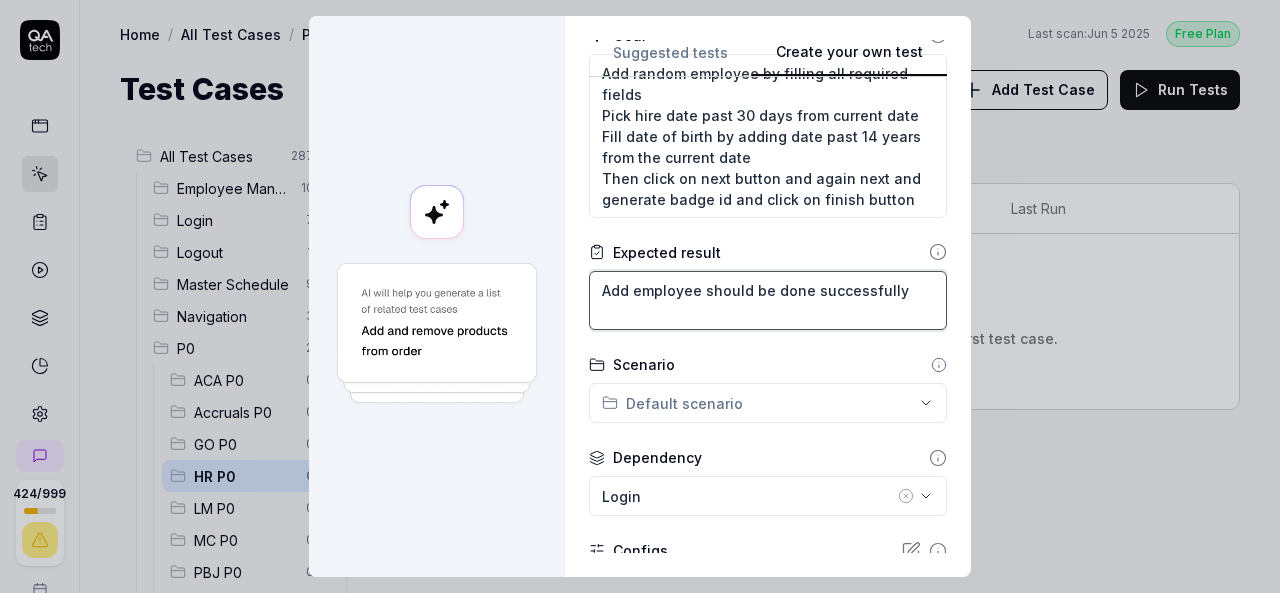 scroll, scrollTop: 400, scrollLeft: 0, axis: vertical 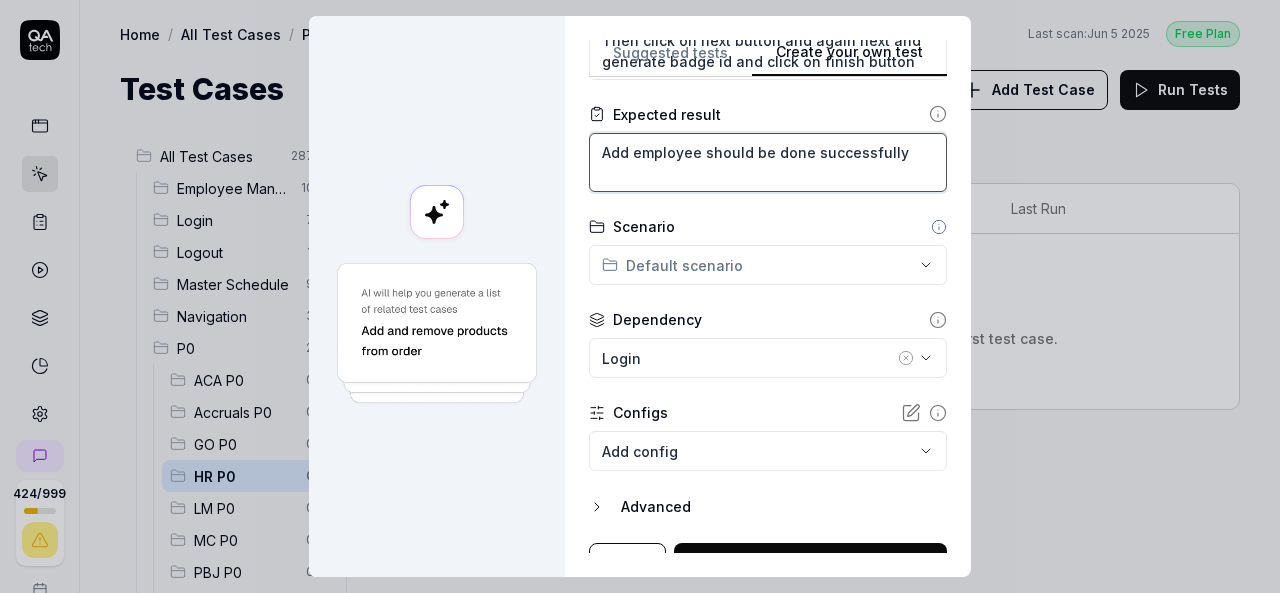 type on "Add employee should be done successfully" 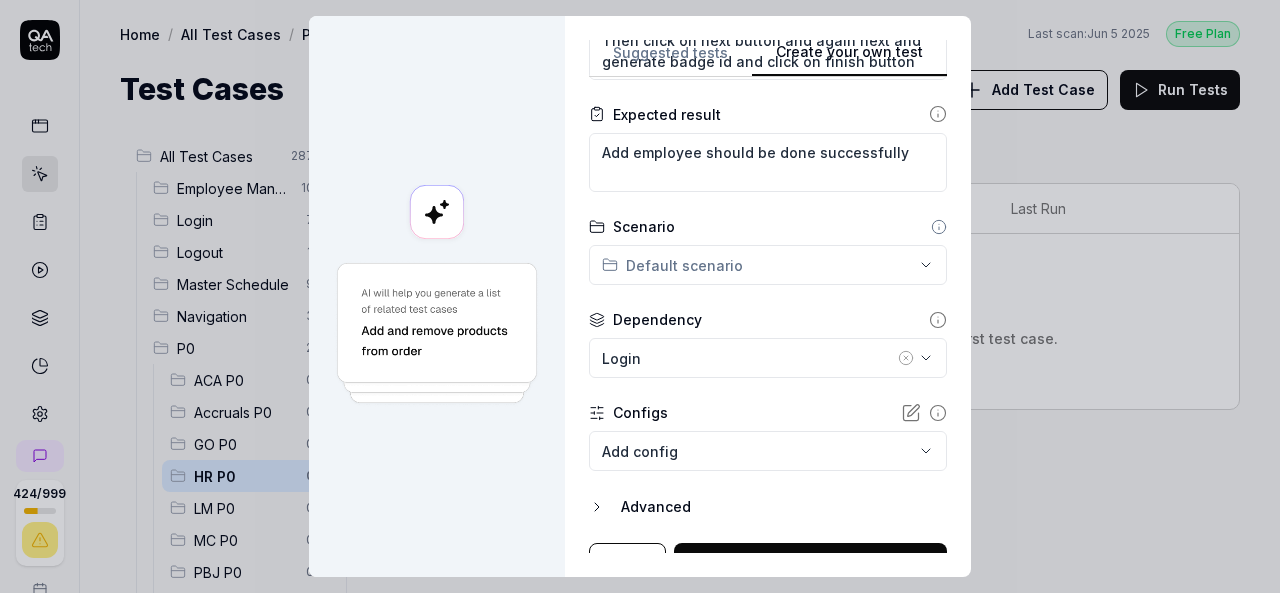 click on "**********" at bounding box center [640, 296] 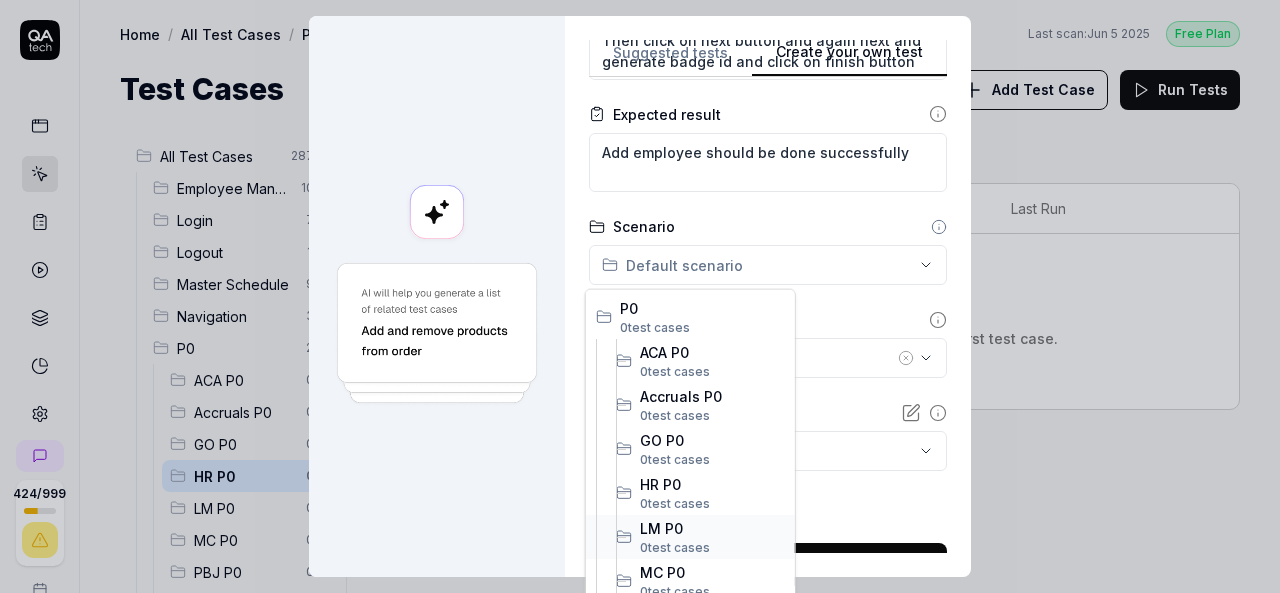 scroll, scrollTop: 300, scrollLeft: 0, axis: vertical 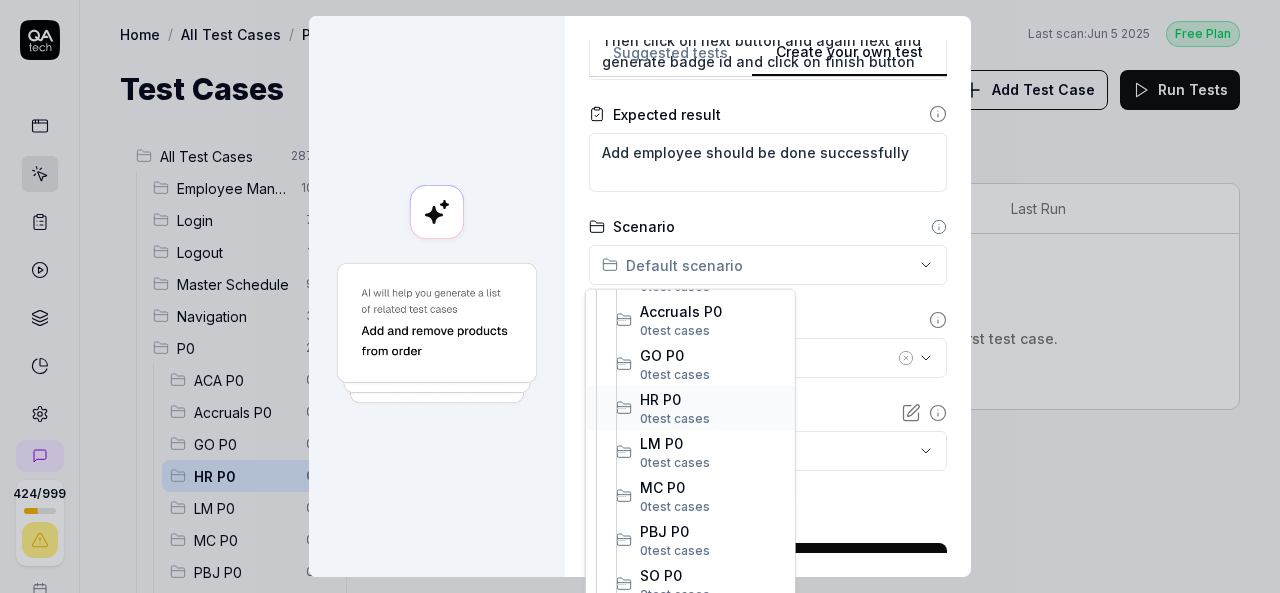 click on "0  test case s" at bounding box center [712, 418] 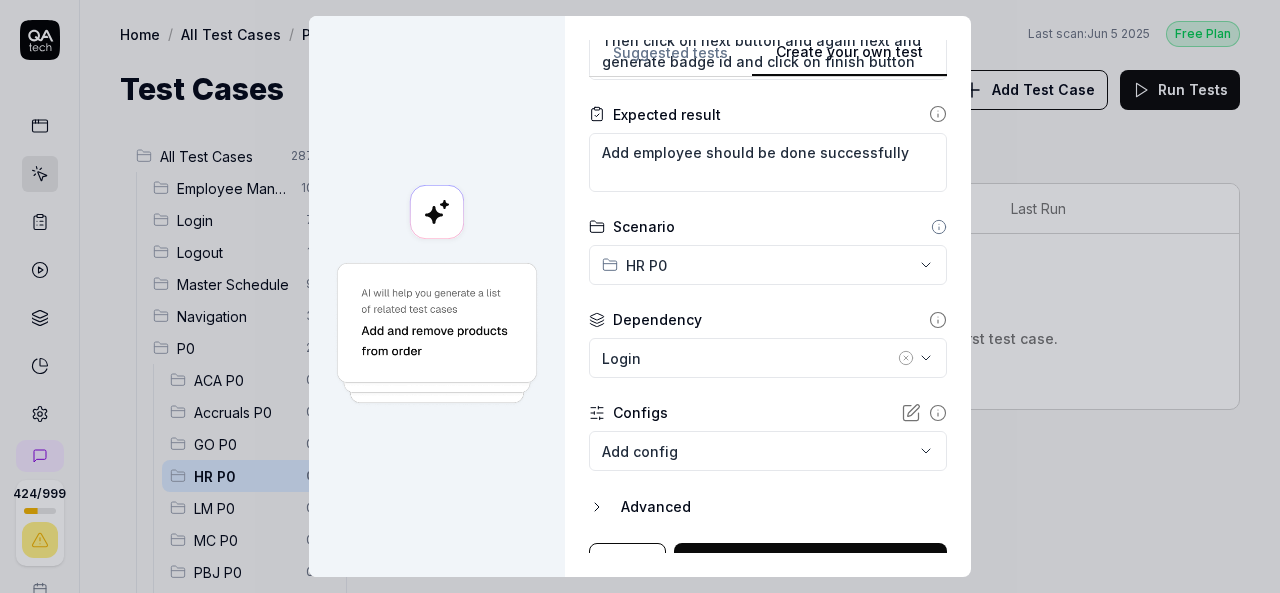 click 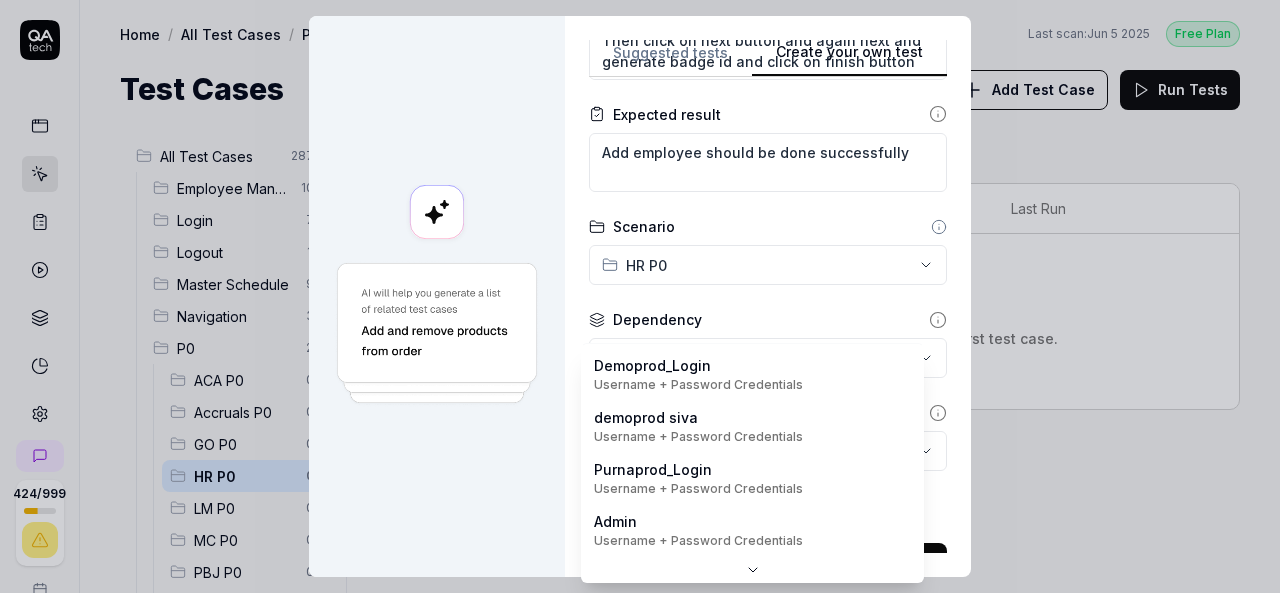 click on "424 / 999 s S Home / All Test Cases / P0 / HR P0 Free Plan Home / All Test Cases / P0 / HR P0 Last scan: Jun 5 2025 Free Plan Test Cases Add Test Case Run Tests All Test Cases 287 Employee Management 10 Login 7 Logout 1 Master Schedule 9 Navigation 3 P0 2 ACA P0 0 Accruals P0 0 GO P0 0 HR P0 0 LM P0 0 MC P0 0 PBJ P0 0 SO P0 2 SPOT P0 0 TA P0 0 PPV 234 ACA PPV 20 Accruals PPV 35 GO PPV 13 HR PPV 31 LM PPV 7 MC PPV 7 PBJ PPV 22 SO PPV 56 Spotlight PPV 3 TA PPV 40 Reporting 3 Schedule Optimizer 1 Screen Loads 7 Time & Attendance 6 Filters Name Status Last Run No test cases No test cases match the current filters, or try adding your first test case.
To pick up a draggable item, press the space bar. While dragging, use the arrow keys to move the item. Press space again to drop the item in its new position, or press escape to cancel. * Create your own test Suggested tests Create your own test Name Add employee Application STG01 Goal Expected result Add employee should be done successfully" at bounding box center (640, 296) 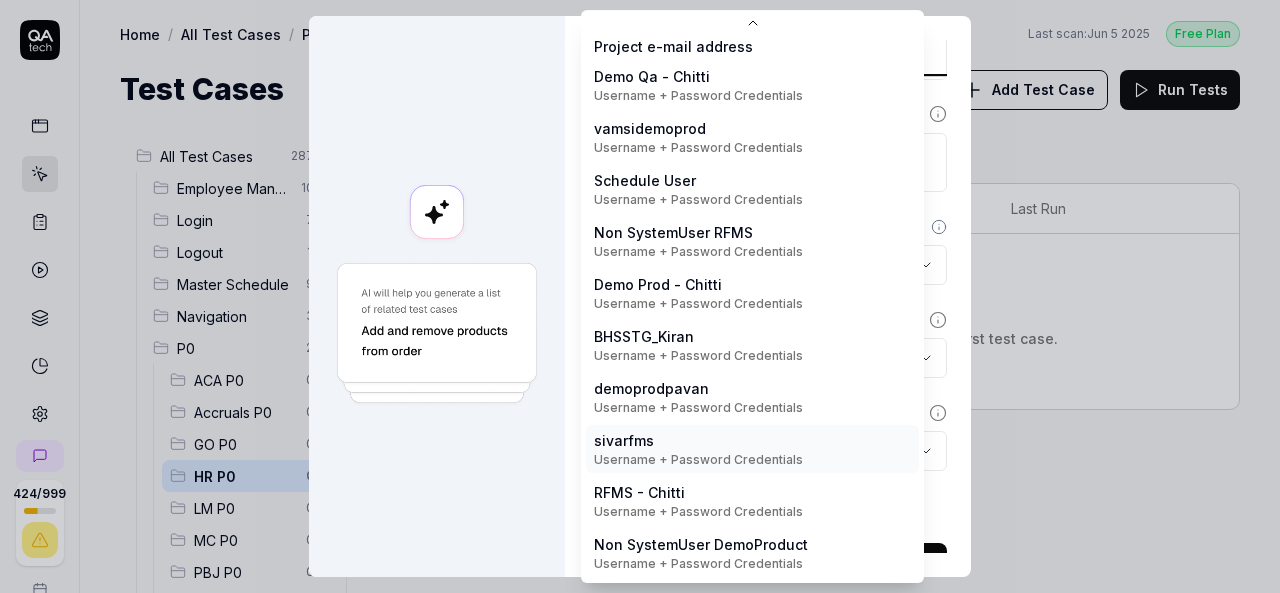scroll, scrollTop: 315, scrollLeft: 0, axis: vertical 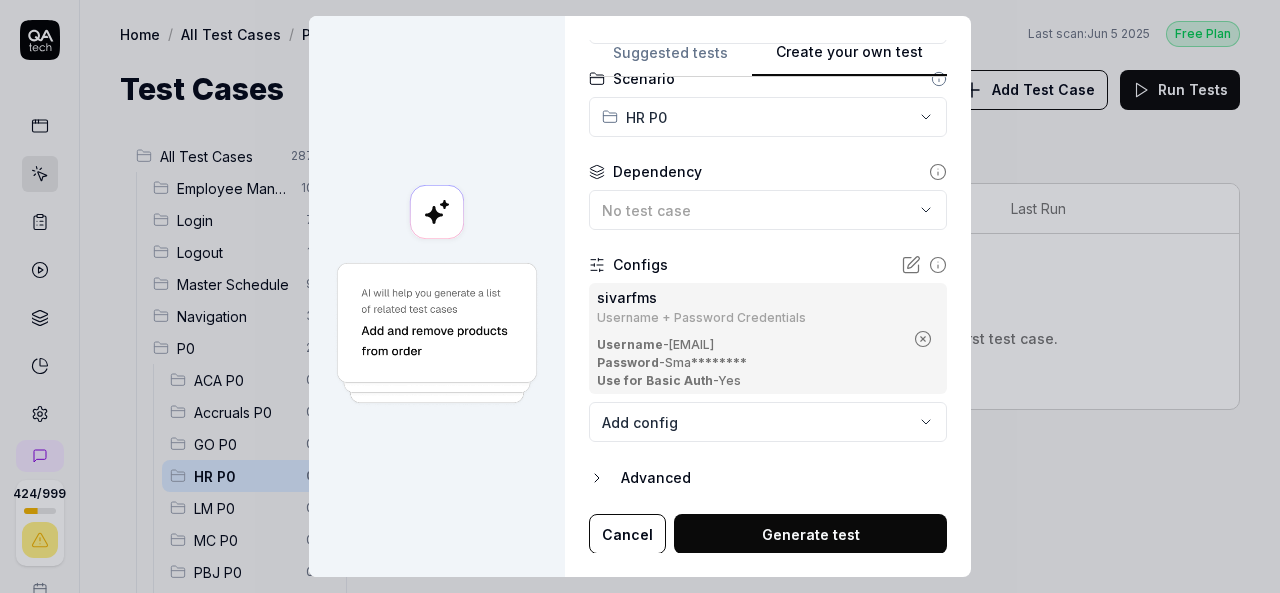click on "Generate test" at bounding box center (810, 534) 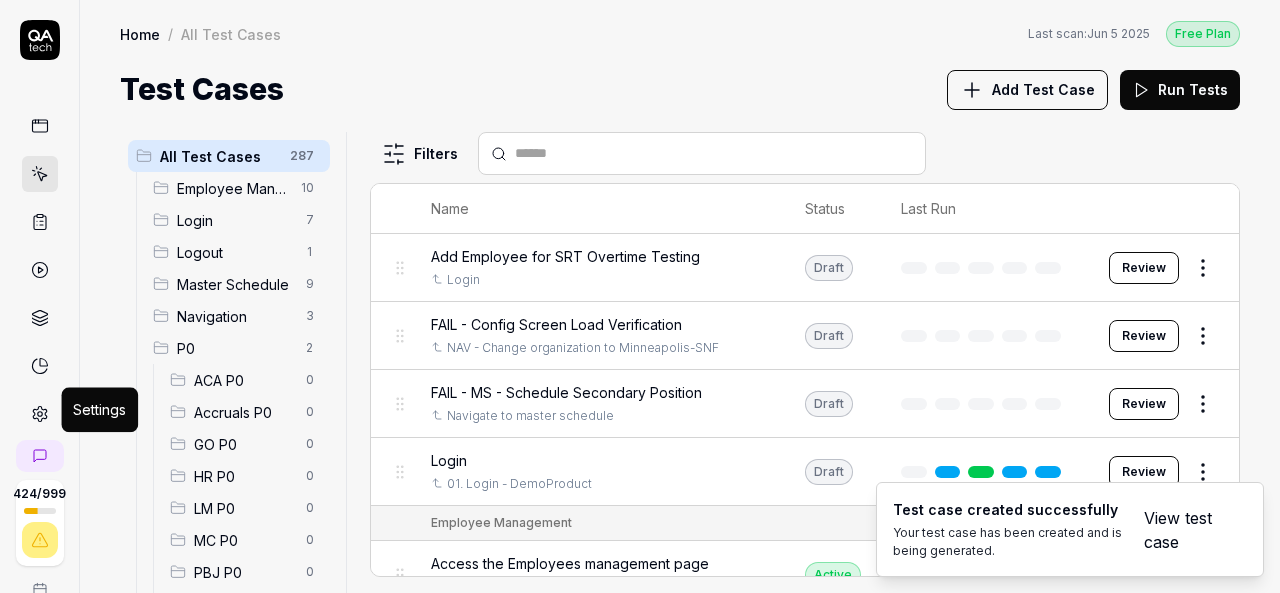 scroll, scrollTop: 100, scrollLeft: 0, axis: vertical 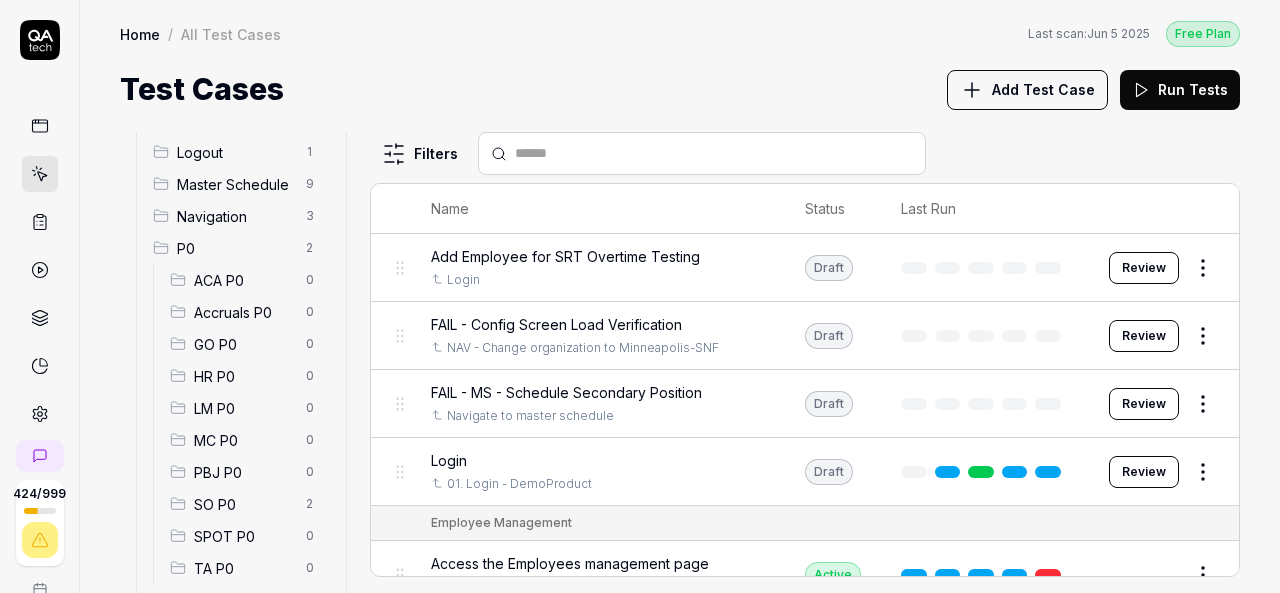 click on "HR P0 0" at bounding box center (246, 376) 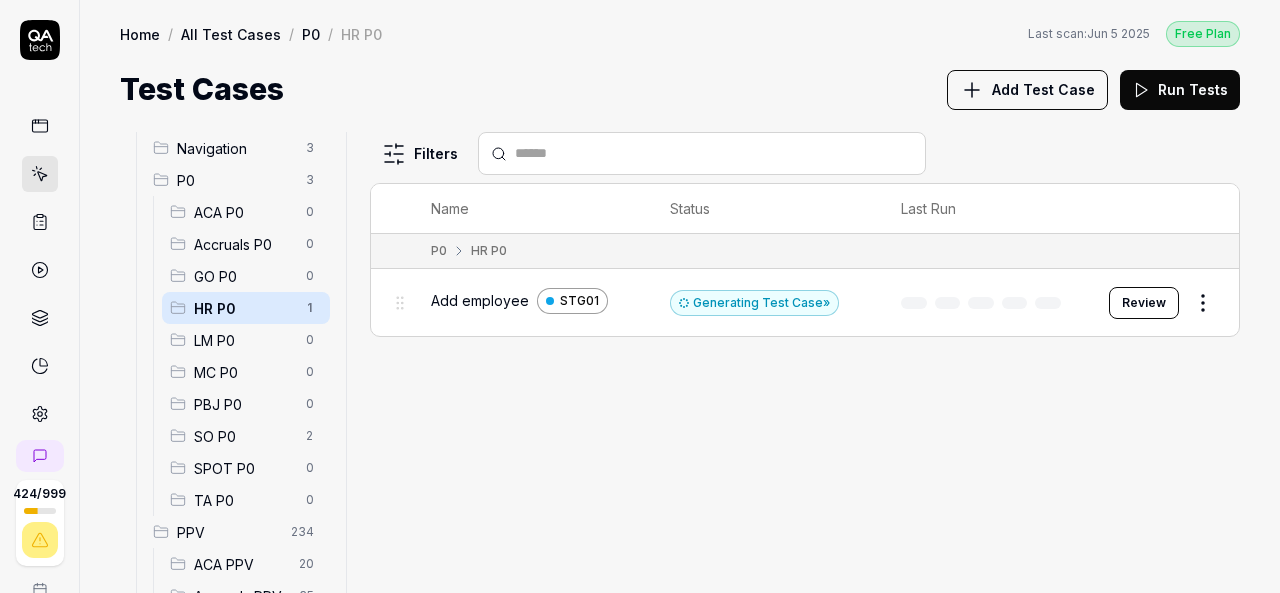 scroll, scrollTop: 200, scrollLeft: 0, axis: vertical 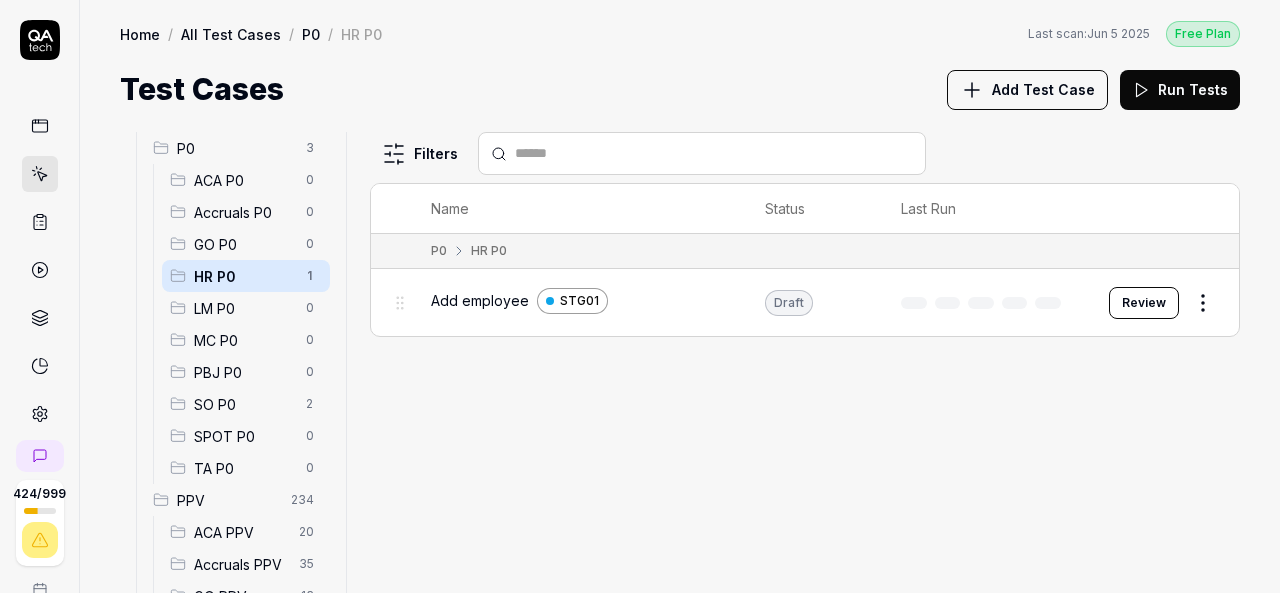 click on "Review" at bounding box center (1144, 303) 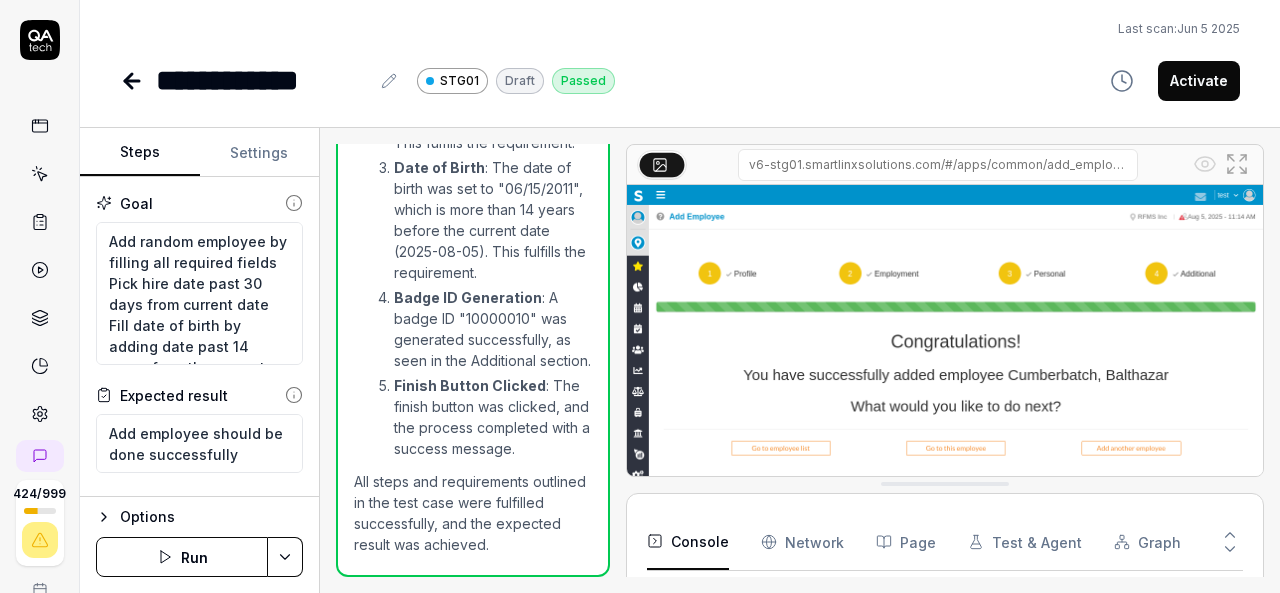 scroll, scrollTop: 4303, scrollLeft: 0, axis: vertical 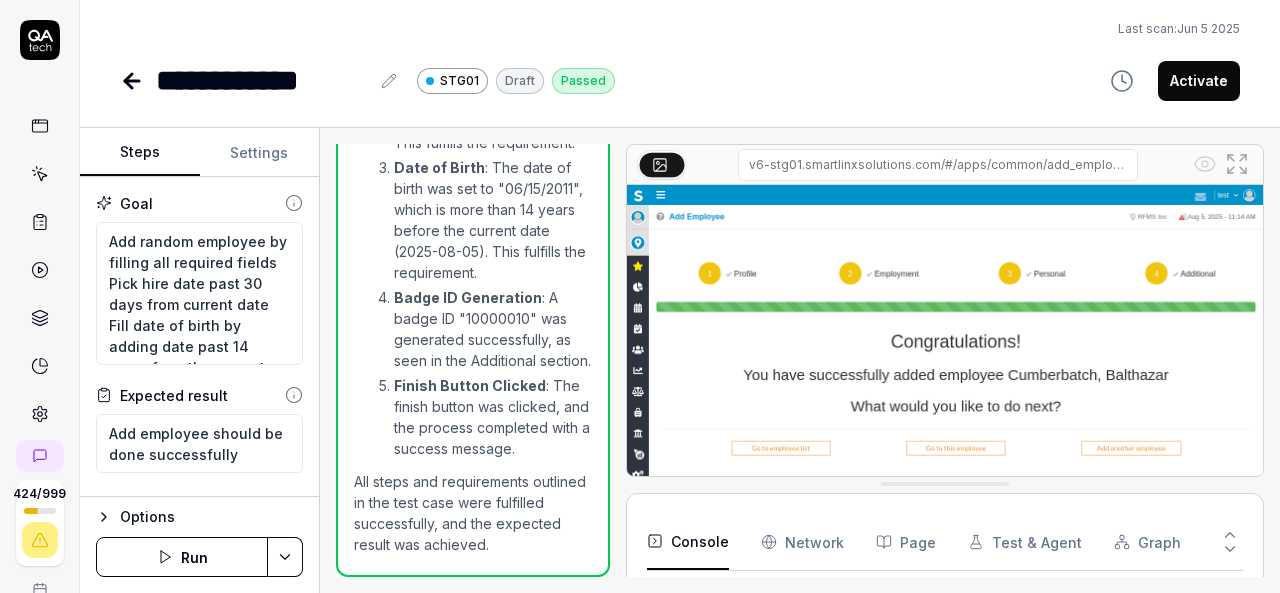 click on "Activate" at bounding box center [1199, 81] 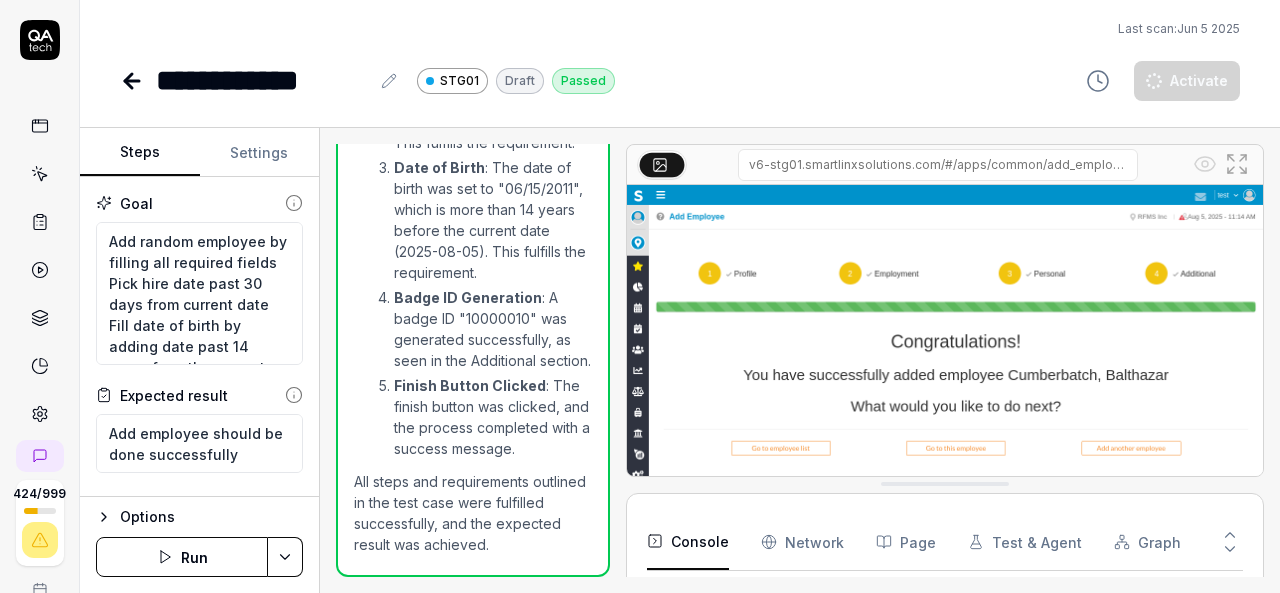 type on "*" 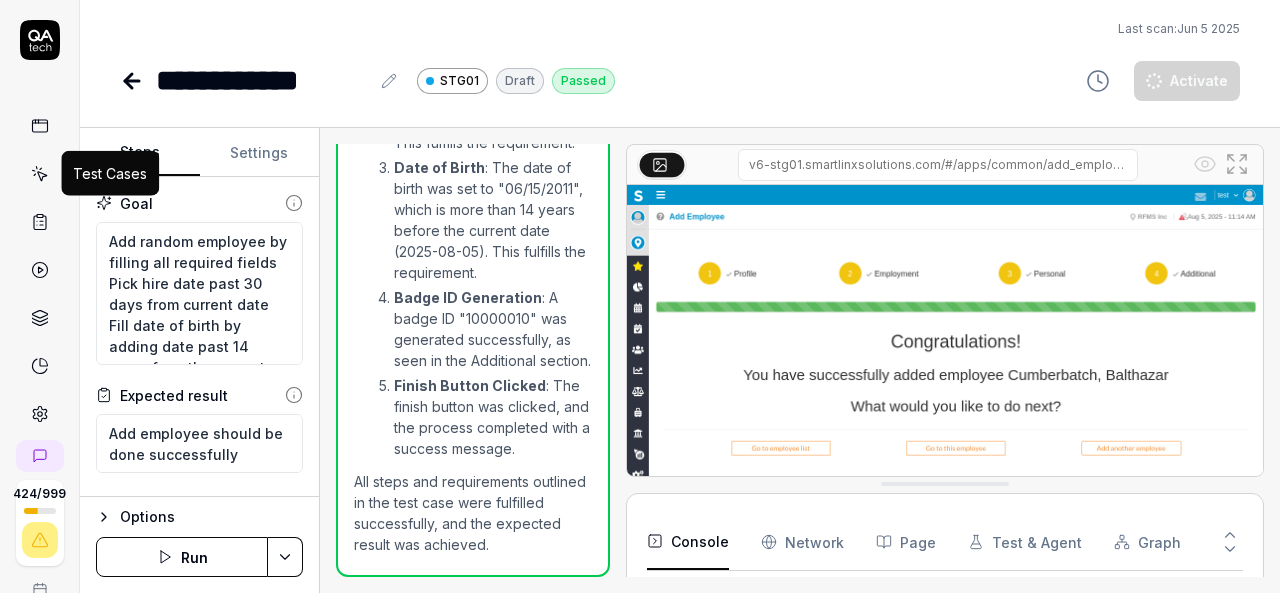 click at bounding box center (40, 174) 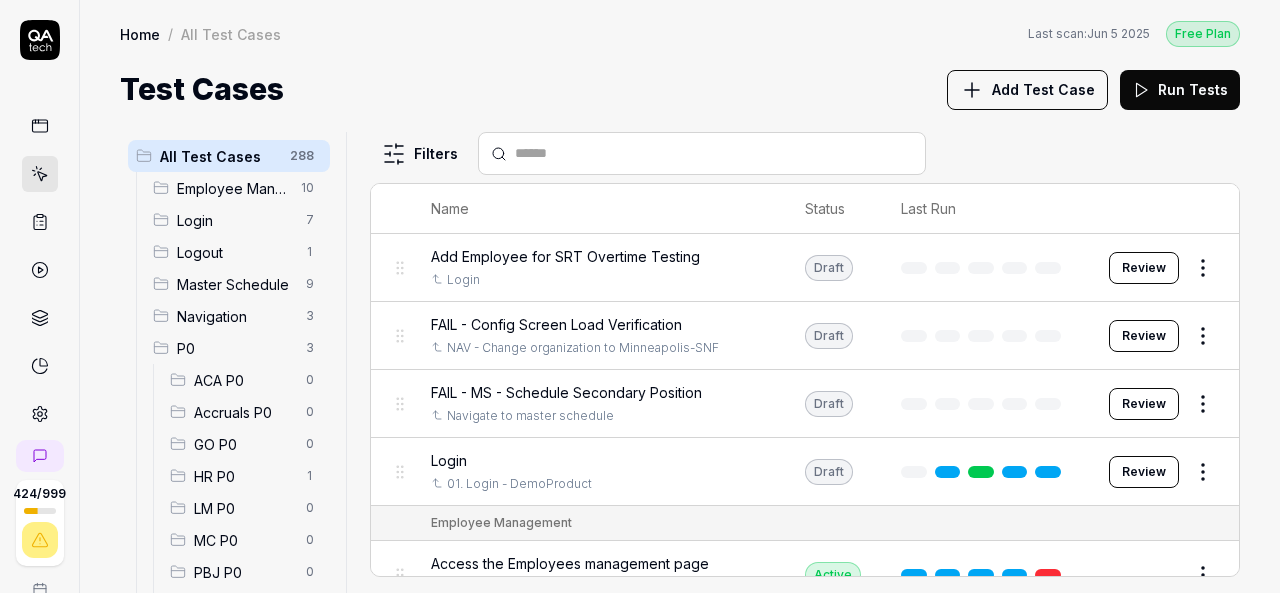 click on "HR P0" at bounding box center [244, 476] 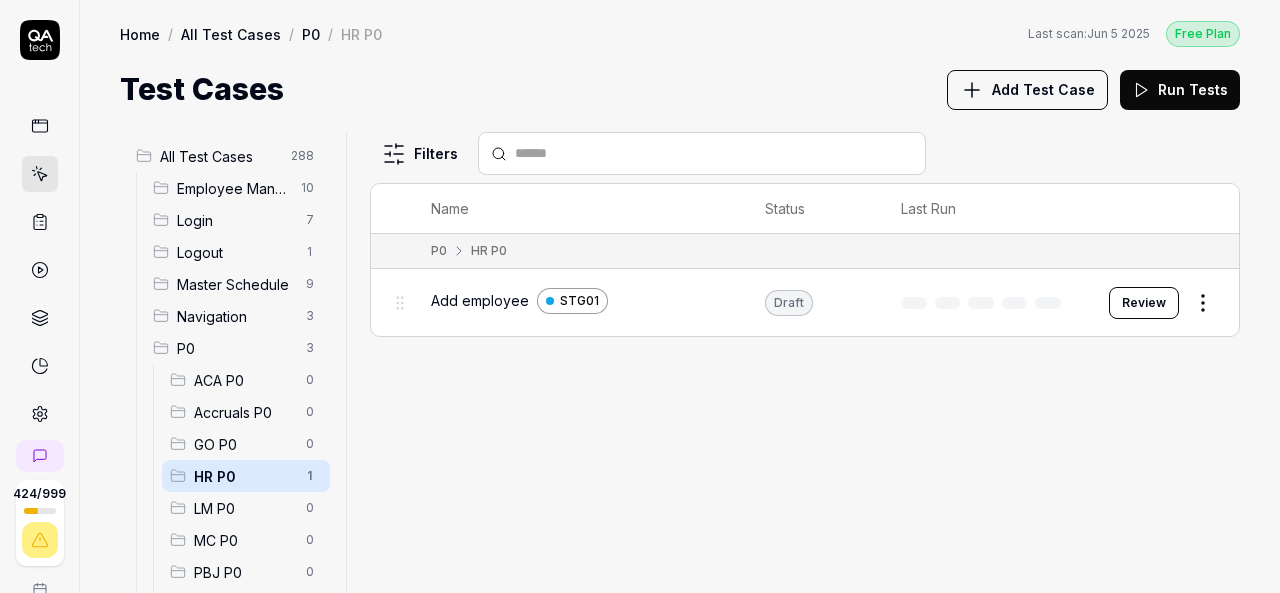 click at bounding box center (714, 153) 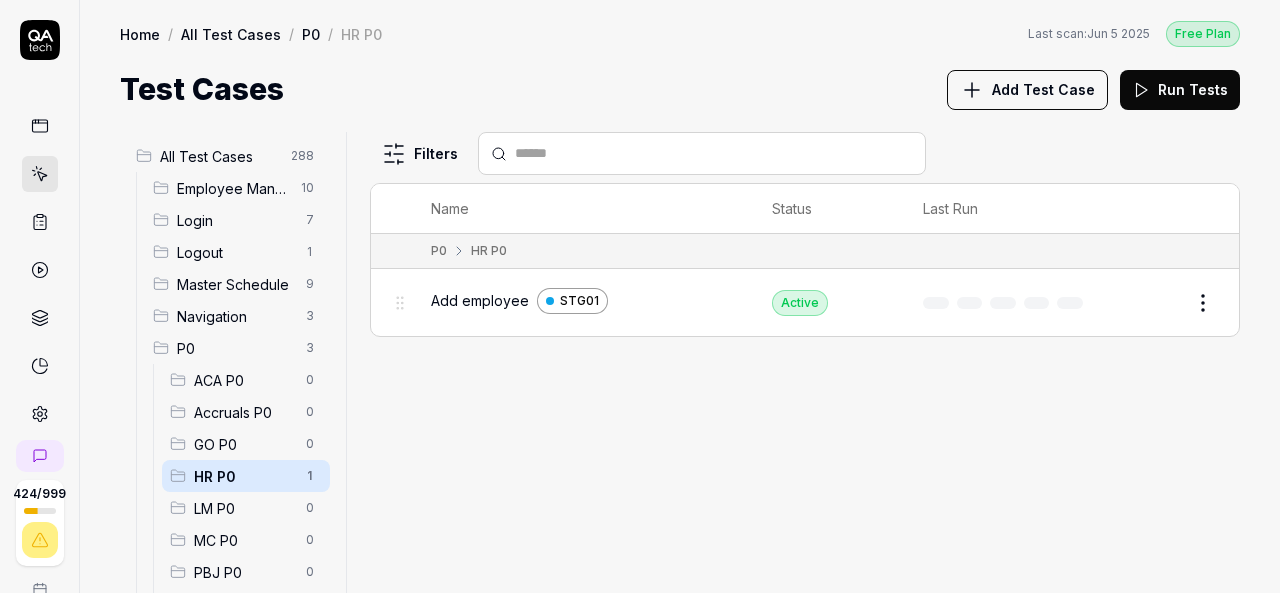 click on "Add Test Case" at bounding box center (1043, 89) 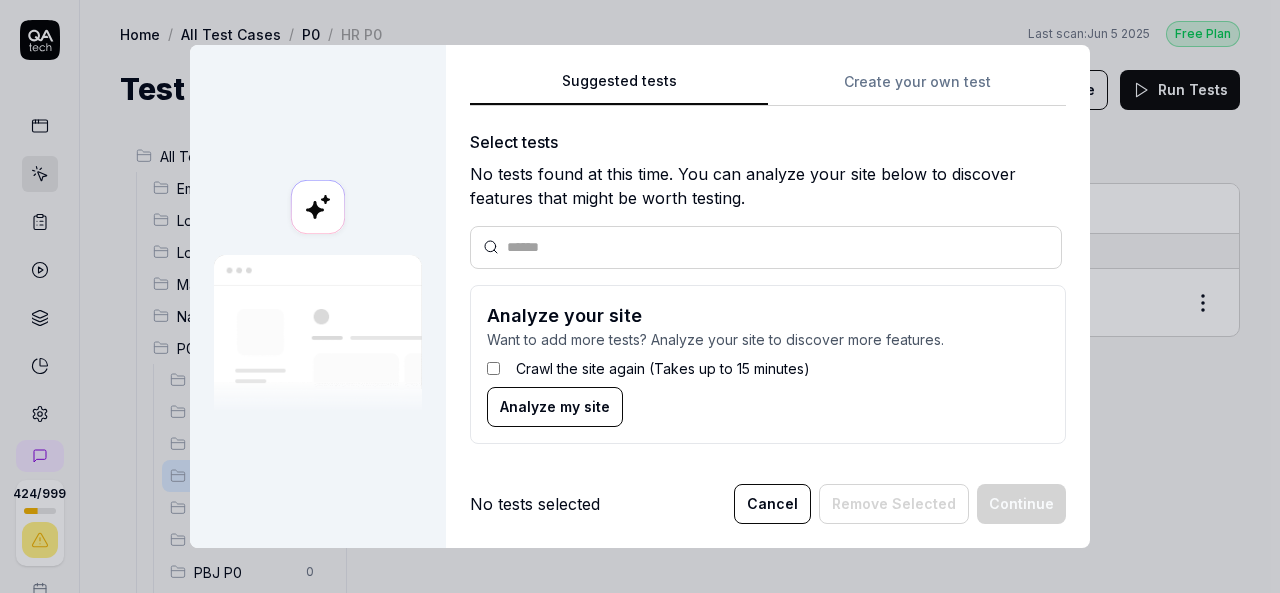 click on "Suggested tests Create your own test Select tests No tests found at this time. You can analyze your site below to discover features that might be worth testing. Analyze your site Want to add more tests? Analyze your site to discover more features. Crawl the site again (Takes up to 15 minutes) Analyze my site" at bounding box center (768, 264) 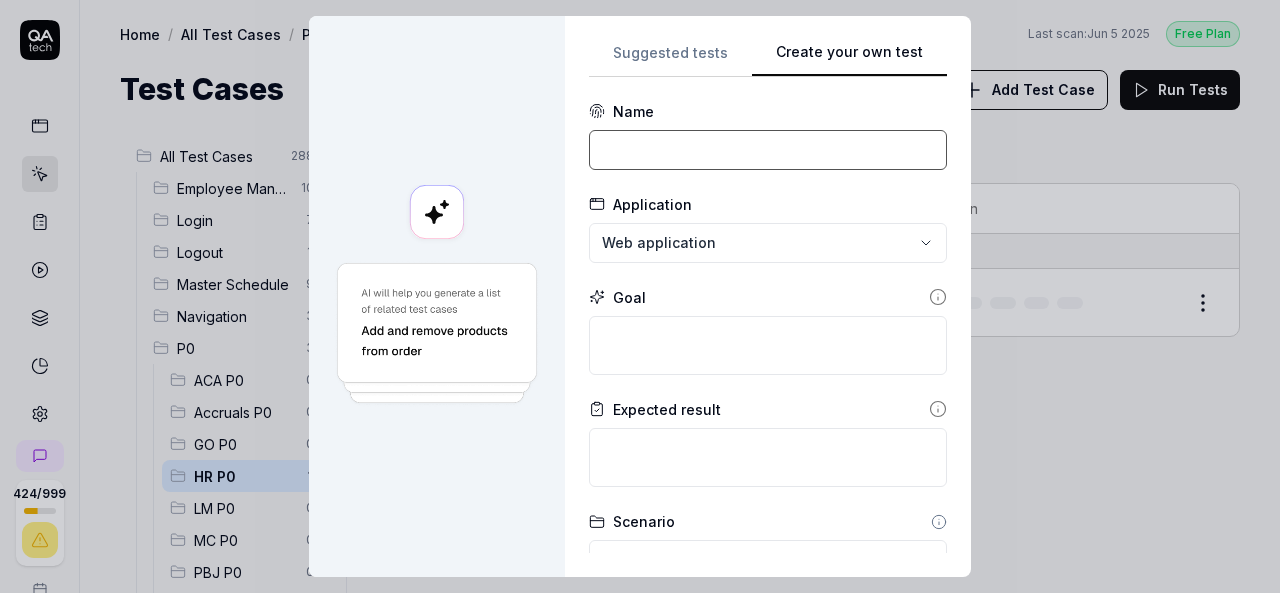 click at bounding box center (768, 150) 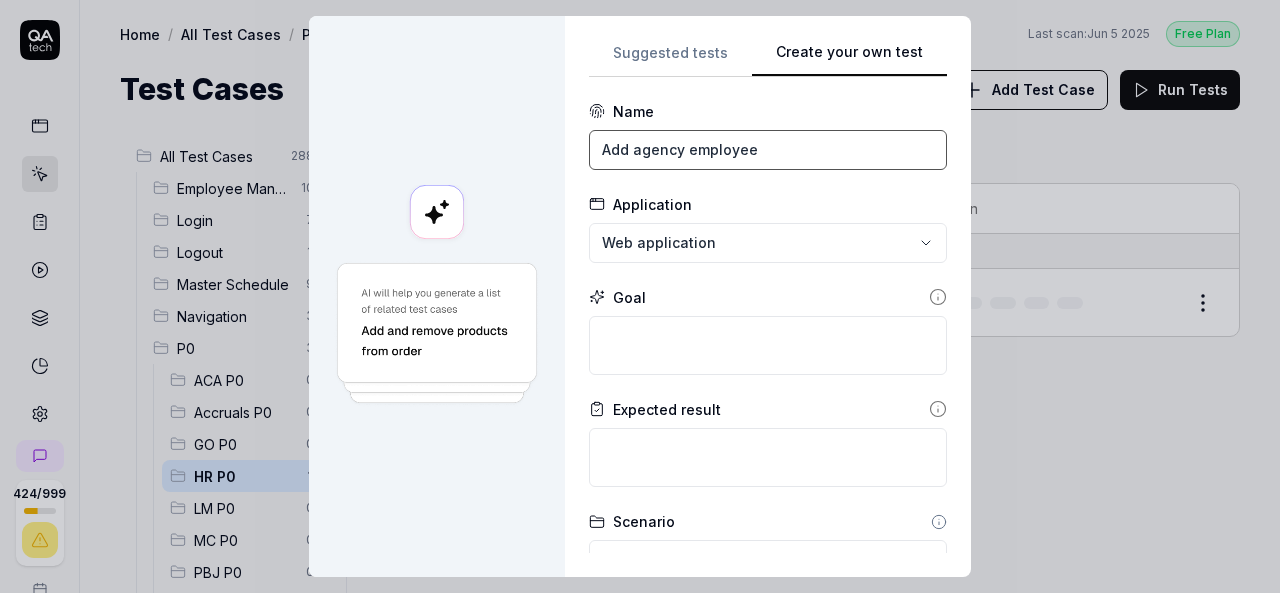 type on "Add agency employee" 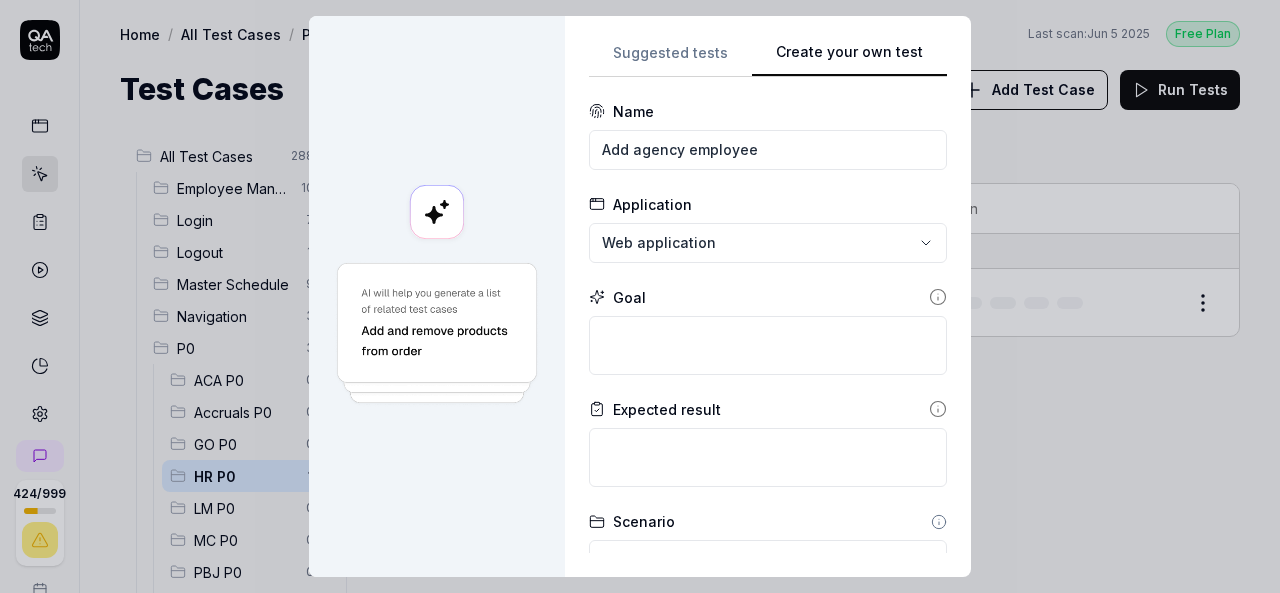 click on "**********" at bounding box center (640, 296) 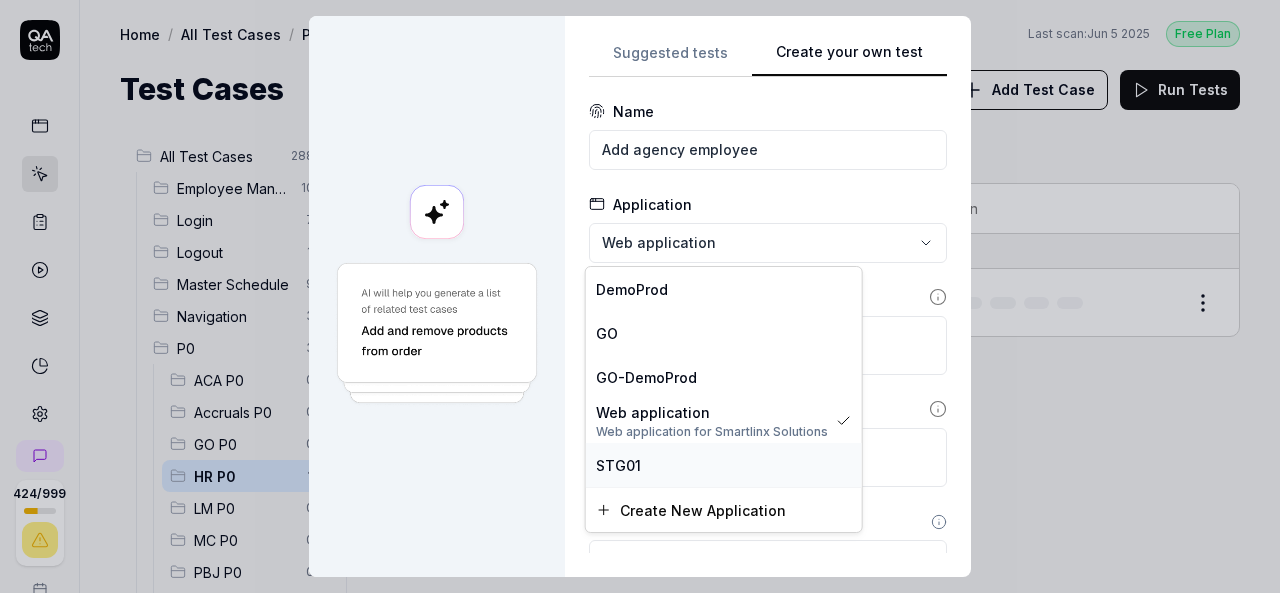 click on "STG01" at bounding box center (724, 465) 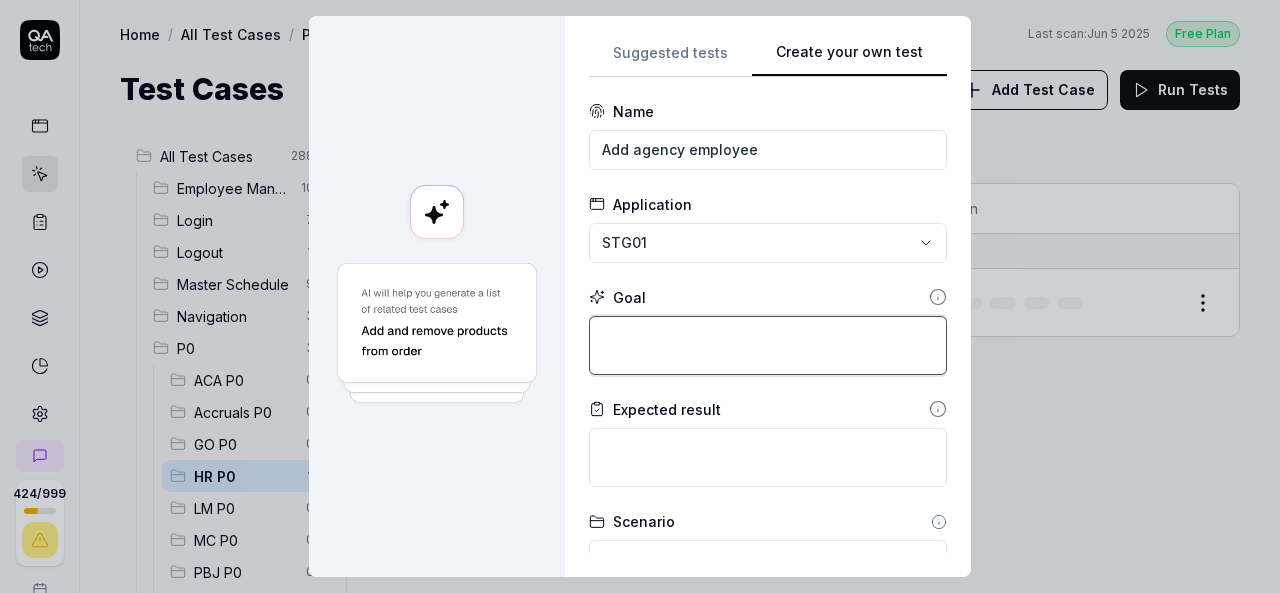 click at bounding box center [768, 345] 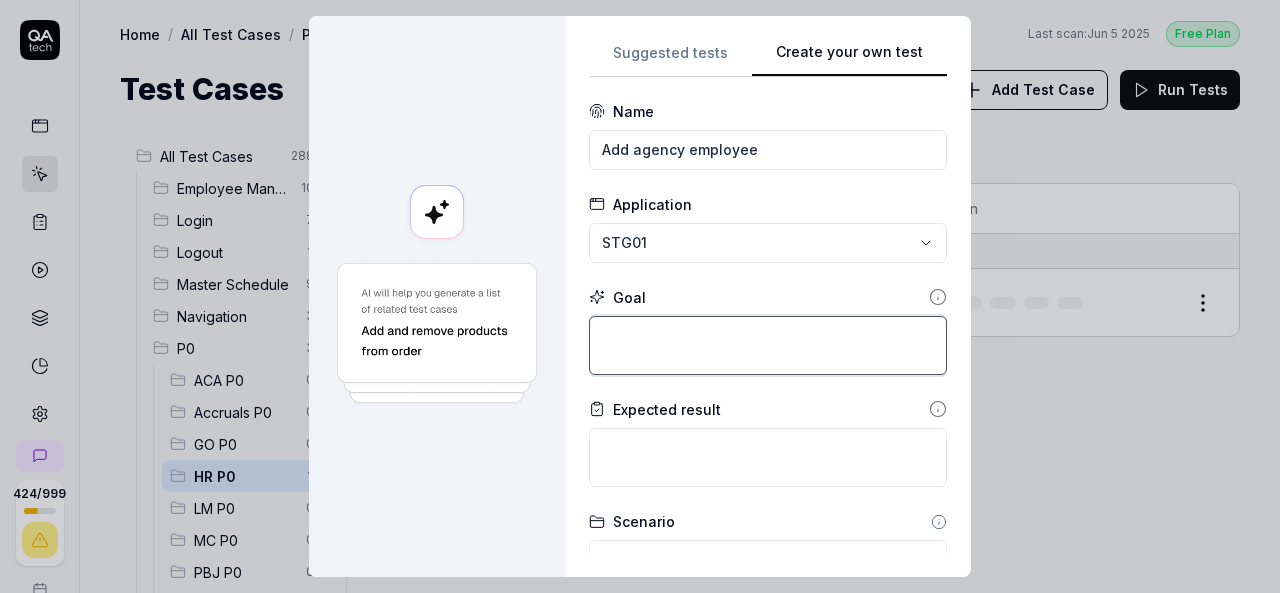 paste on "Add random employee by filling all required fields
Pick hire date past 30 days from current date
Fill date of birth by adding date past 14 years from the current date
Then click on next button and again next and generate badge id and click on finish button" 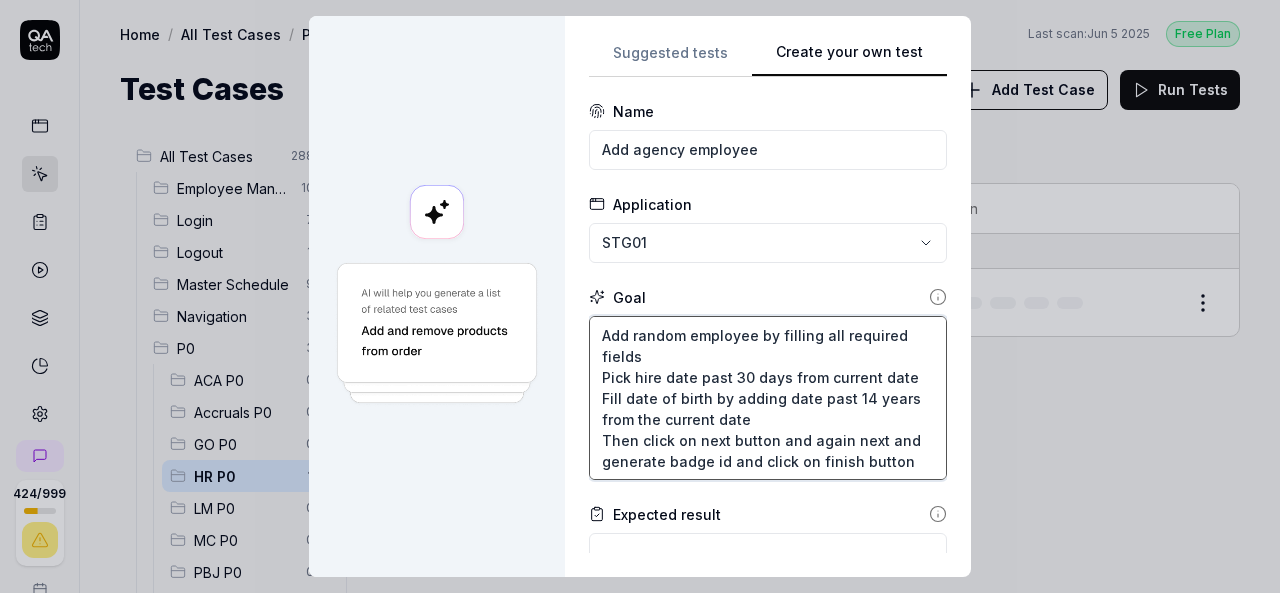 click on "Add random employee by filling all required fields
Pick hire date past 30 days from current date
Fill date of birth by adding date past 14 years from the current date
Then click on next button and again next and generate badge id and click on finish button" at bounding box center (768, 398) 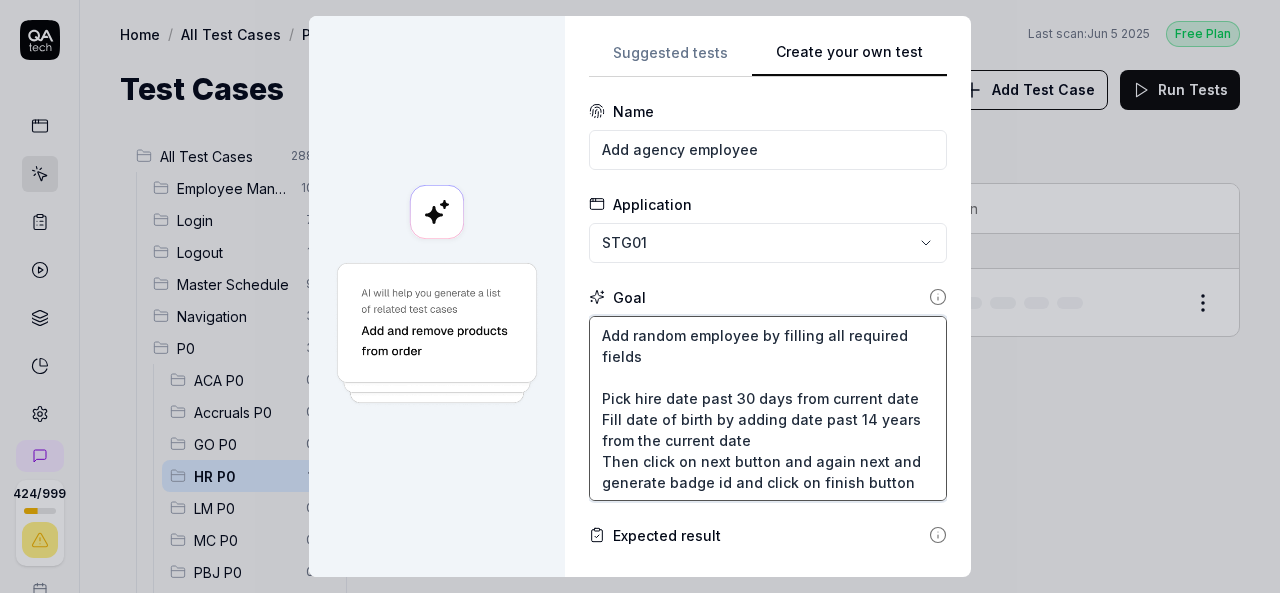 type on "*" 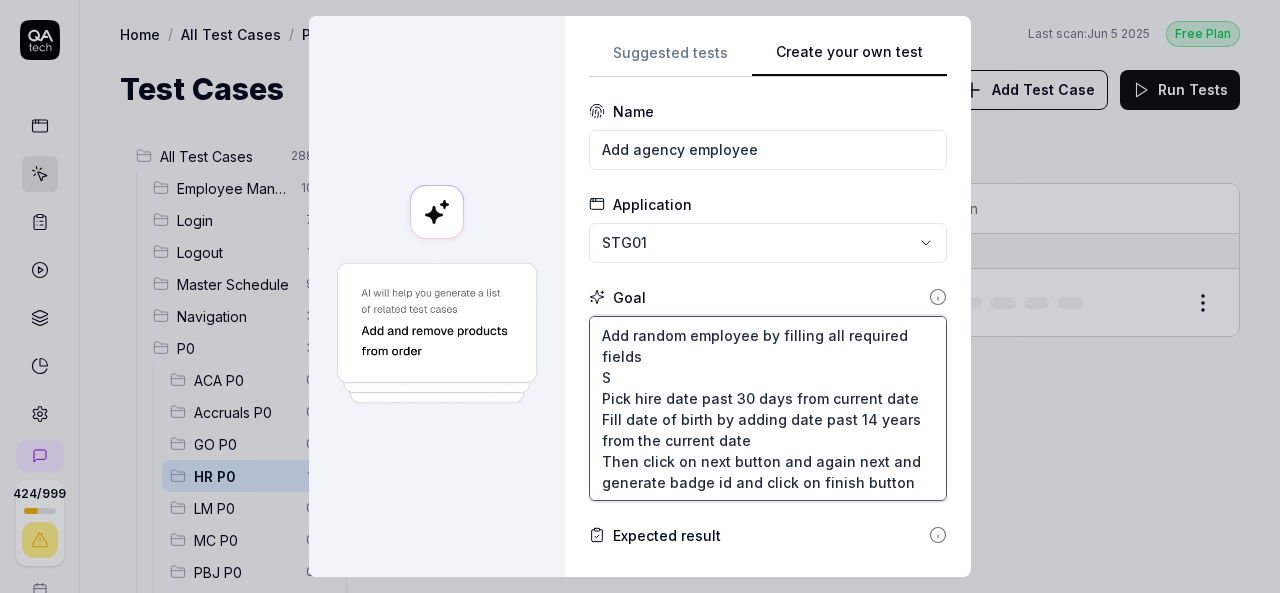 type on "*" 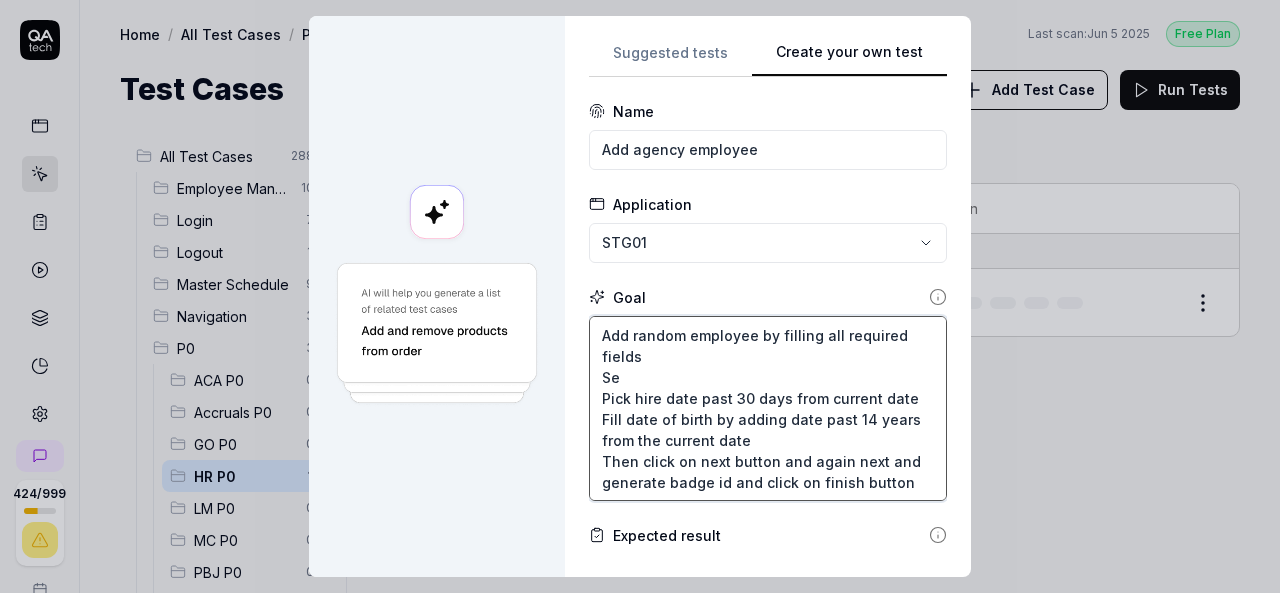 type on "*" 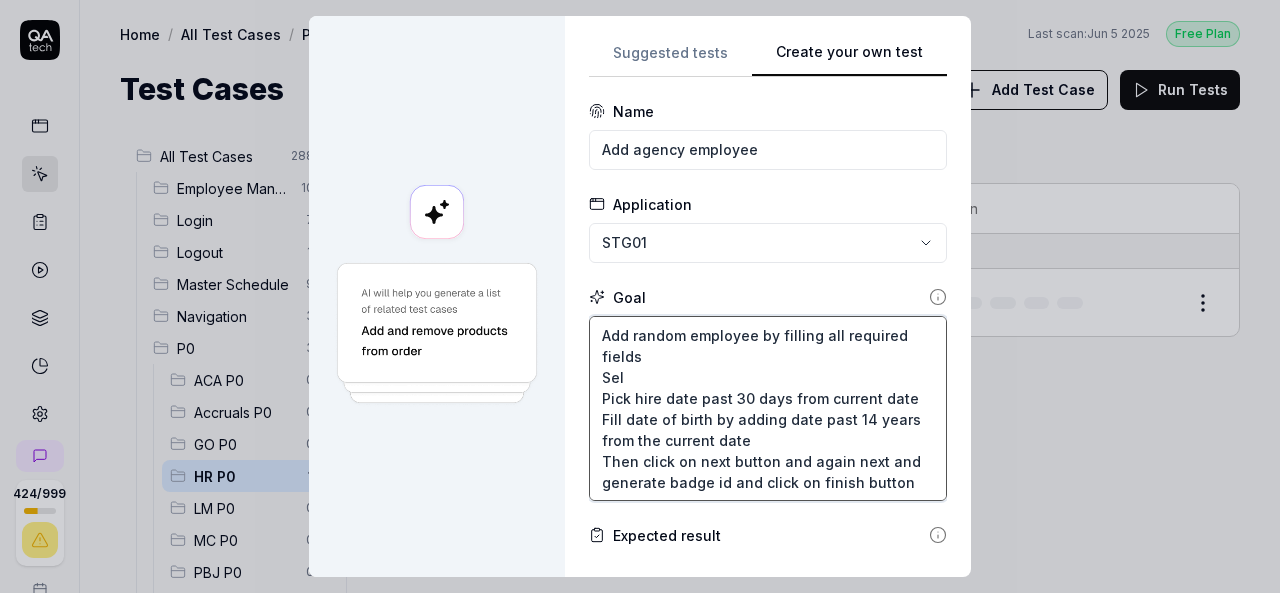 type on "*" 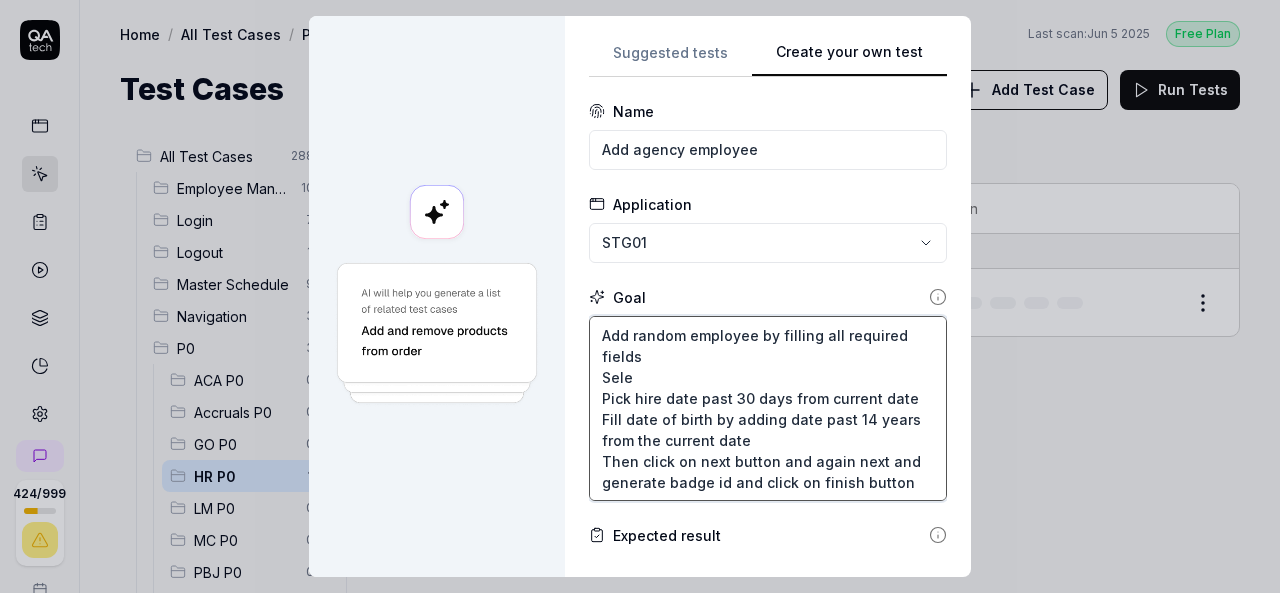 type on "*" 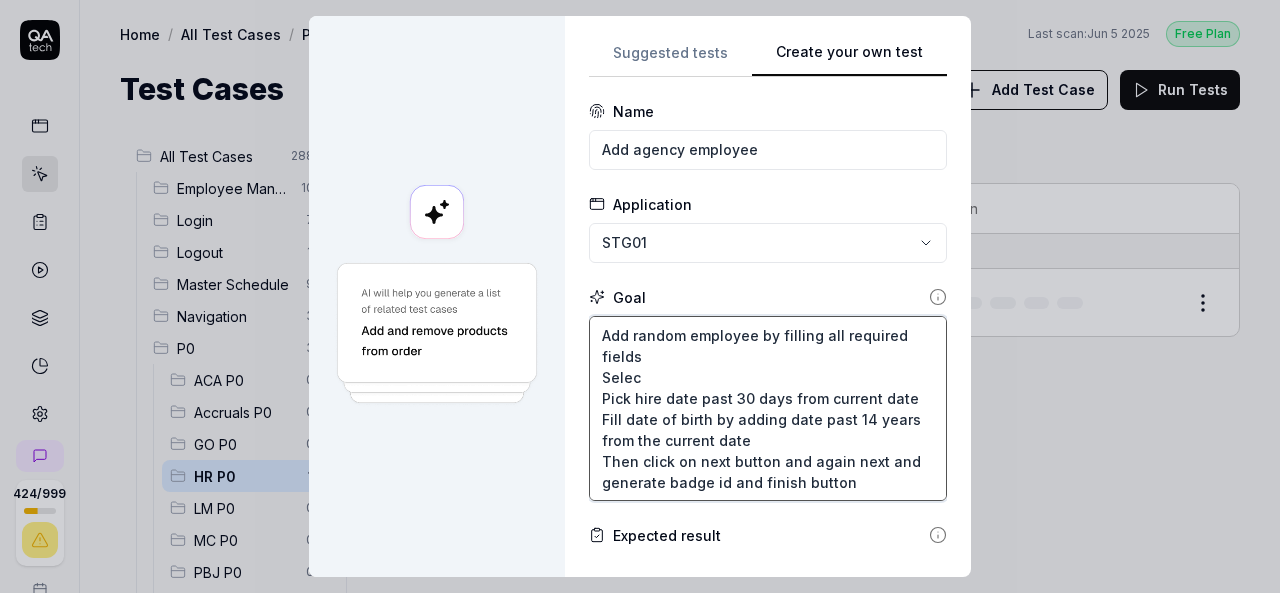 type on "*" 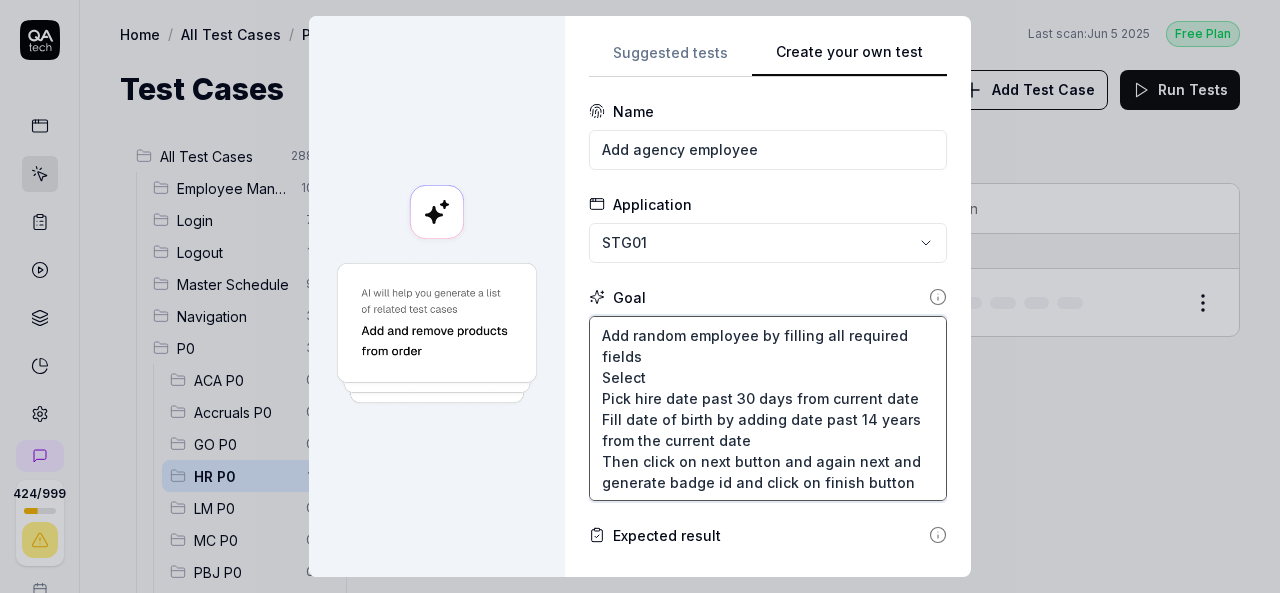 type on "*" 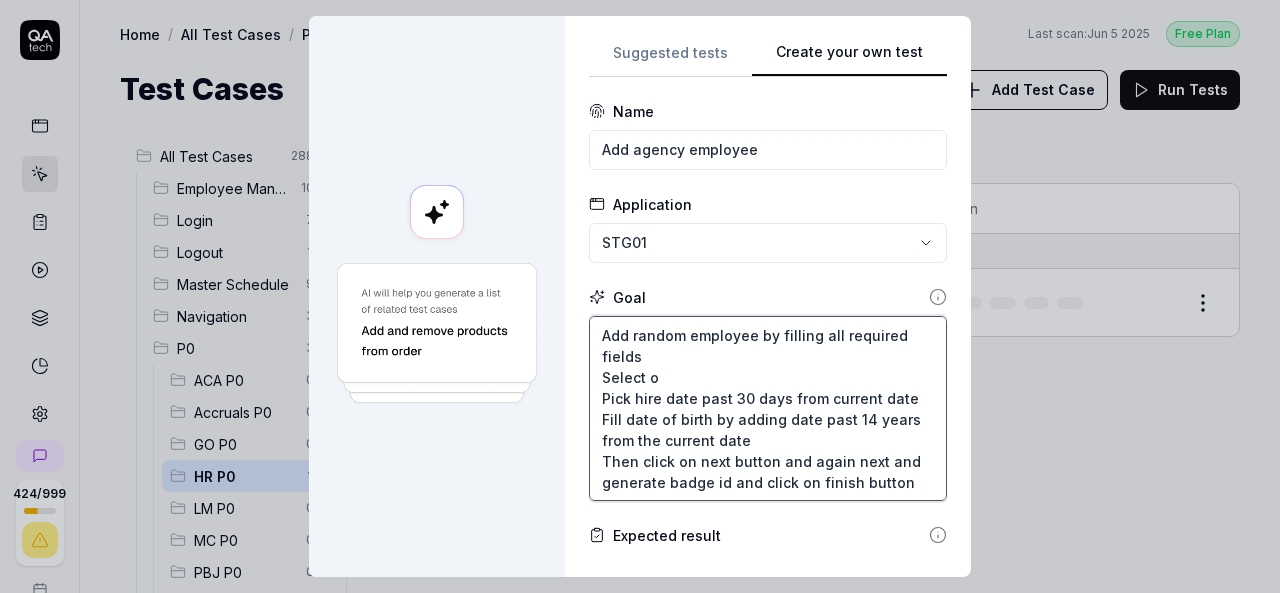 type on "*" 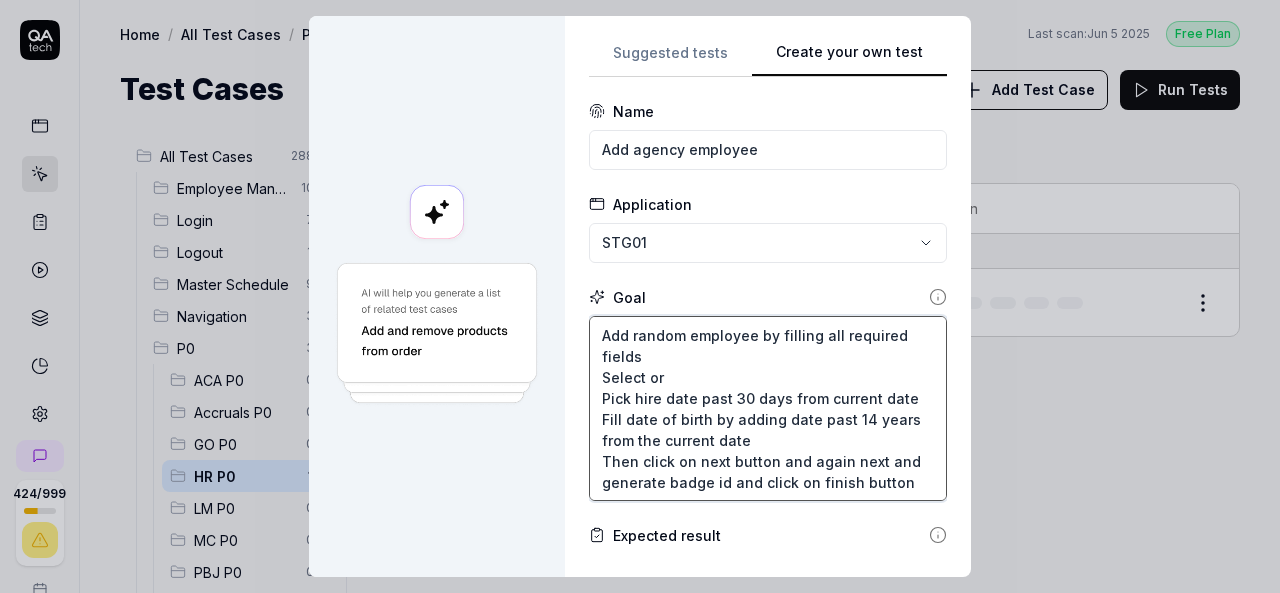 type on "*" 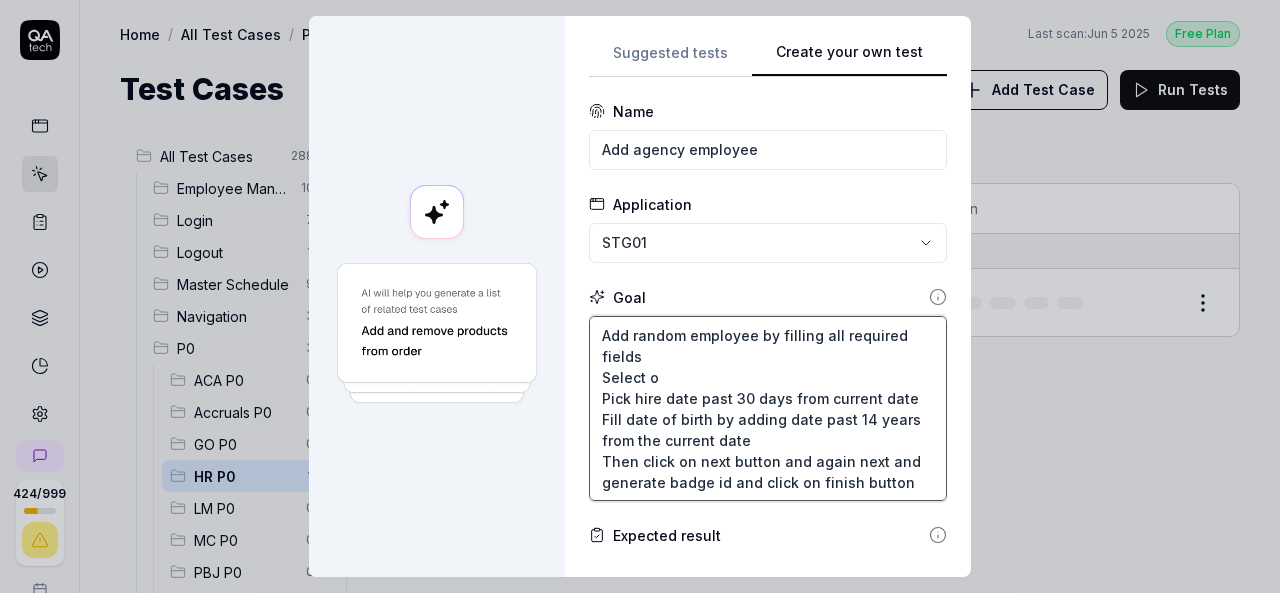 type on "*" 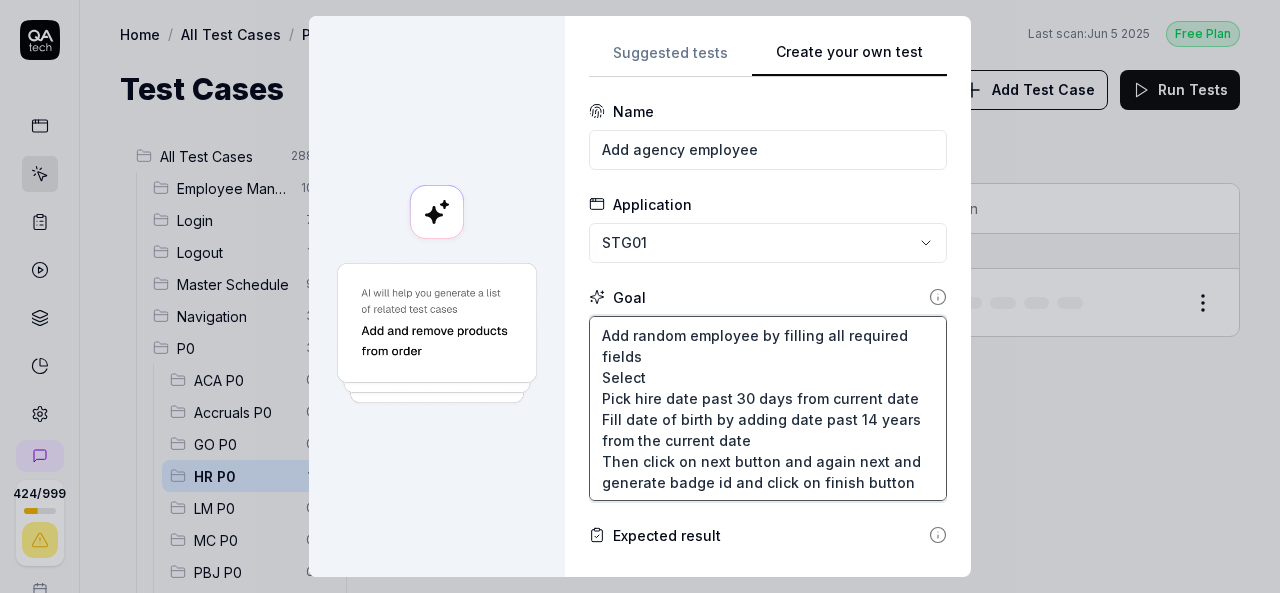 type on "*" 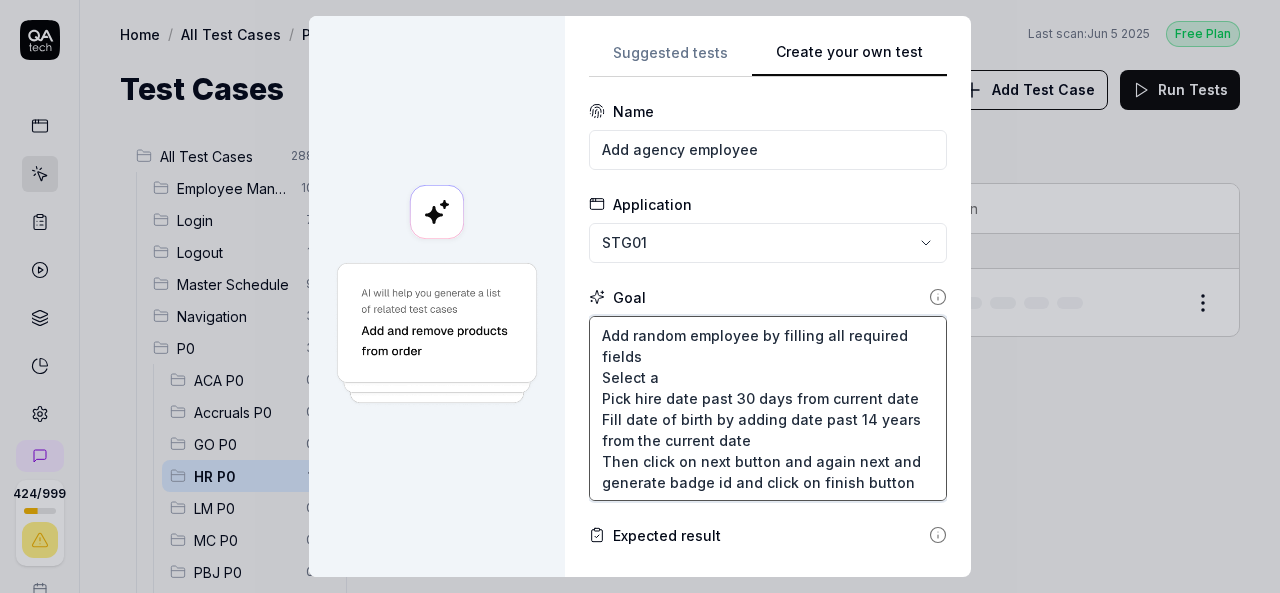 type on "*" 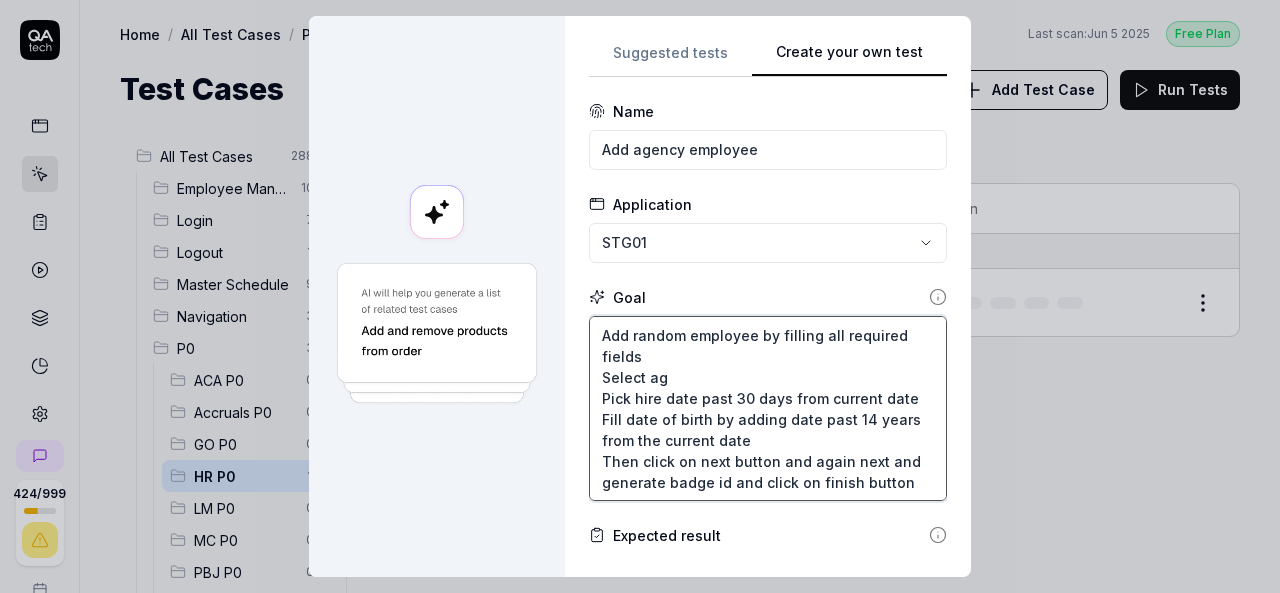 type on "*" 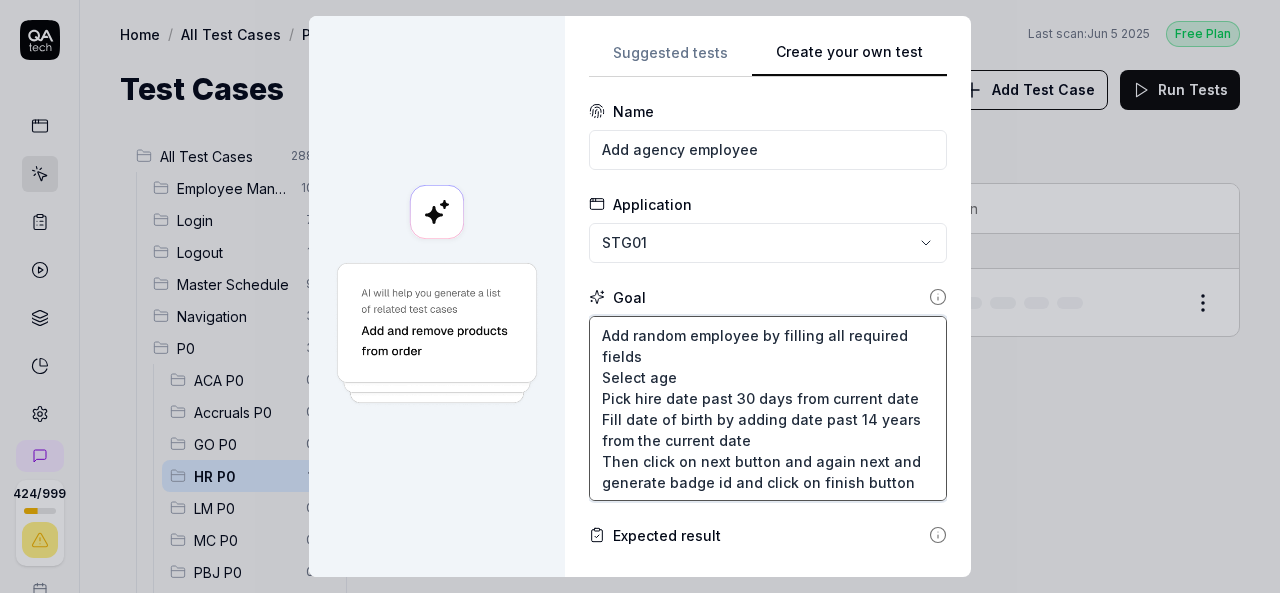type on "*" 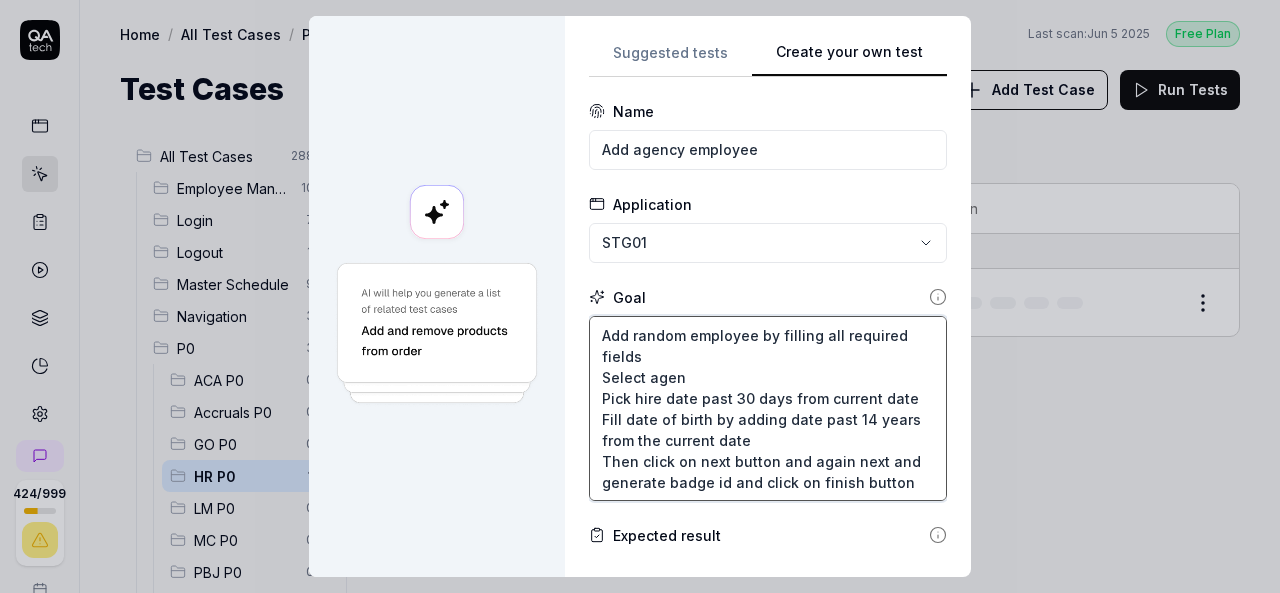 type on "*" 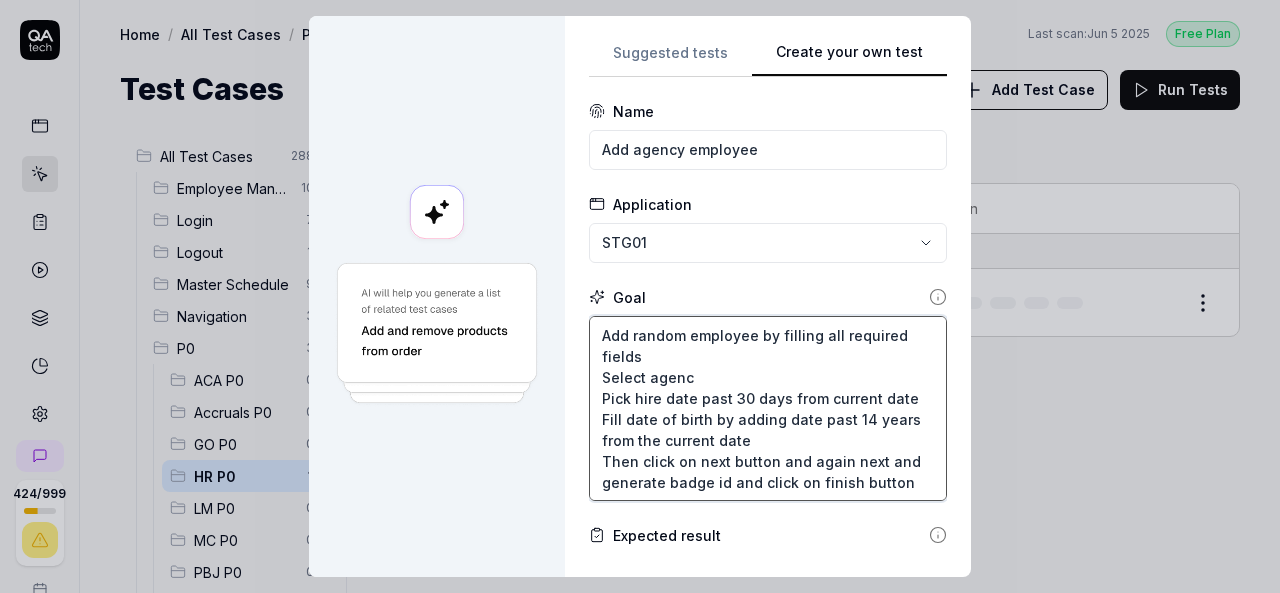 type on "*" 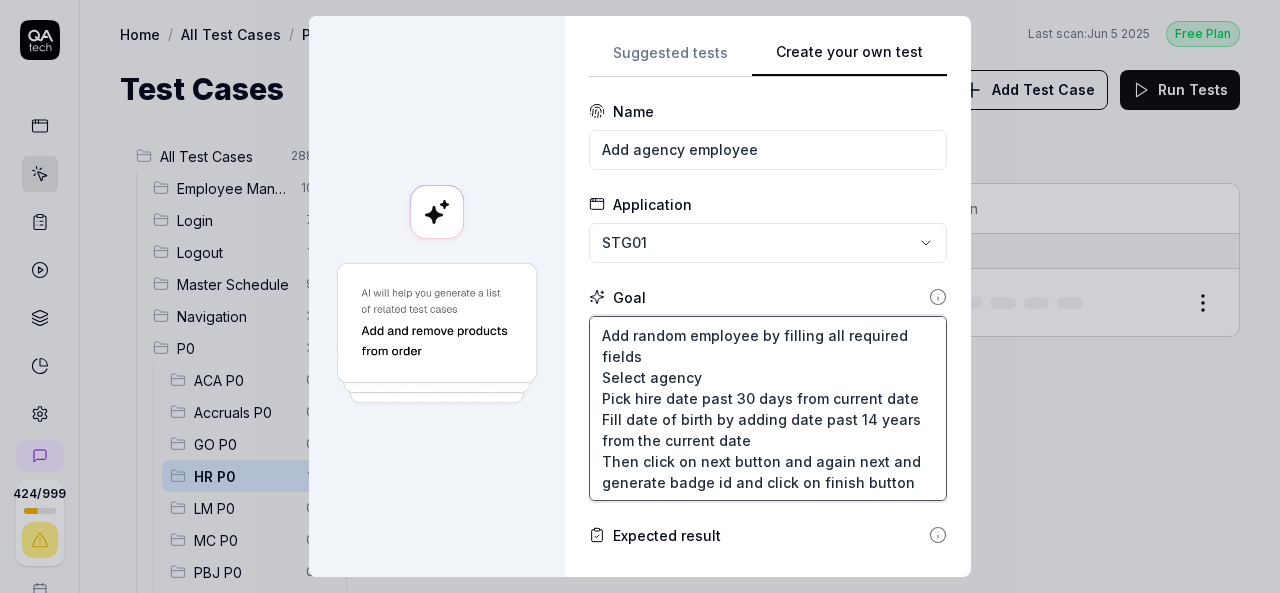 type on "*" 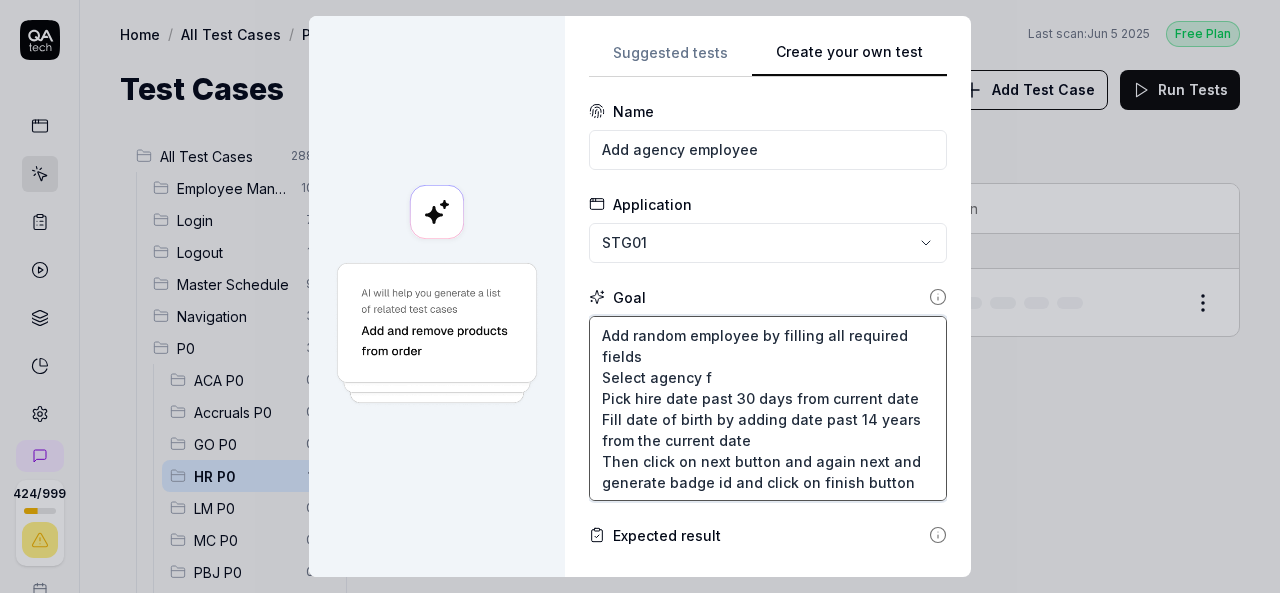 type on "*" 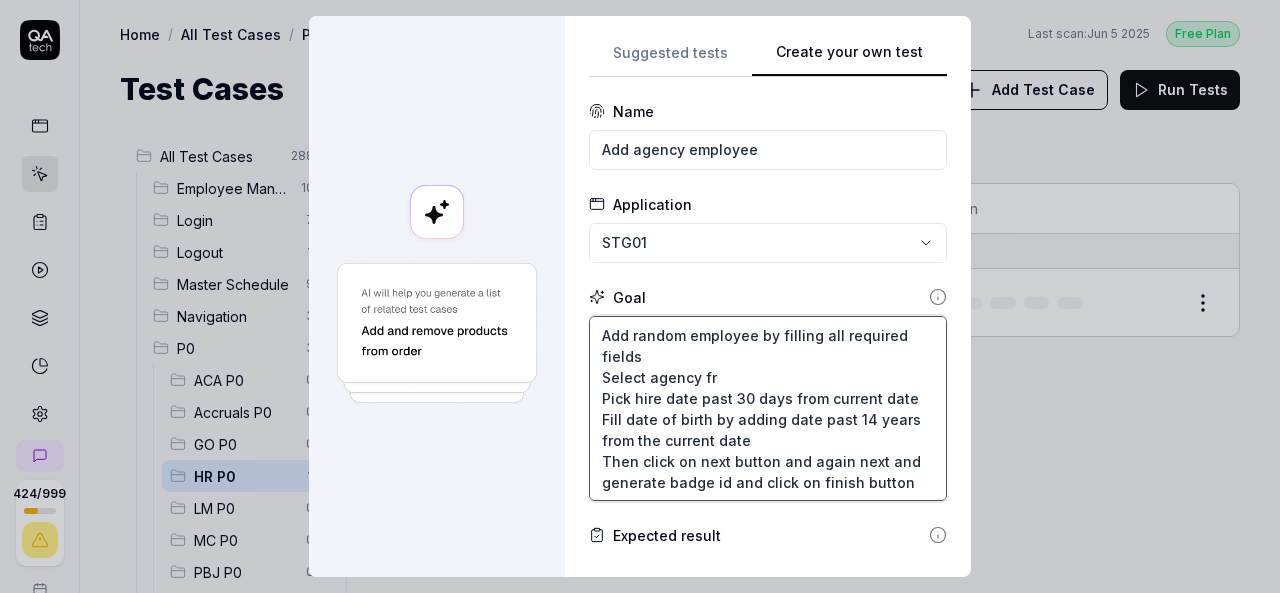type on "*" 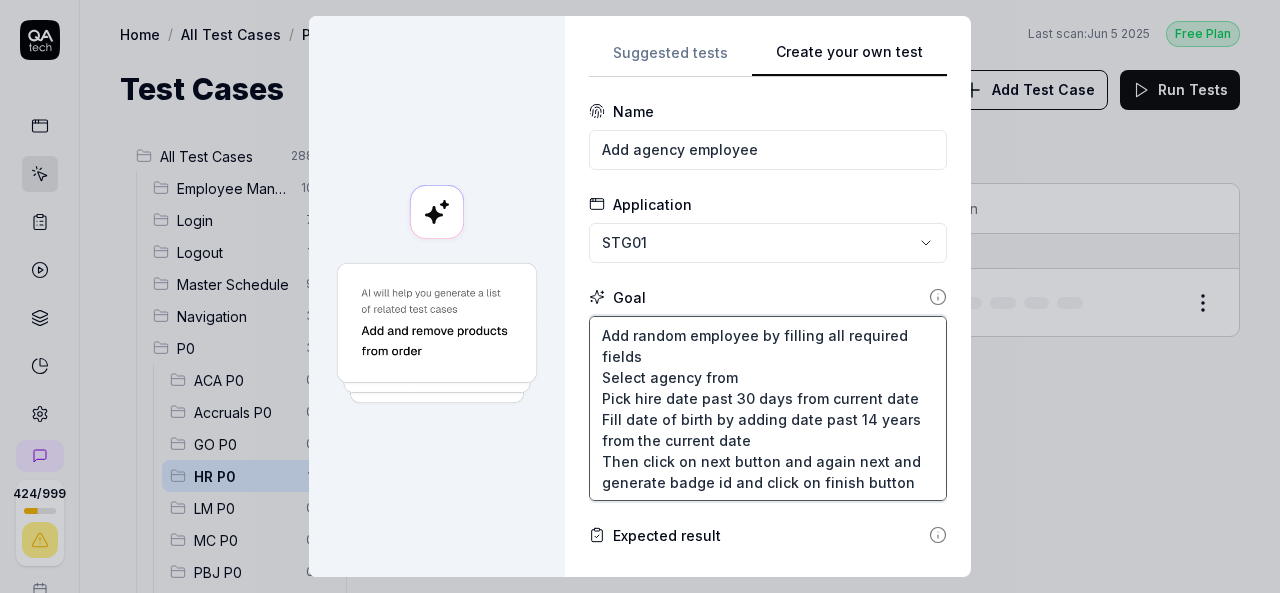 type on "*" 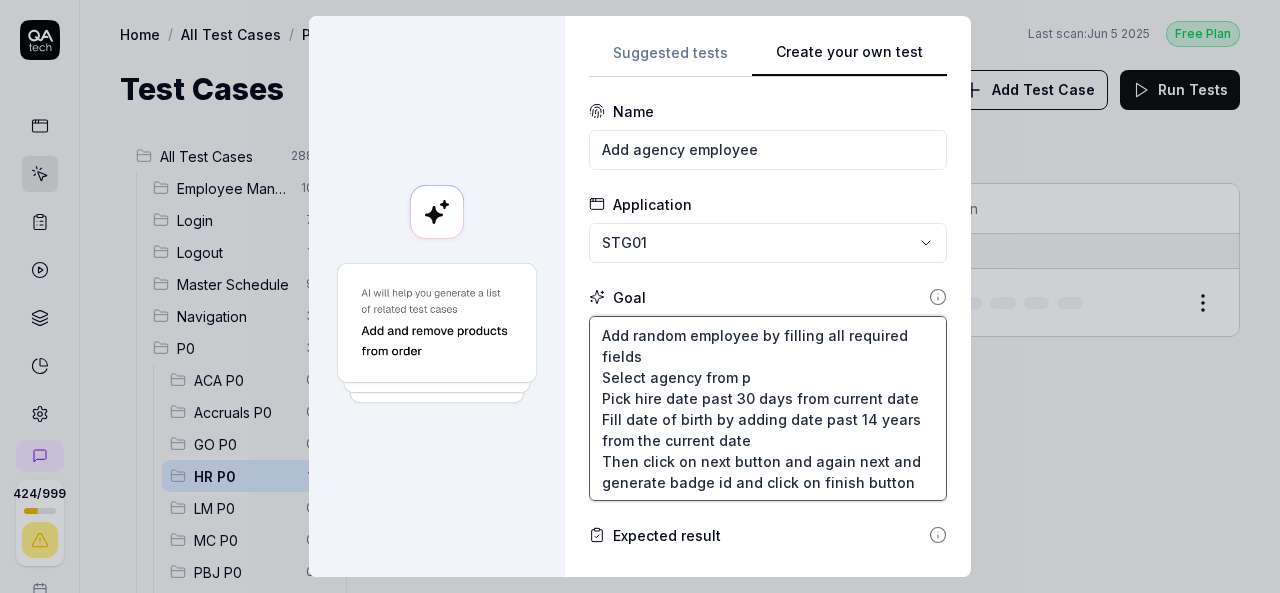 type on "*" 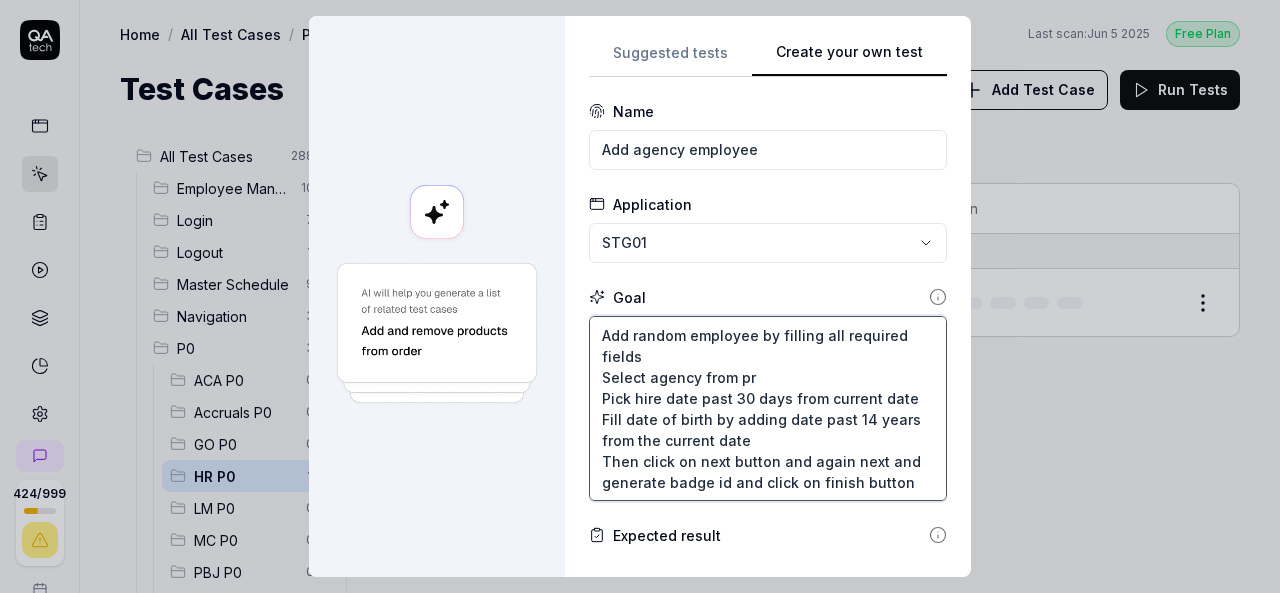 type on "*" 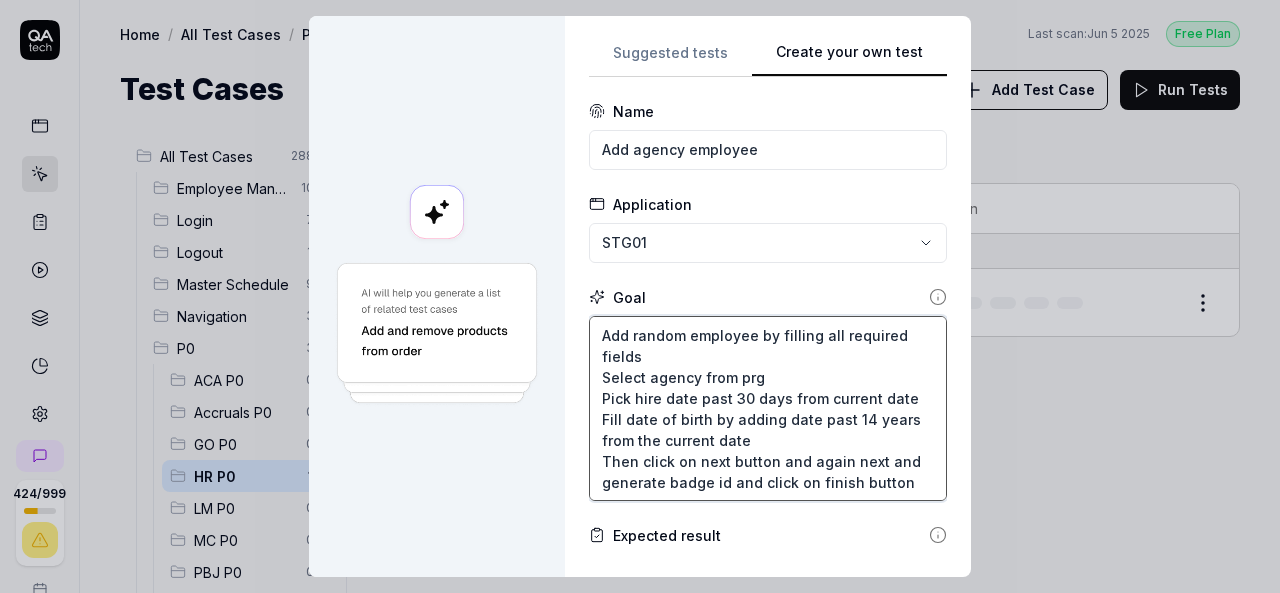 type on "*" 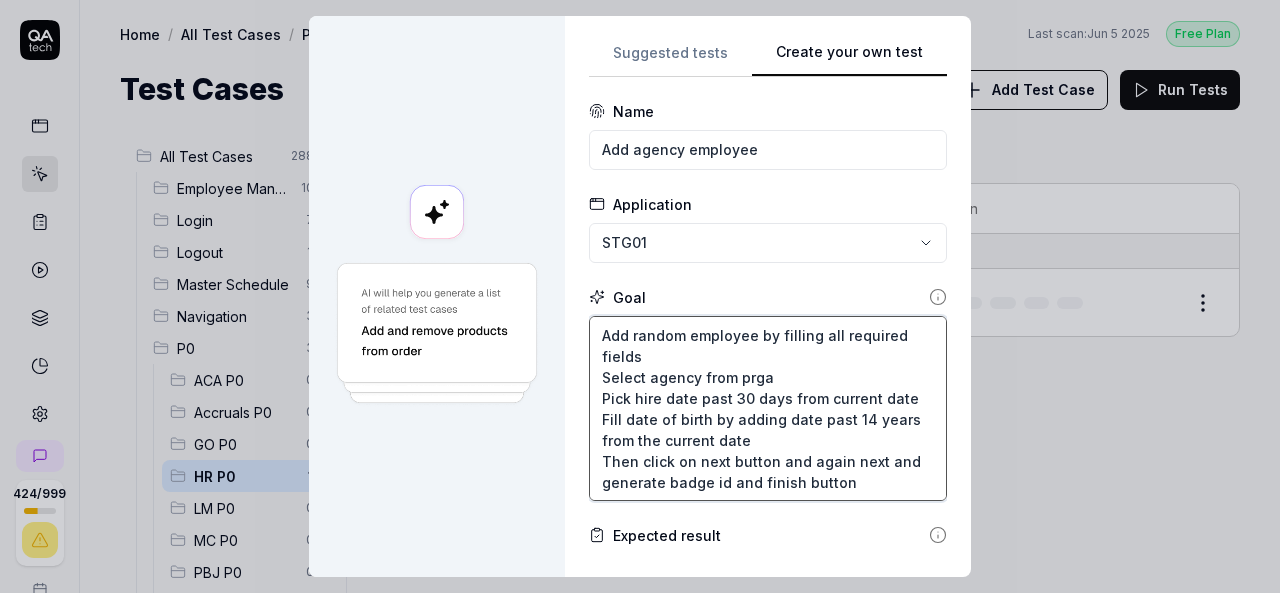 type on "*" 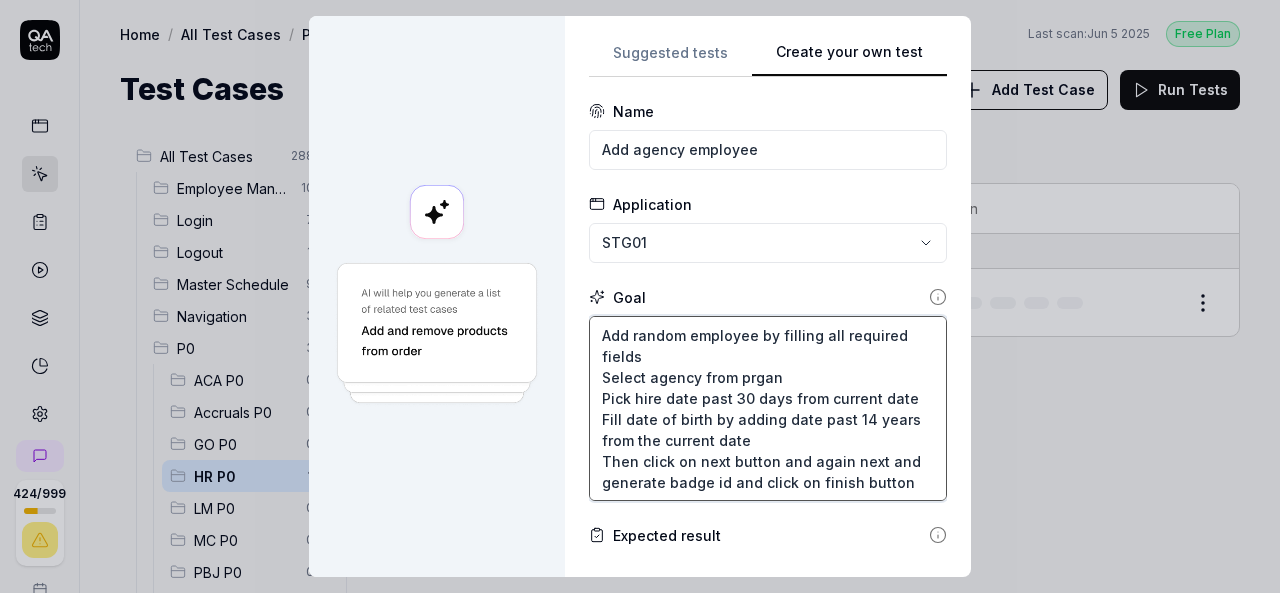 type on "*" 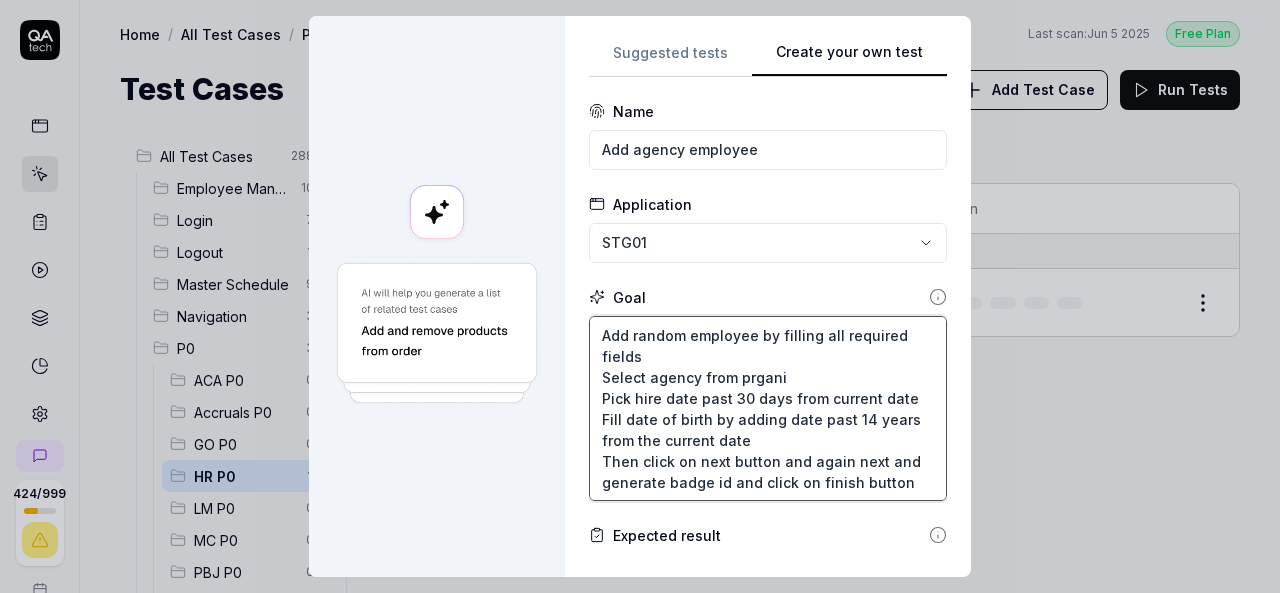 type on "*" 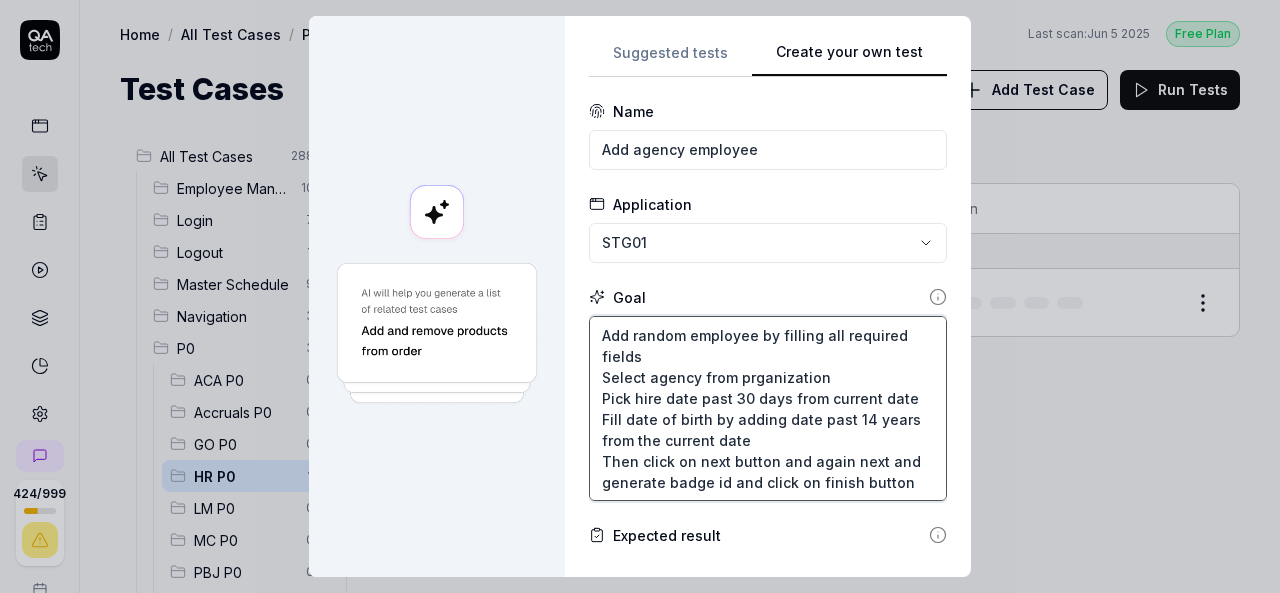 type on "*" 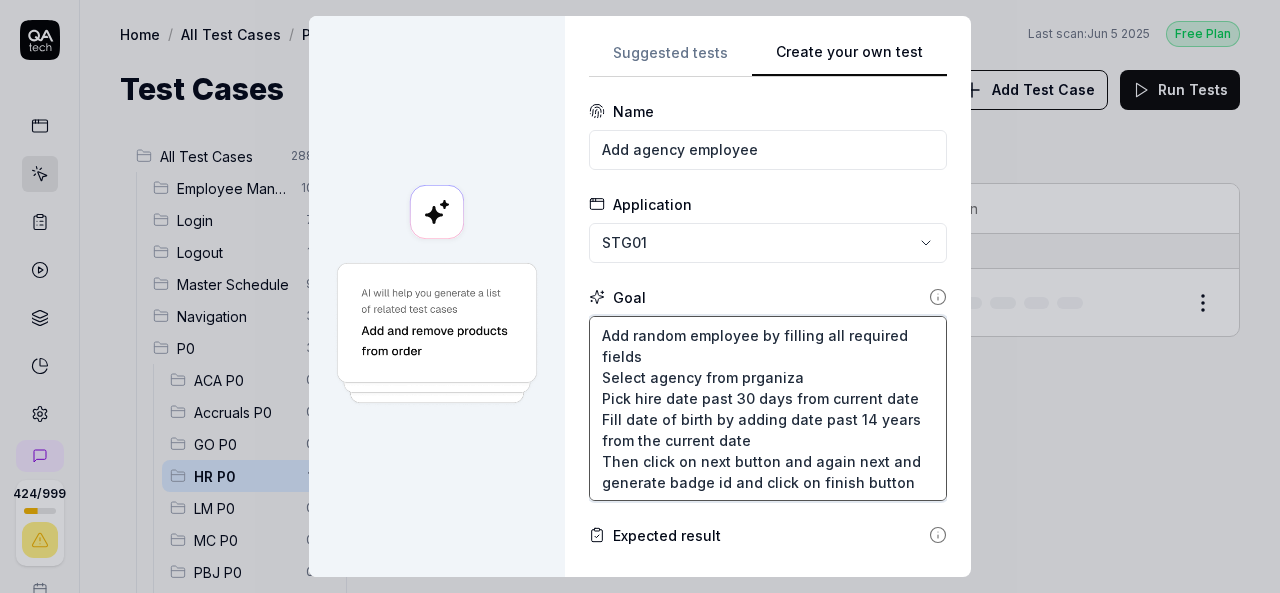 type on "*" 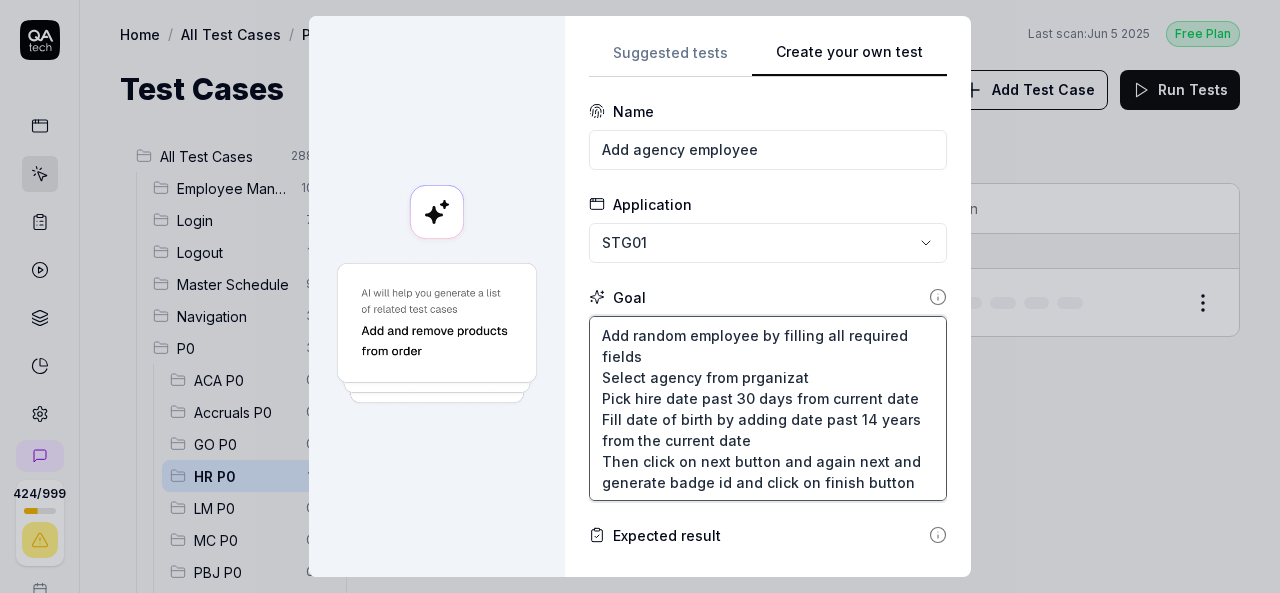 type on "*" 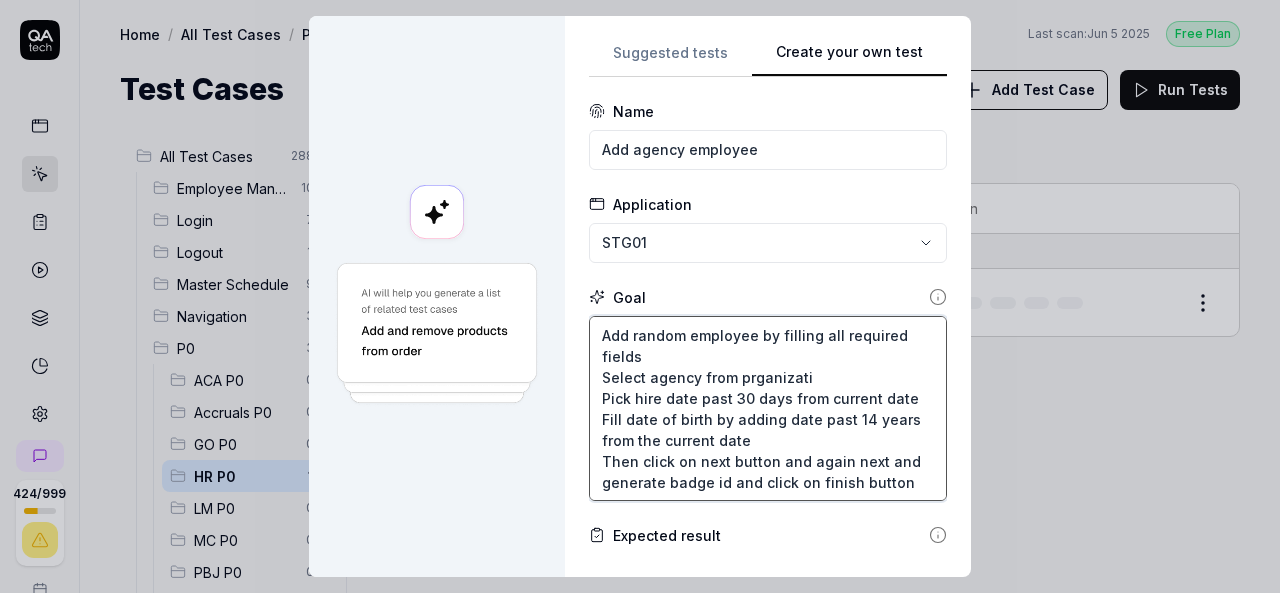 type on "*" 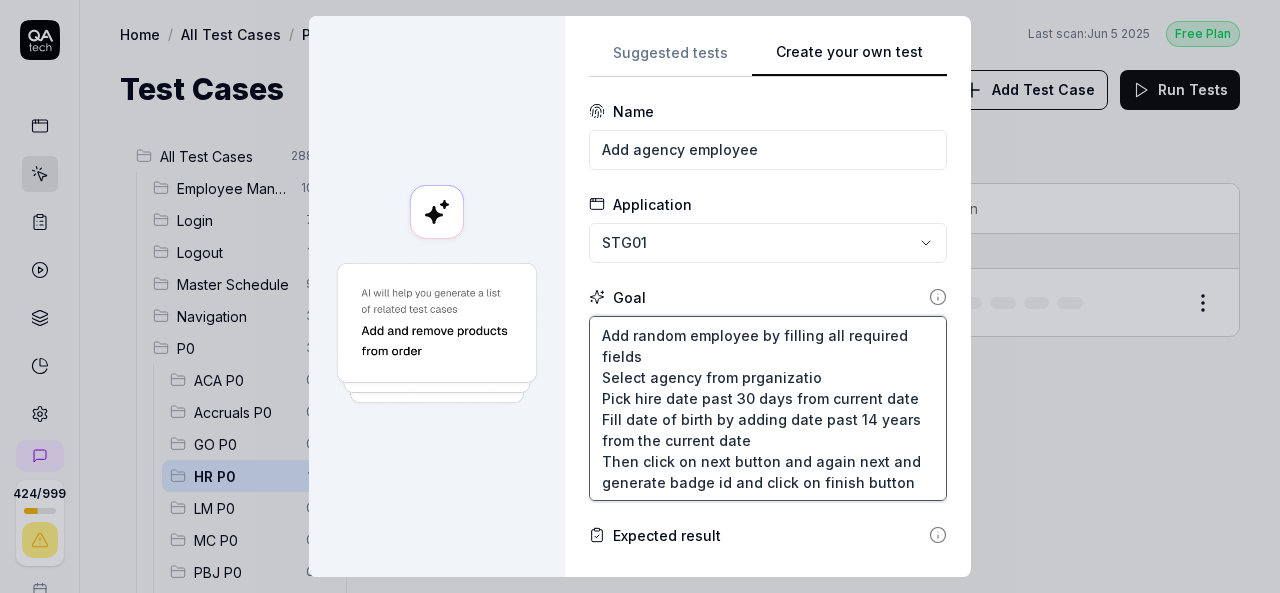 type on "*" 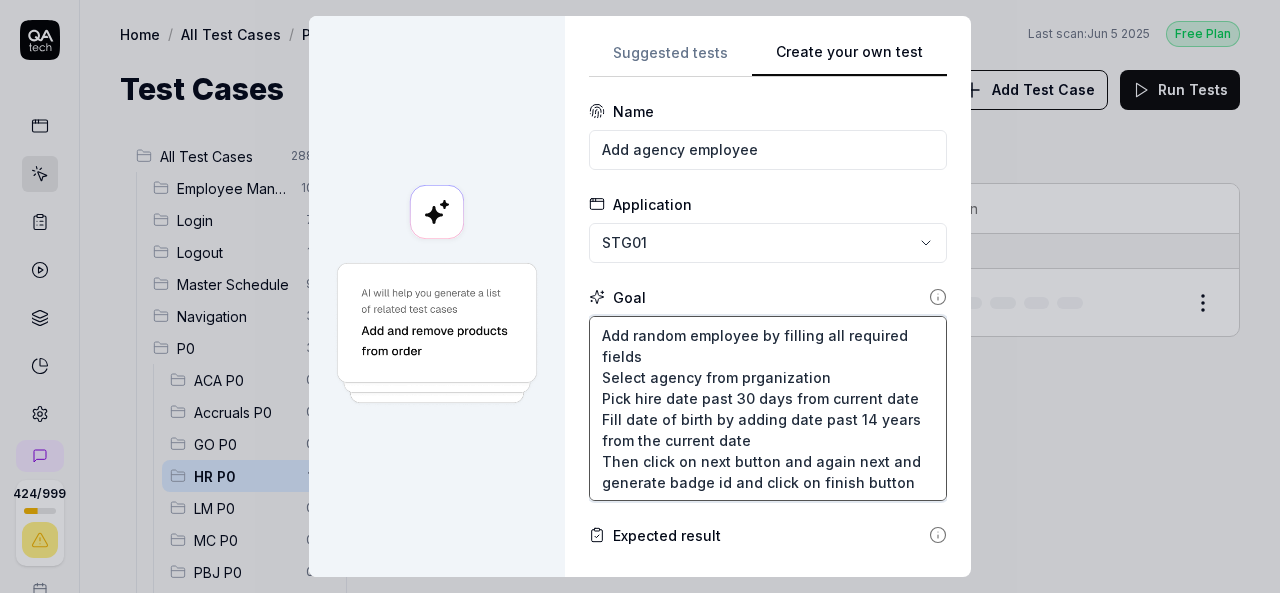 type on "*" 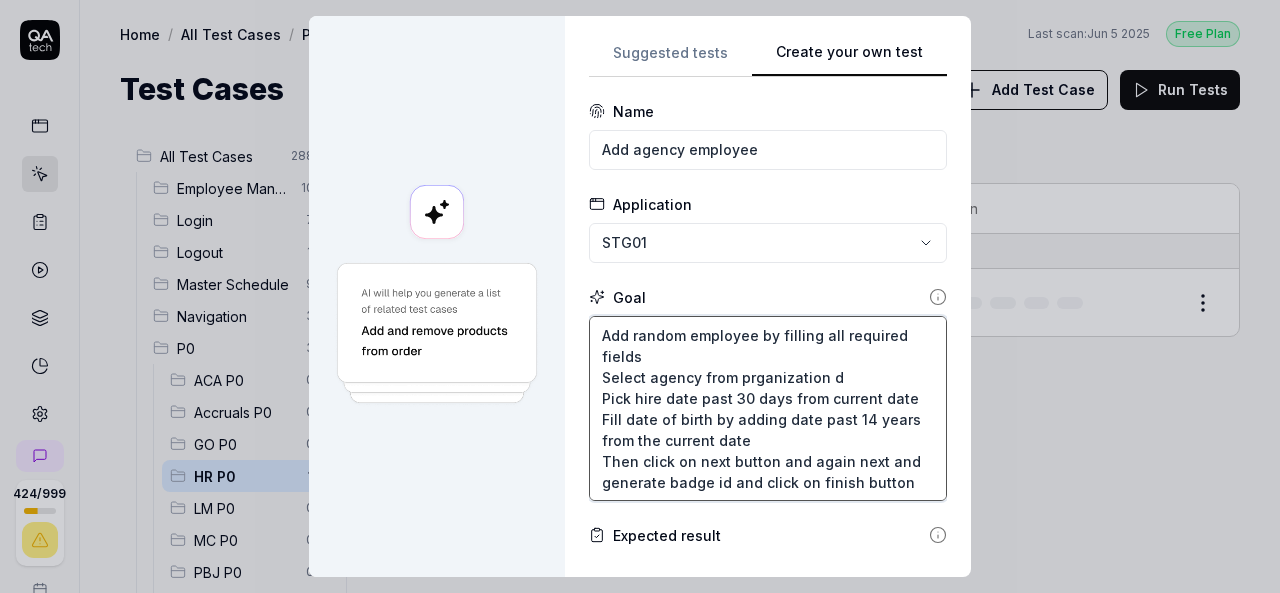type on "*" 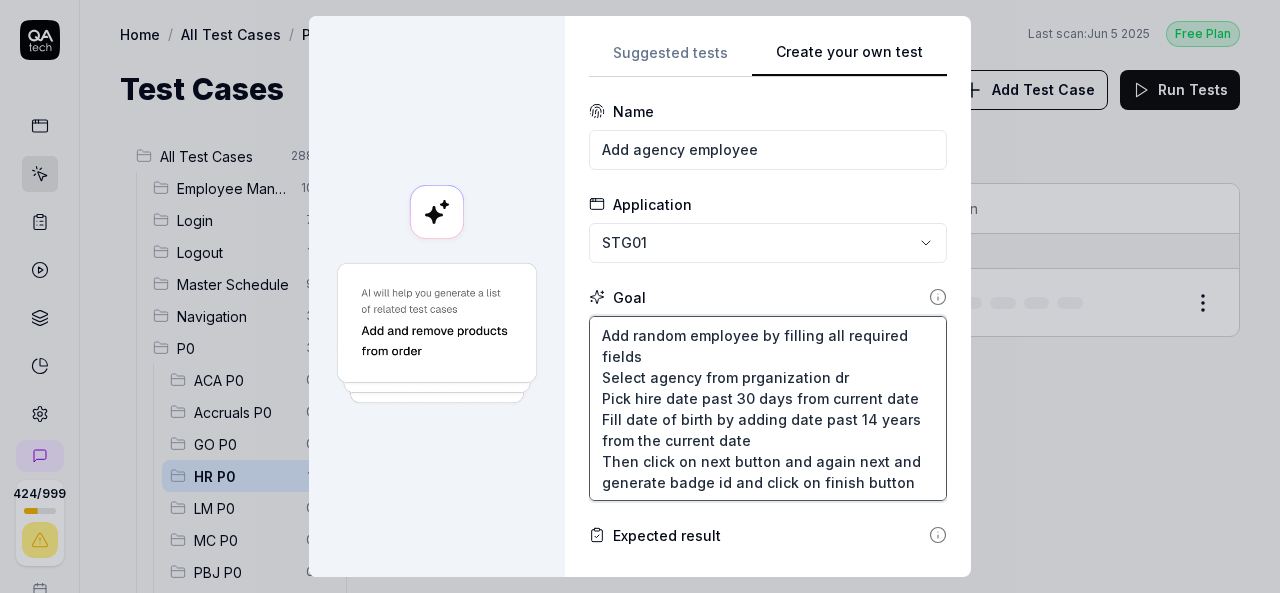 type on "*" 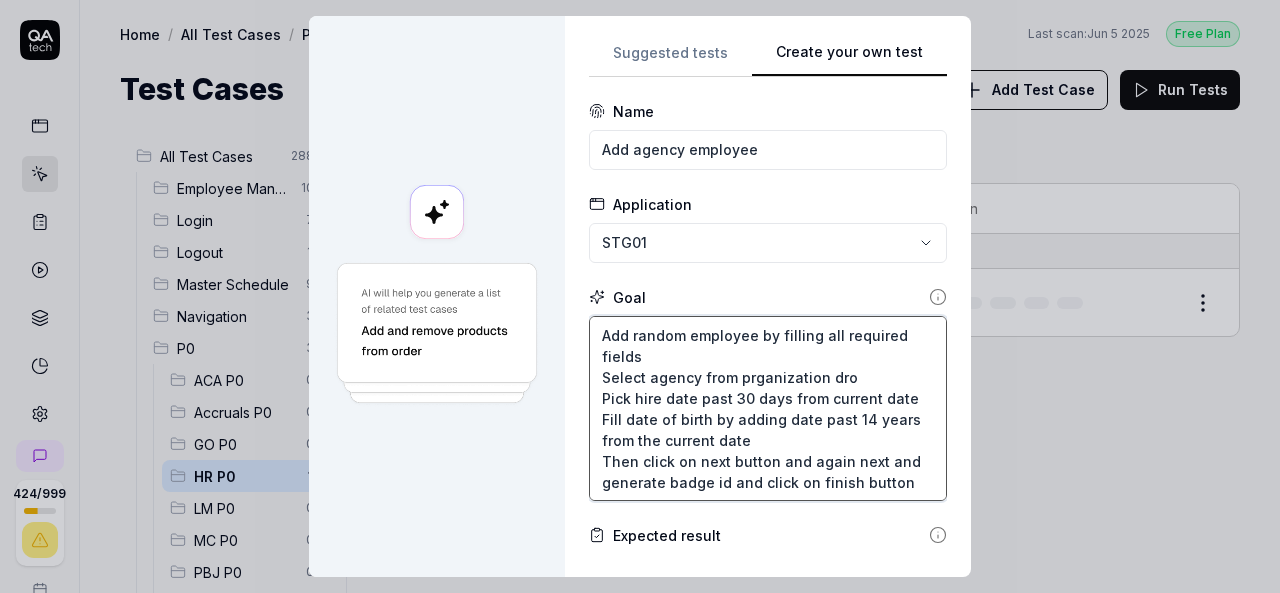 type on "*" 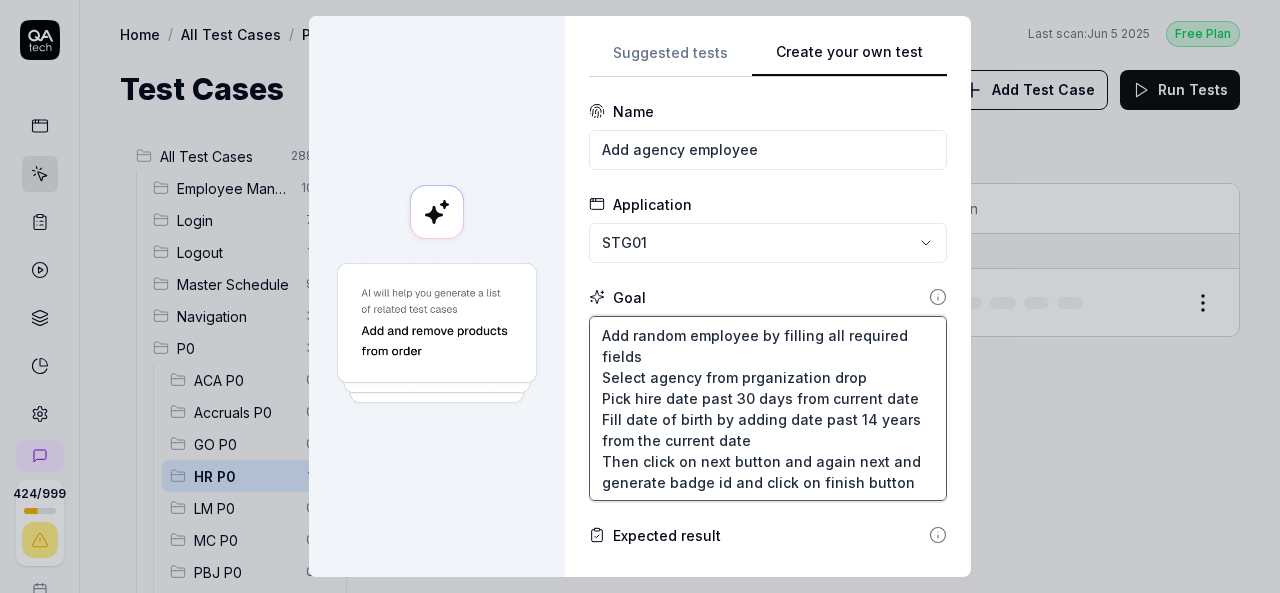 type on "*" 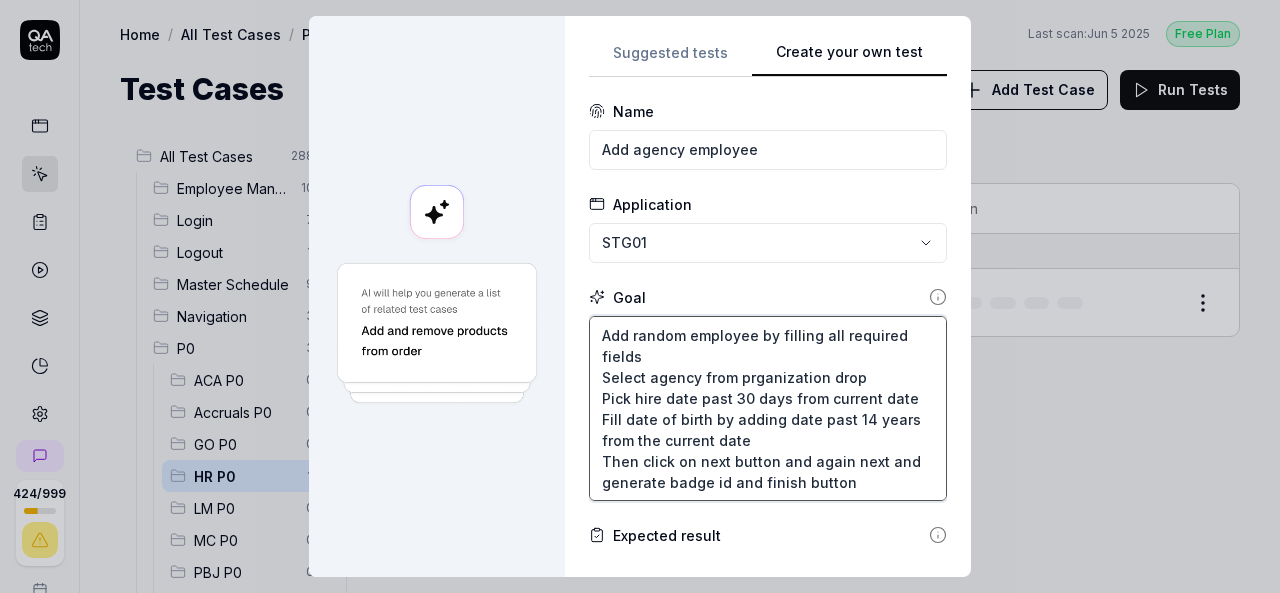 type on "*" 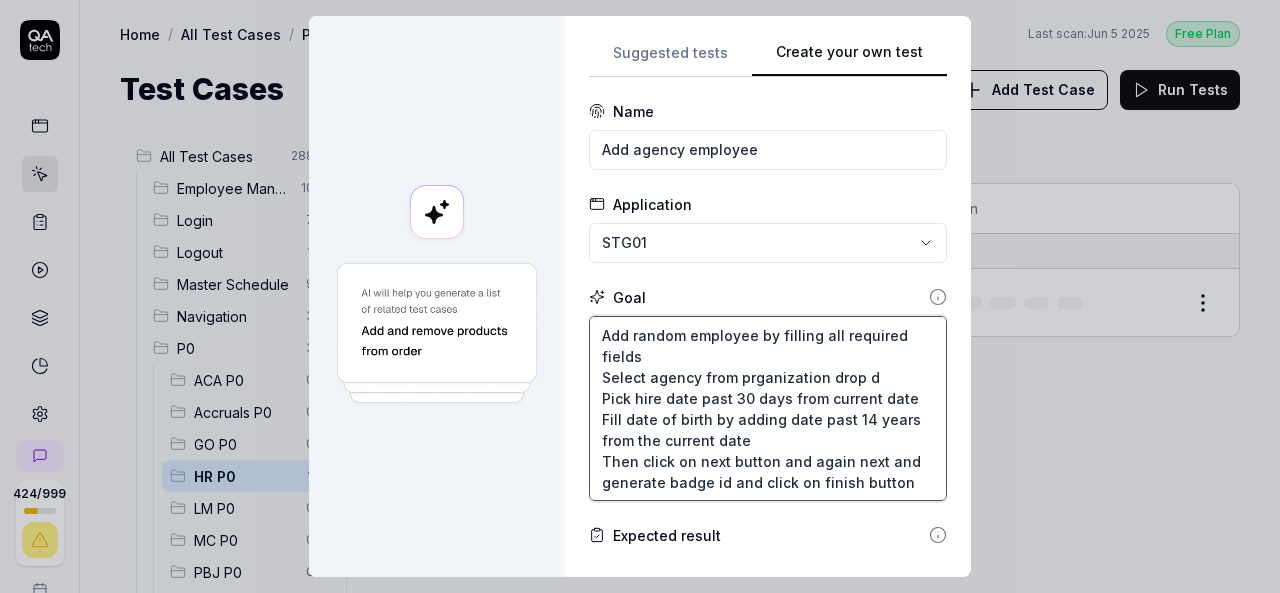 type on "*" 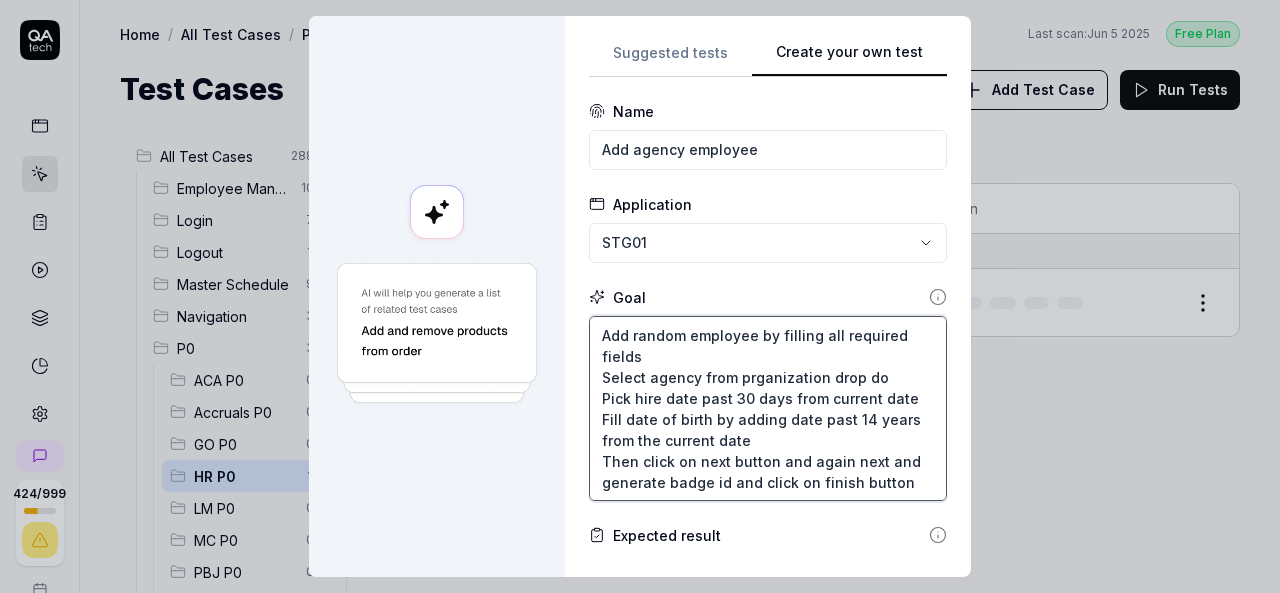 type on "*" 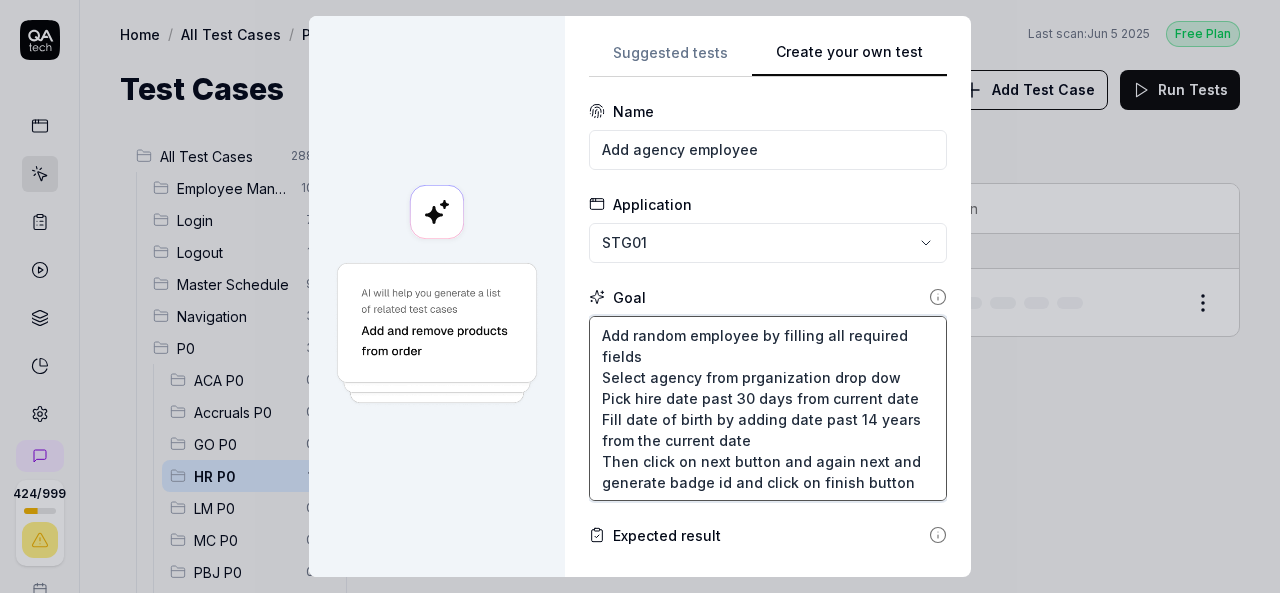 type on "*" 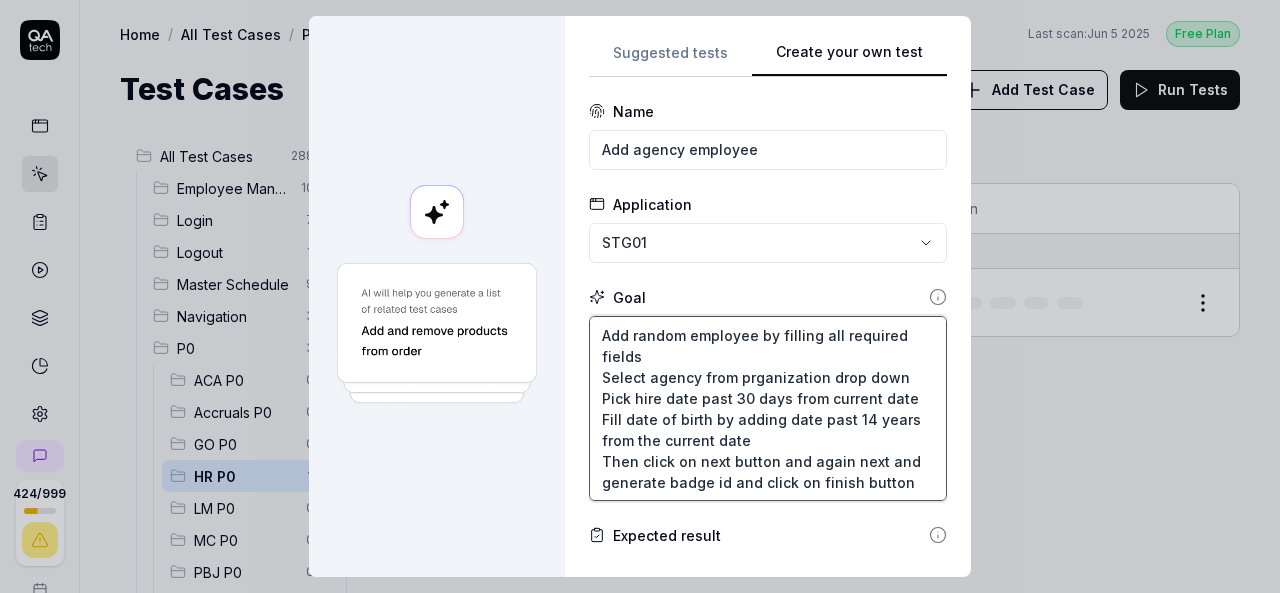 click on "Add random employee by filling all required fields
Select agency from prganization drop down
Pick hire date past 30 days from current date
Fill date of birth by adding date past 14 years from the current date
Then click on next button and again next and generate badge id and click on finish button" at bounding box center [768, 408] 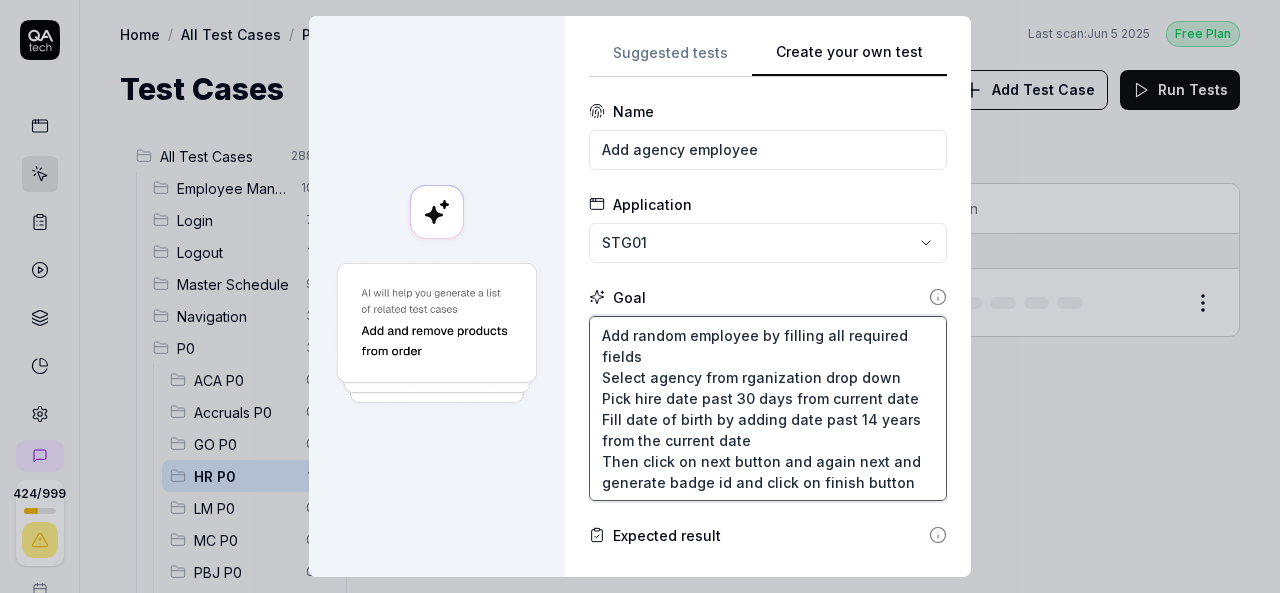type on "*" 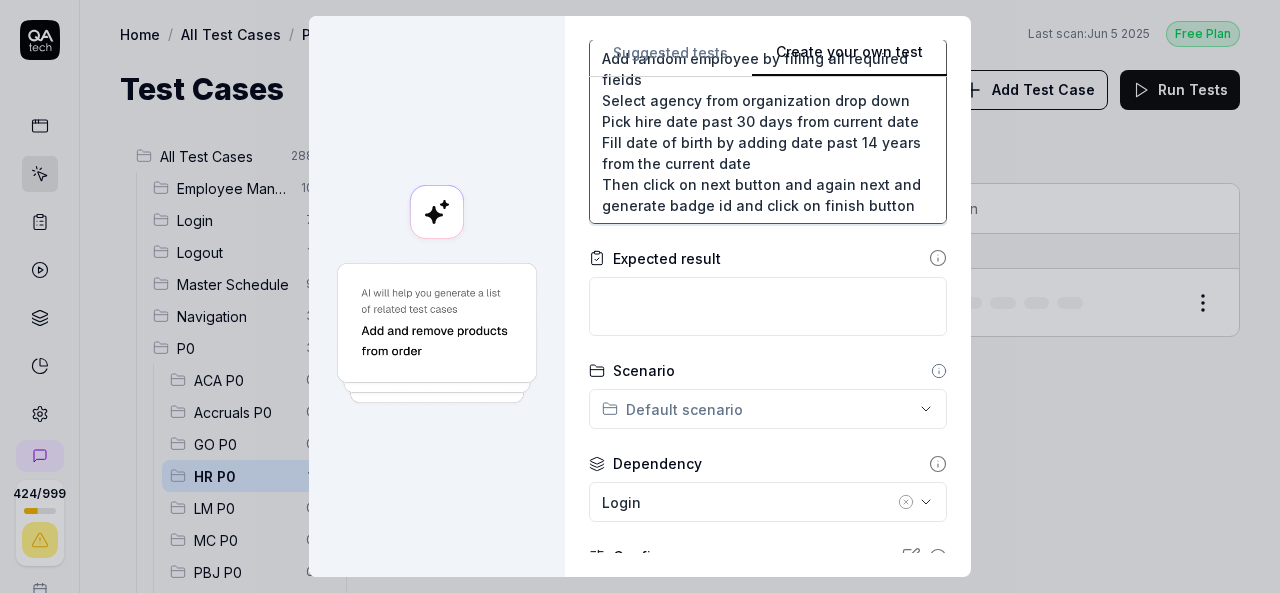 scroll, scrollTop: 300, scrollLeft: 0, axis: vertical 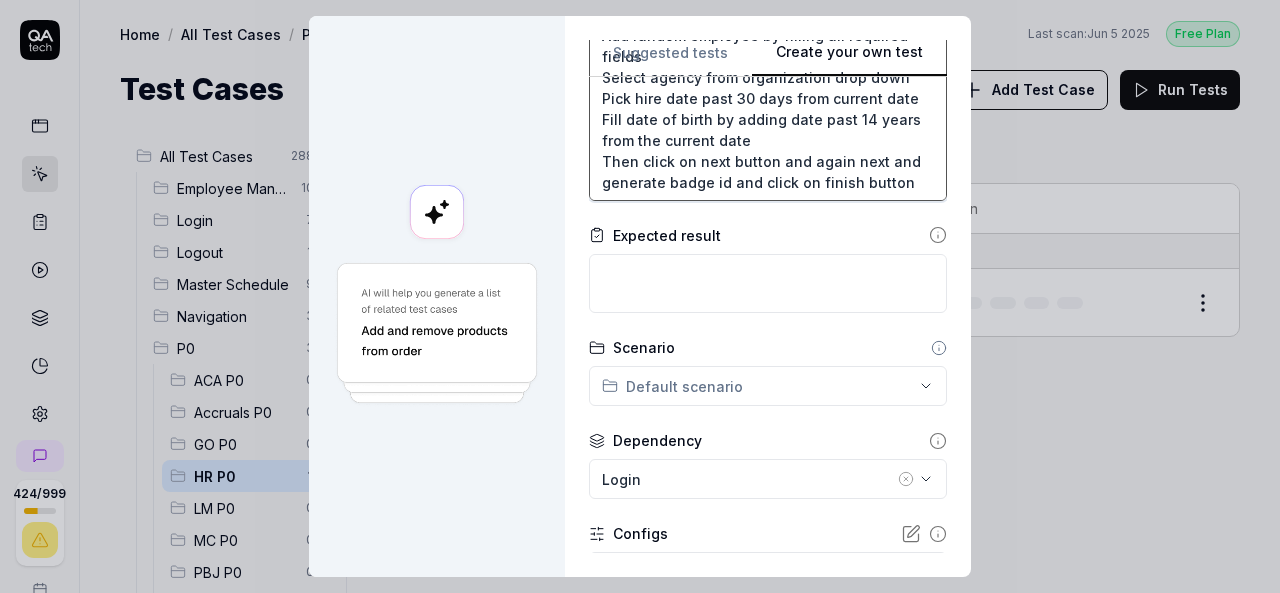 type on "Add random employee by filling all required fields
Select agency from organization drop down
Pick hire date past 30 days from current date
Fill date of birth by adding date past 14 years from the current date
Then click on next button and again next and generate badge id and click on finish button" 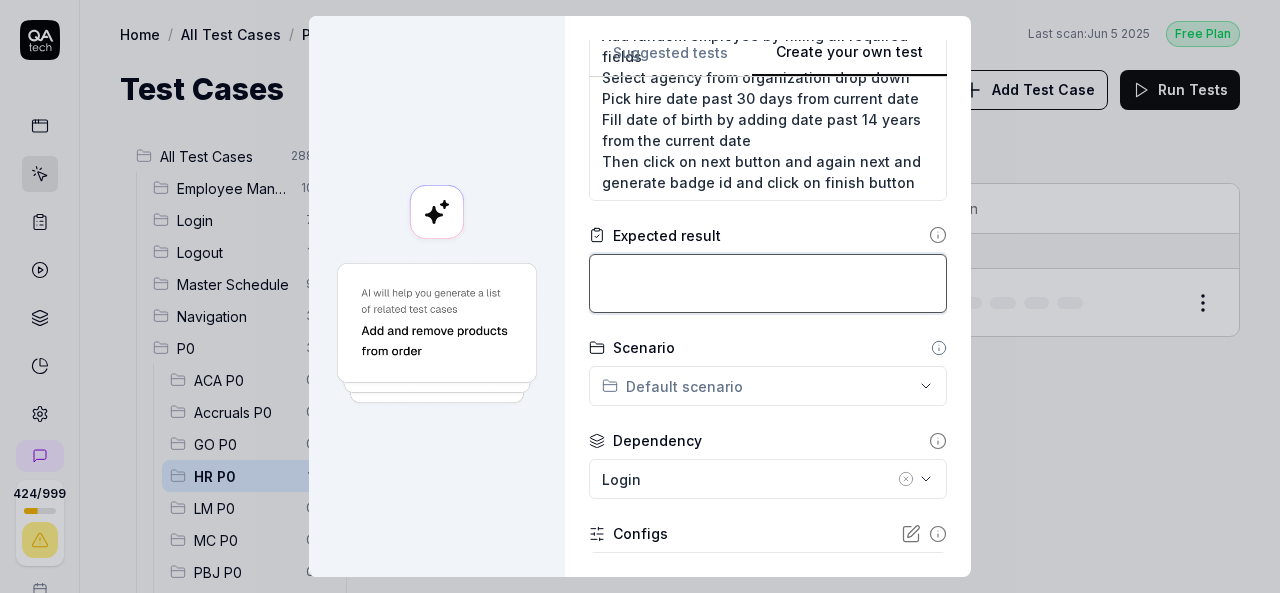 click at bounding box center [768, 283] 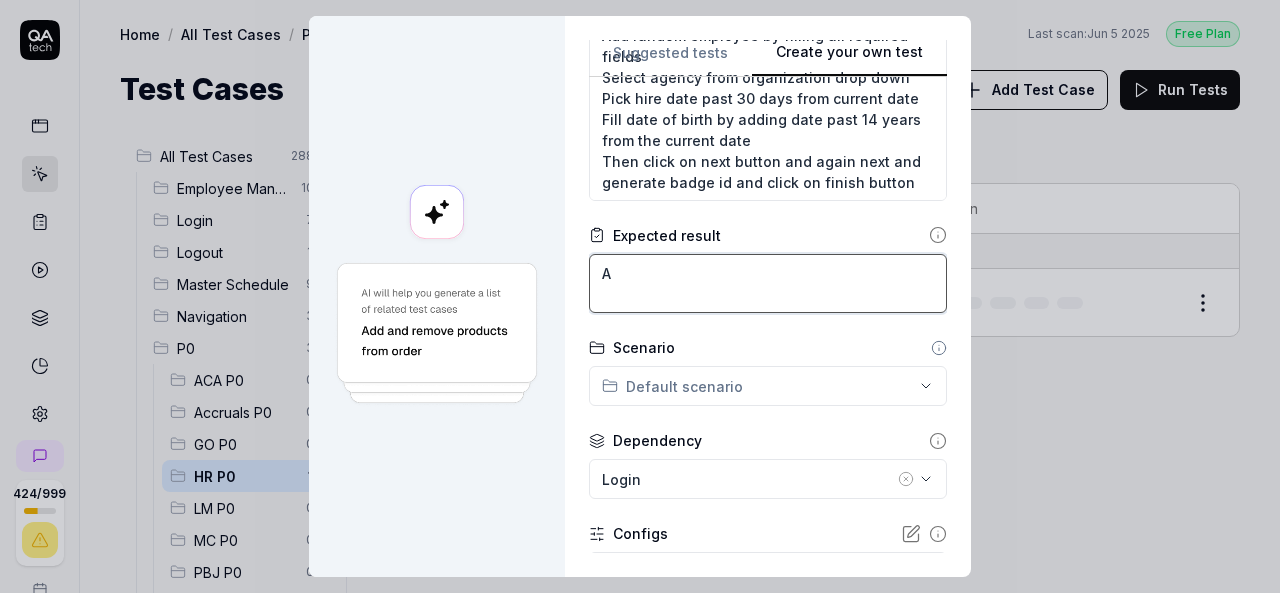 type on "*" 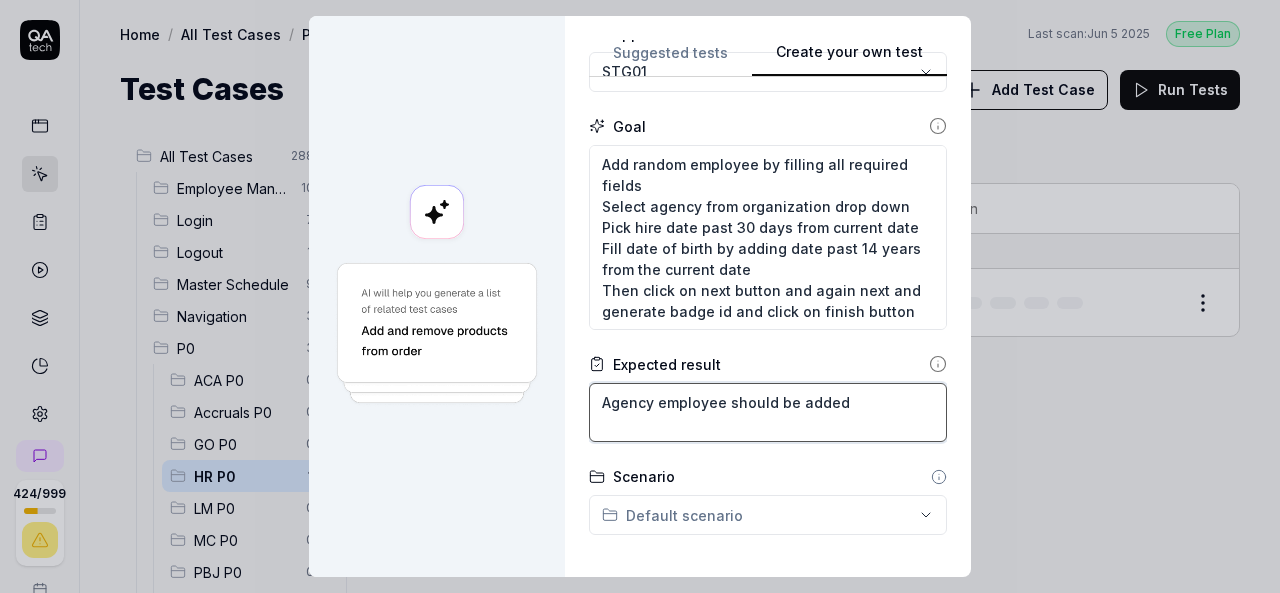 scroll, scrollTop: 100, scrollLeft: 0, axis: vertical 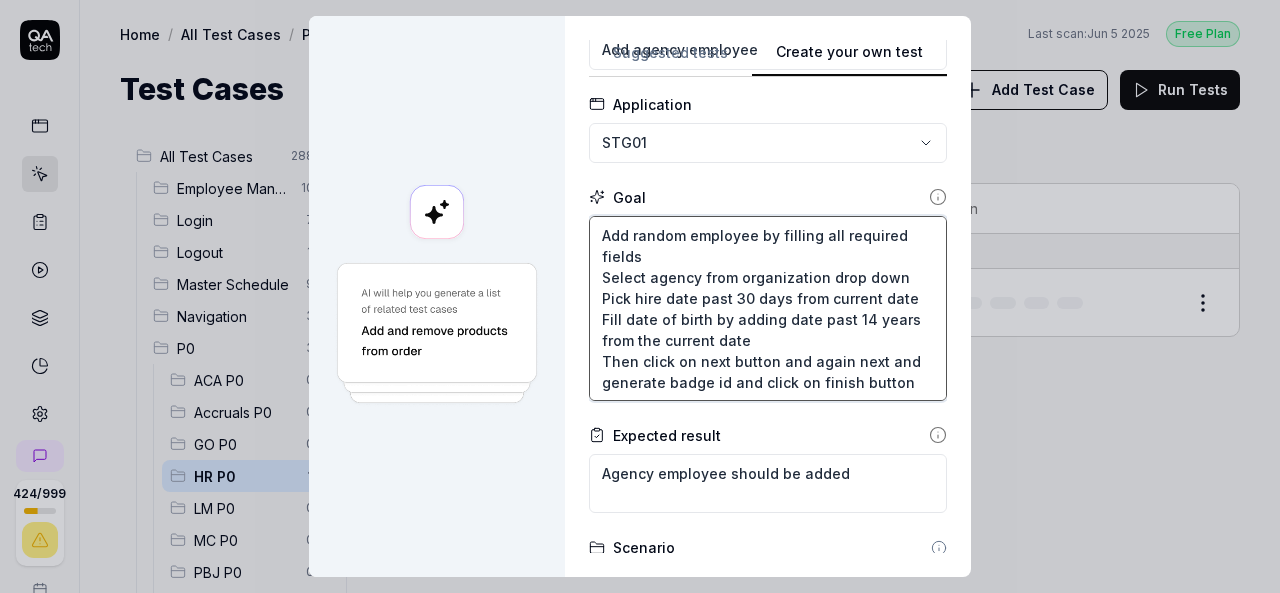 click on "Add random employee by filling all required fields
Select agency from organization drop down
Pick hire date past 30 days from current date
Fill date of birth by adding date past 14 years from the current date
Then click on next button and again next and generate badge id and click on finish button" at bounding box center [768, 308] 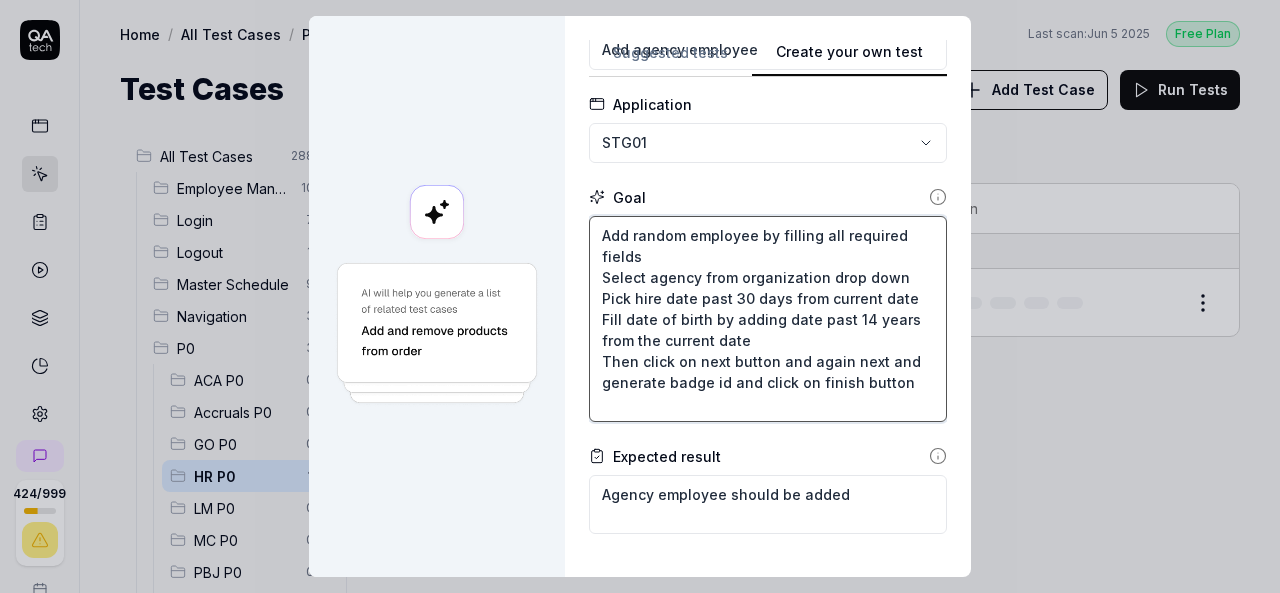 click on "Add random employee by filling all required fields
Select agency from organization drop down
Pick hire date past 30 days from current date
Fill date of birth by adding date past 14 years from the current date
Then click on next button and again next and generate badge id and click on finish button" at bounding box center (768, 319) 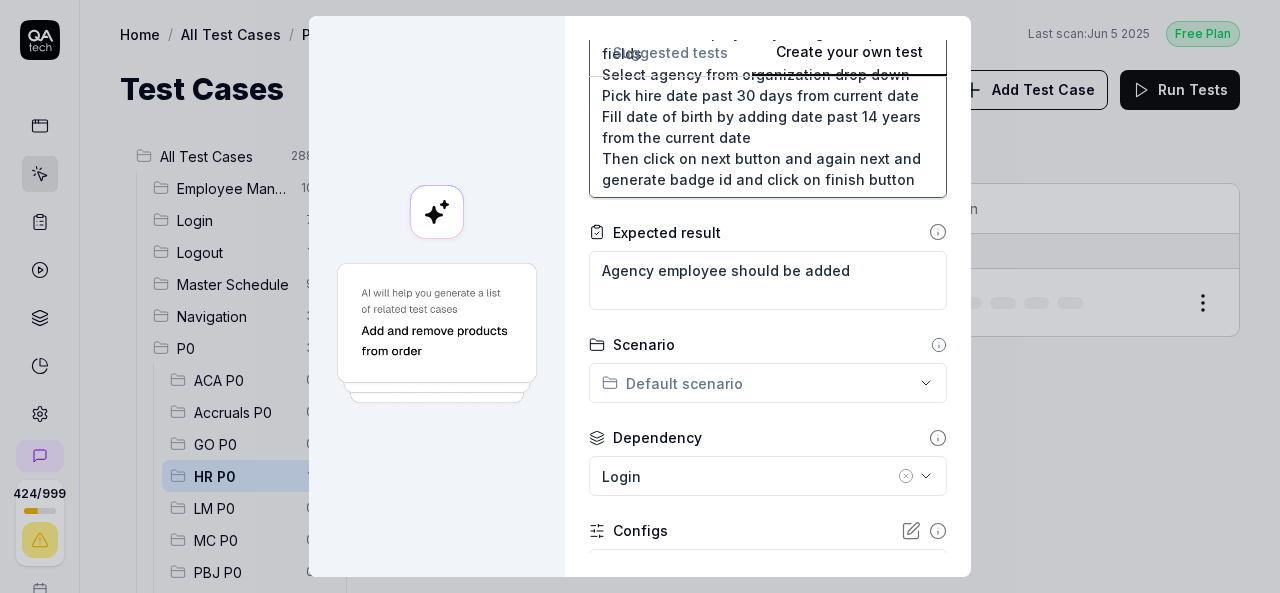 scroll, scrollTop: 400, scrollLeft: 0, axis: vertical 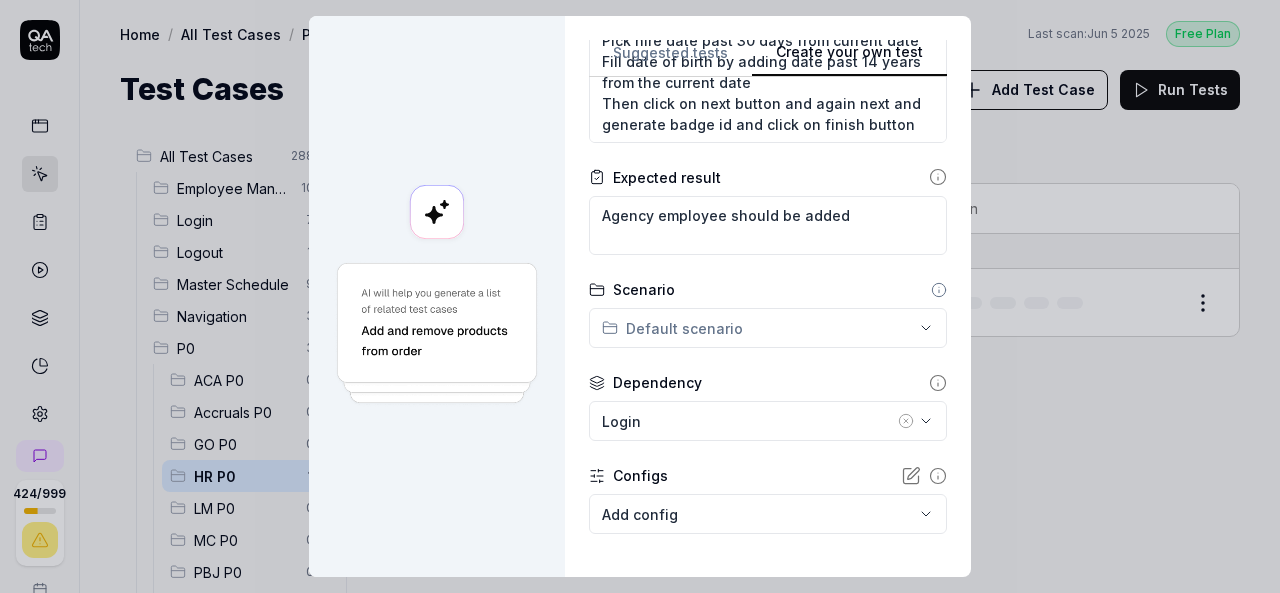 click on "**********" at bounding box center [640, 296] 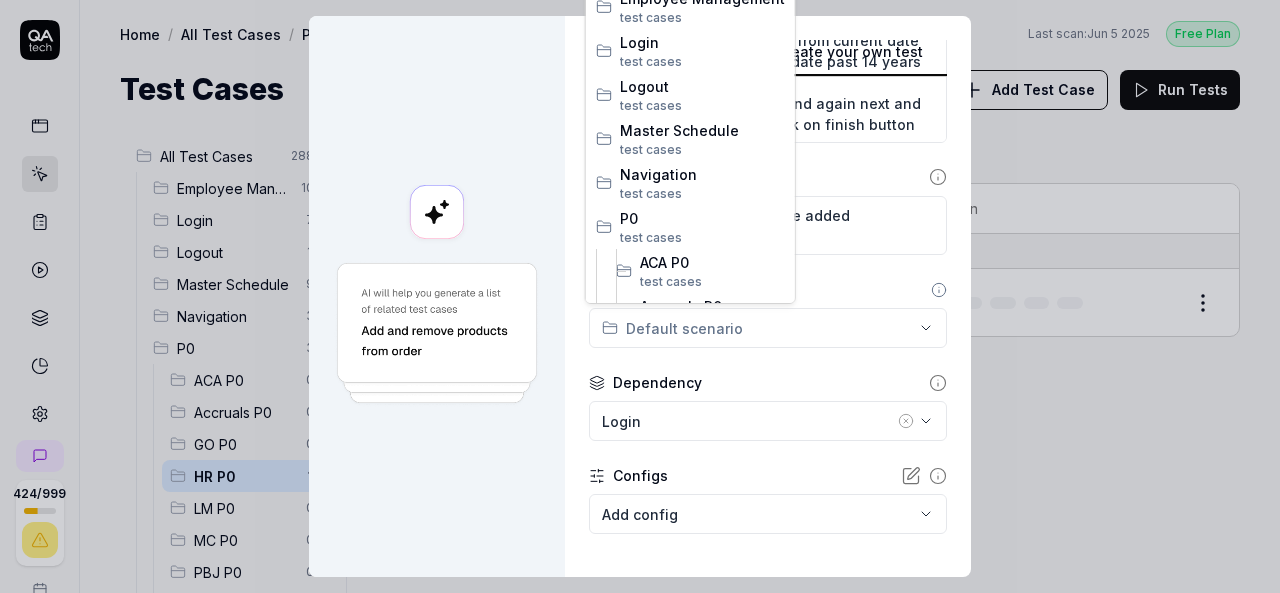 scroll, scrollTop: 300, scrollLeft: 0, axis: vertical 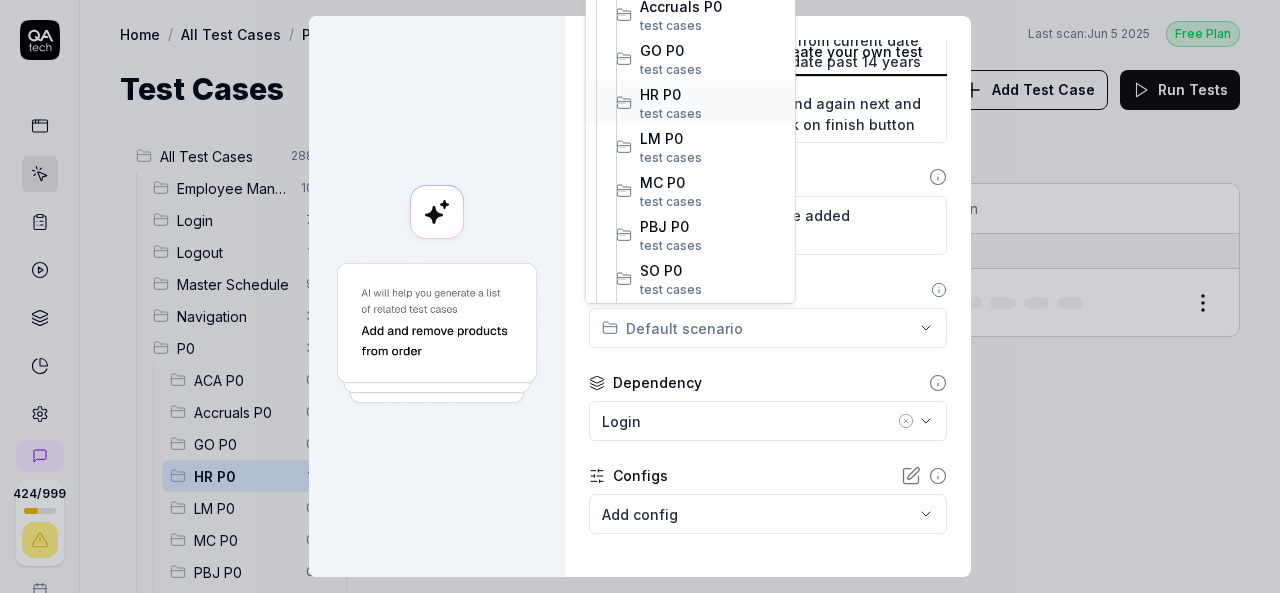 click on "HR P0" at bounding box center (712, 94) 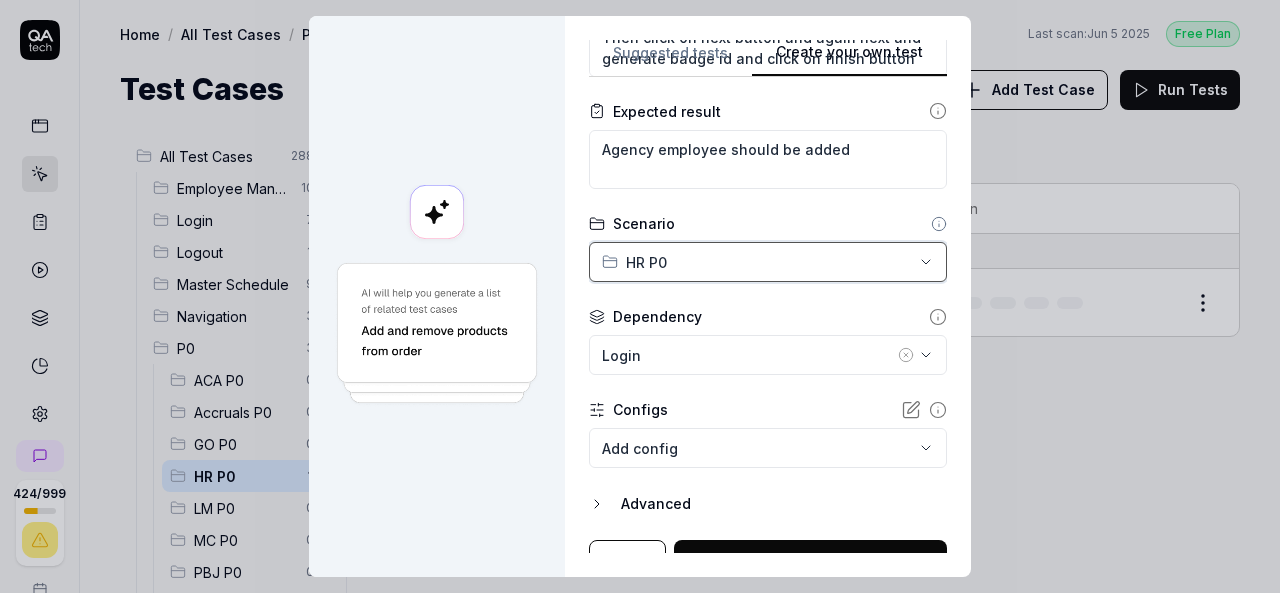 scroll, scrollTop: 492, scrollLeft: 0, axis: vertical 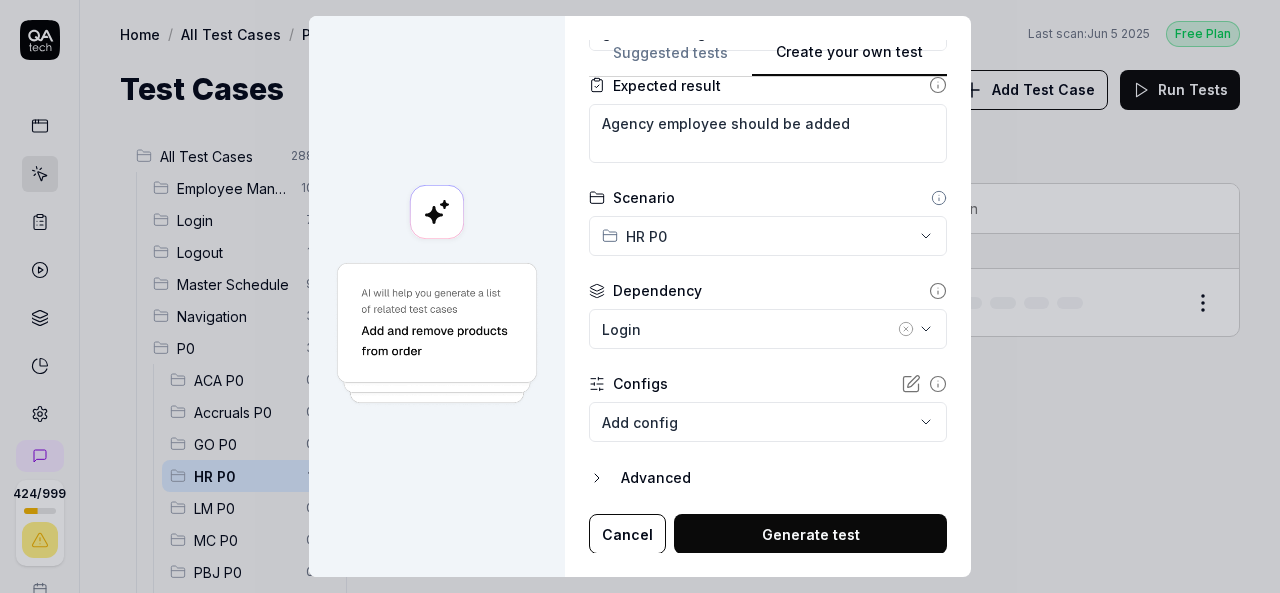 click 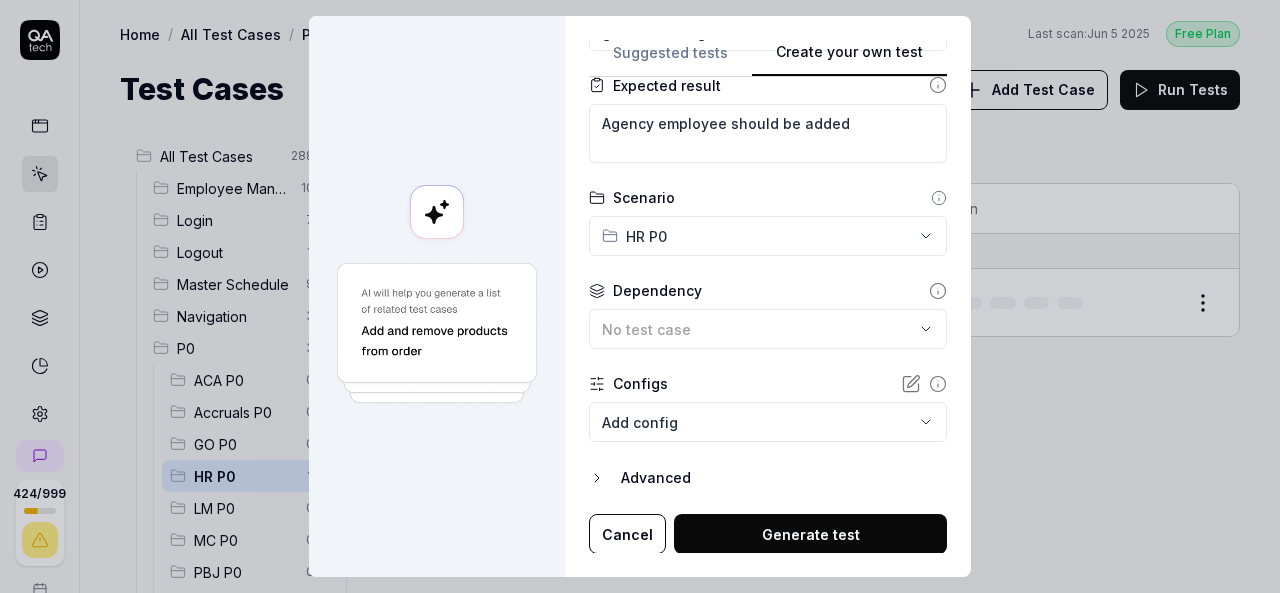 click on "424  /  999 s S Home / All Test Cases / P0 / HR P0 Free Plan Home / All Test Cases / P0 / HR P0 Last scan:  Jun 5 2025 Free Plan Test Cases Add Test Case Run Tests All Test Cases 288 Employee Management 10 Login 7 Logout 1 Master Schedule 9 Navigation 3 P0 3 ACA P0 0 Accruals P0 0 GO P0 0 HR P0 1 LM P0 0 MC P0 0 PBJ P0 0 SO P0 2 SPOT P0 0 TA P0 0 PPV 234 ACA PPV 20 Accruals PPV 35 GO PPV 13 HR PPV 31 LM PPV 7 MC PPV 7 PBJ PPV 22 SO PPV 56 Spotlight PPV 3 TA PPV 40 Reporting 3 Schedule Optimizer 1 Screen Loads 7 Time & Attendance 6 Filters Name Status Last Run P0 HR P0 Add employee STG01 Active Edit
To pick up a draggable item, press the space bar.
While dragging, use the arrow keys to move the item.
Press space again to drop the item in its new position, or press escape to cancel.
* Create your own test Suggested tests Create your own test Name Add agency employee Application STG01 Goal Expected result Agency employee should be added Scenario HR P0 Dependency No test case Configs Cancel" at bounding box center [640, 296] 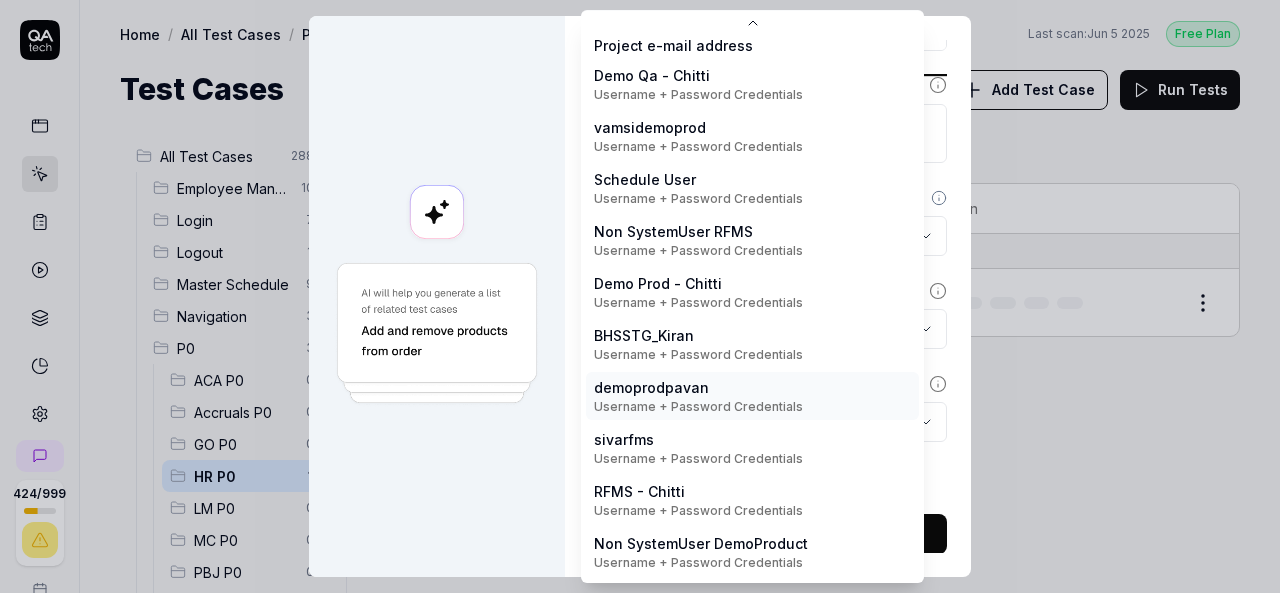 scroll, scrollTop: 315, scrollLeft: 0, axis: vertical 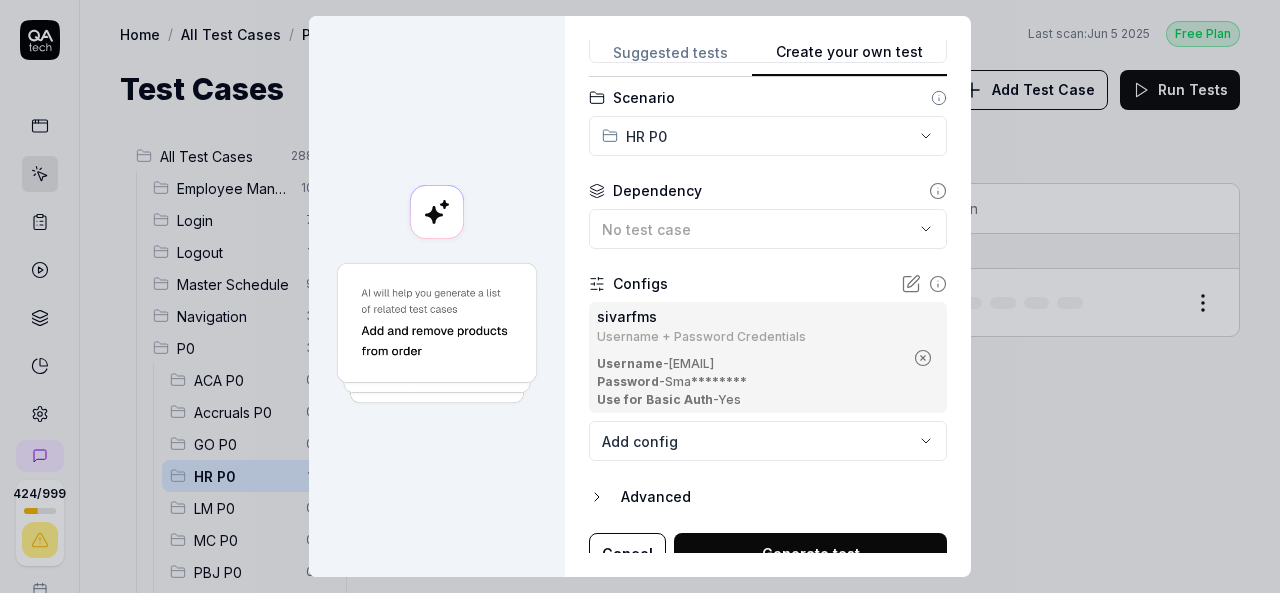 click on "Generate test" at bounding box center (810, 553) 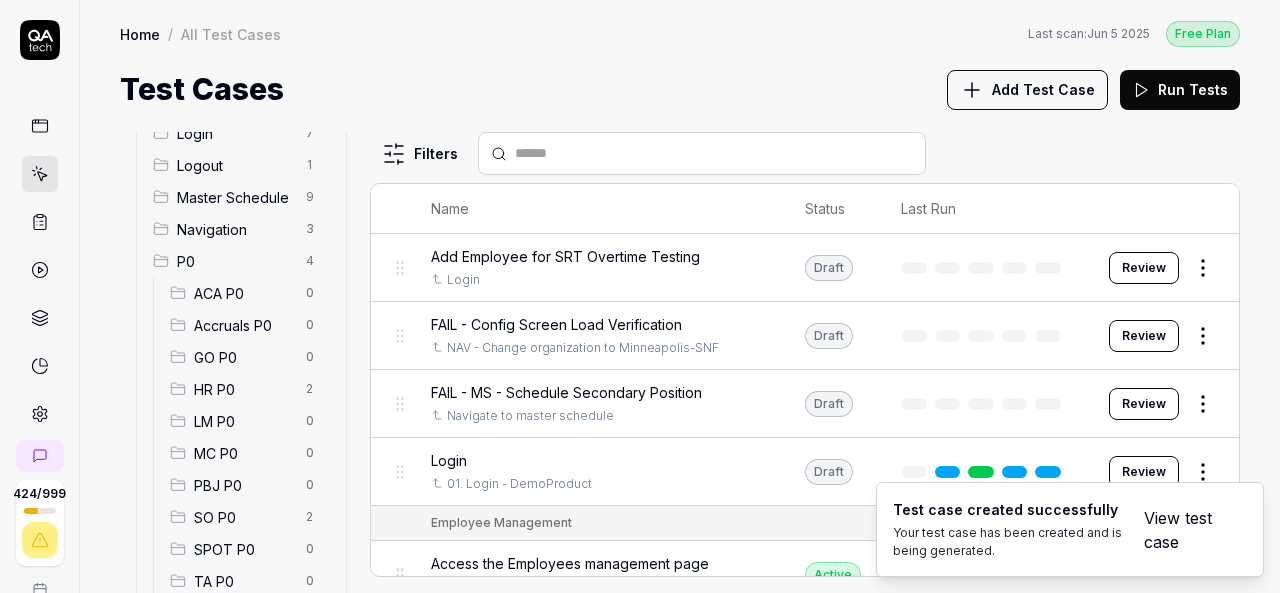 scroll, scrollTop: 200, scrollLeft: 0, axis: vertical 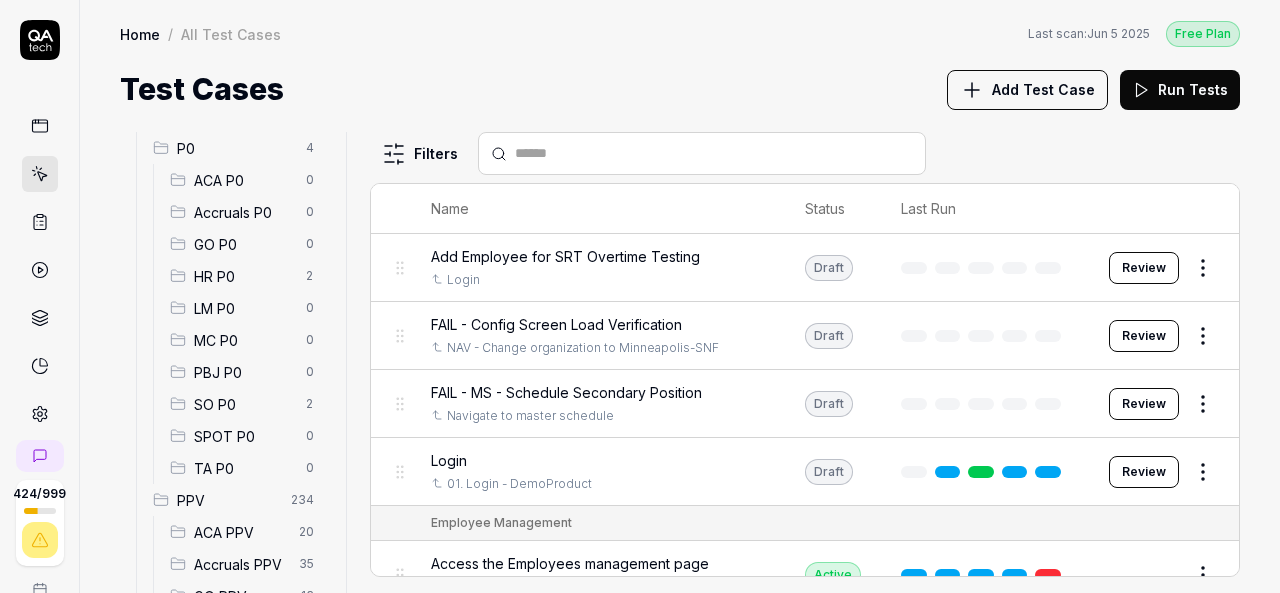 click on "HR P0" at bounding box center (244, 276) 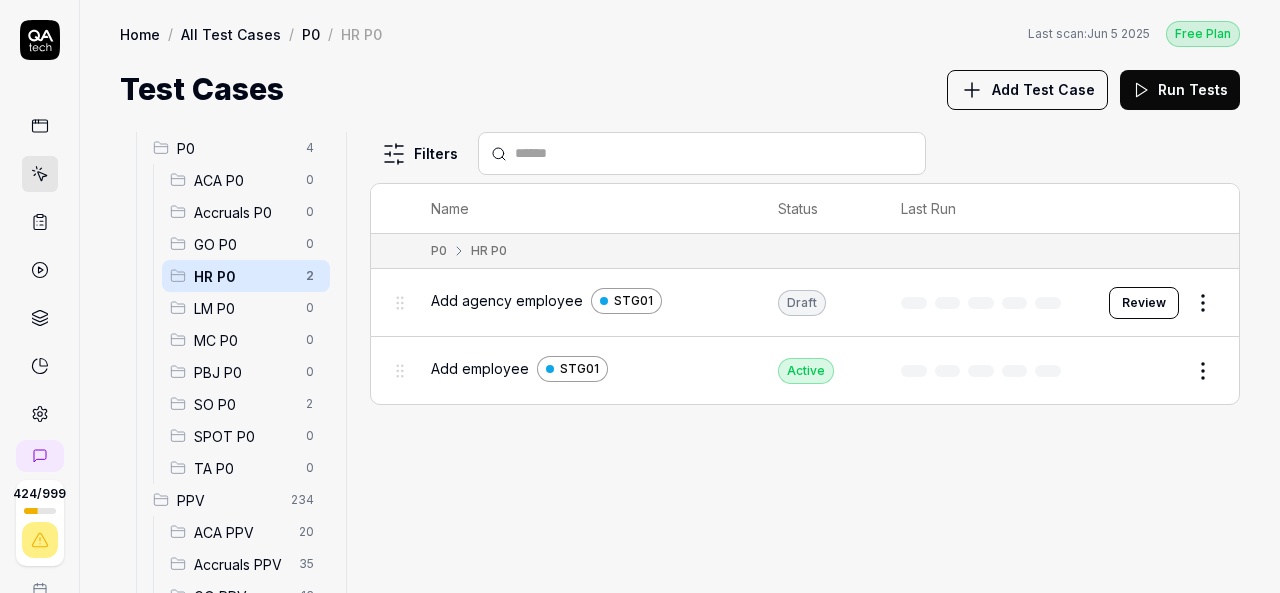 click on "Review" at bounding box center [1144, 303] 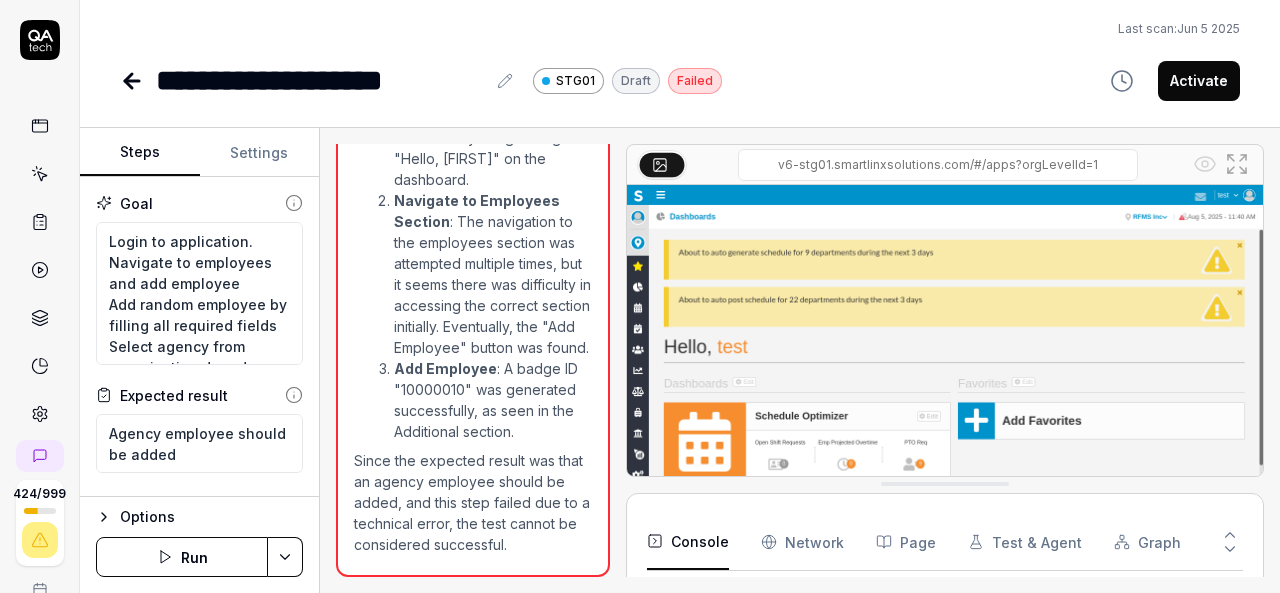 scroll, scrollTop: 2419, scrollLeft: 0, axis: vertical 